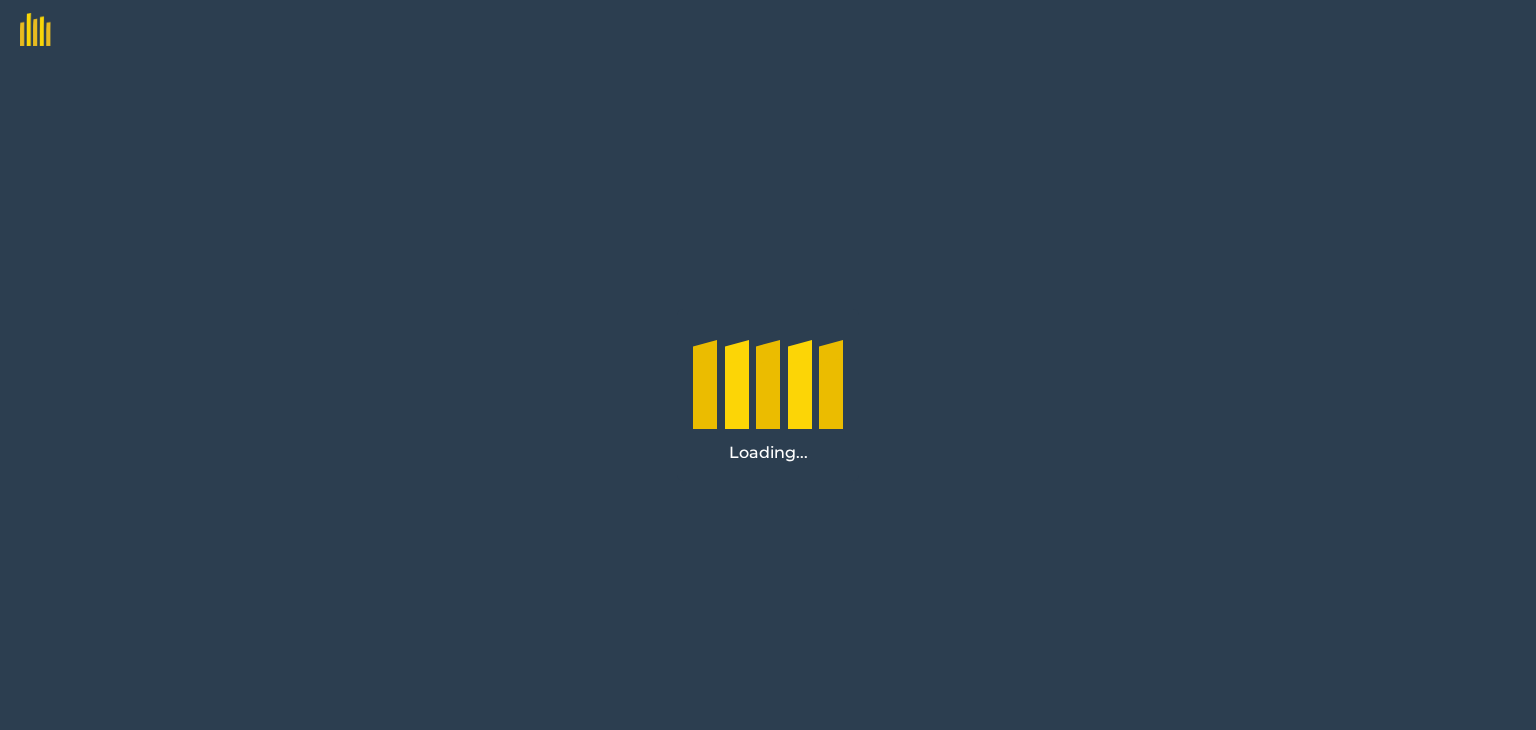 scroll, scrollTop: 0, scrollLeft: 0, axis: both 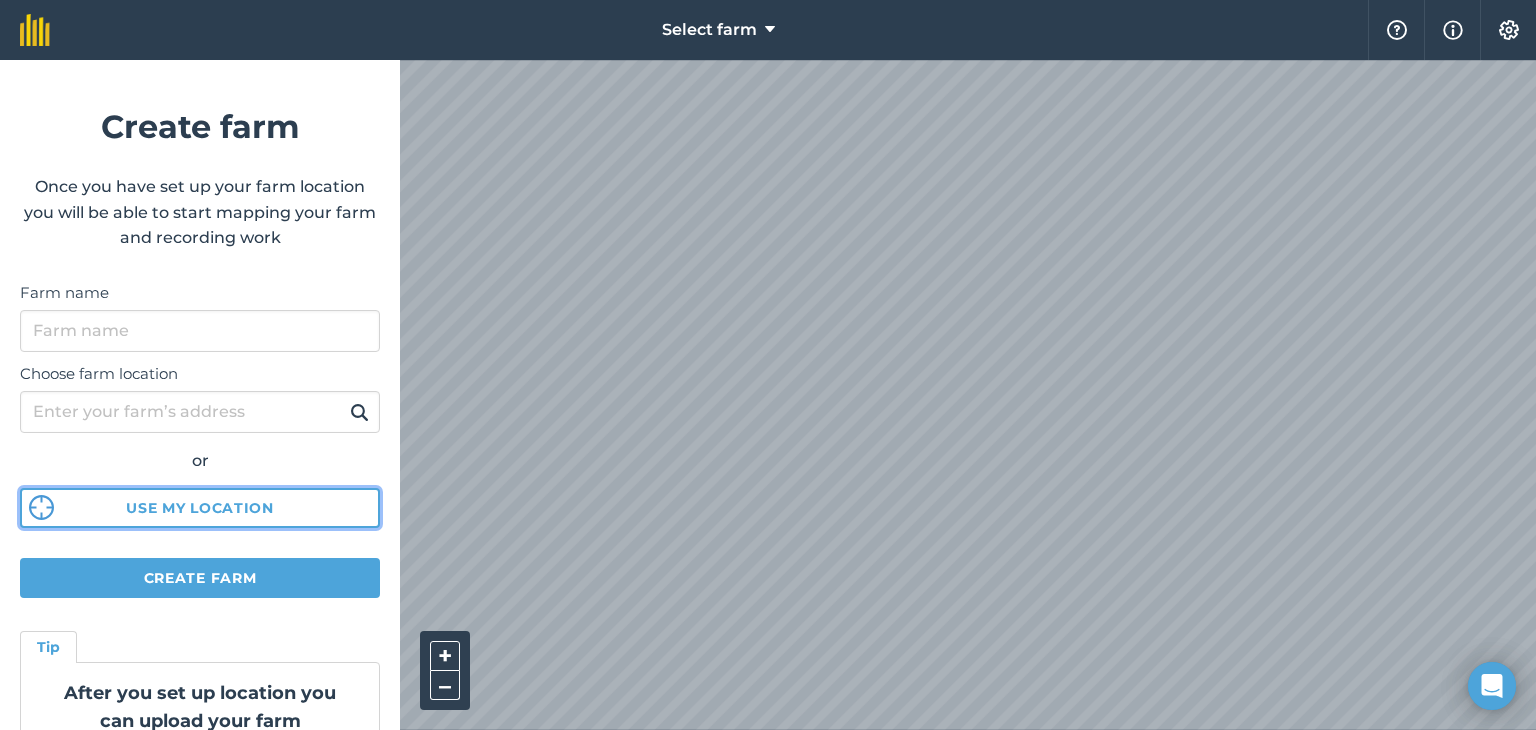 click on "Use my location" at bounding box center [200, 508] 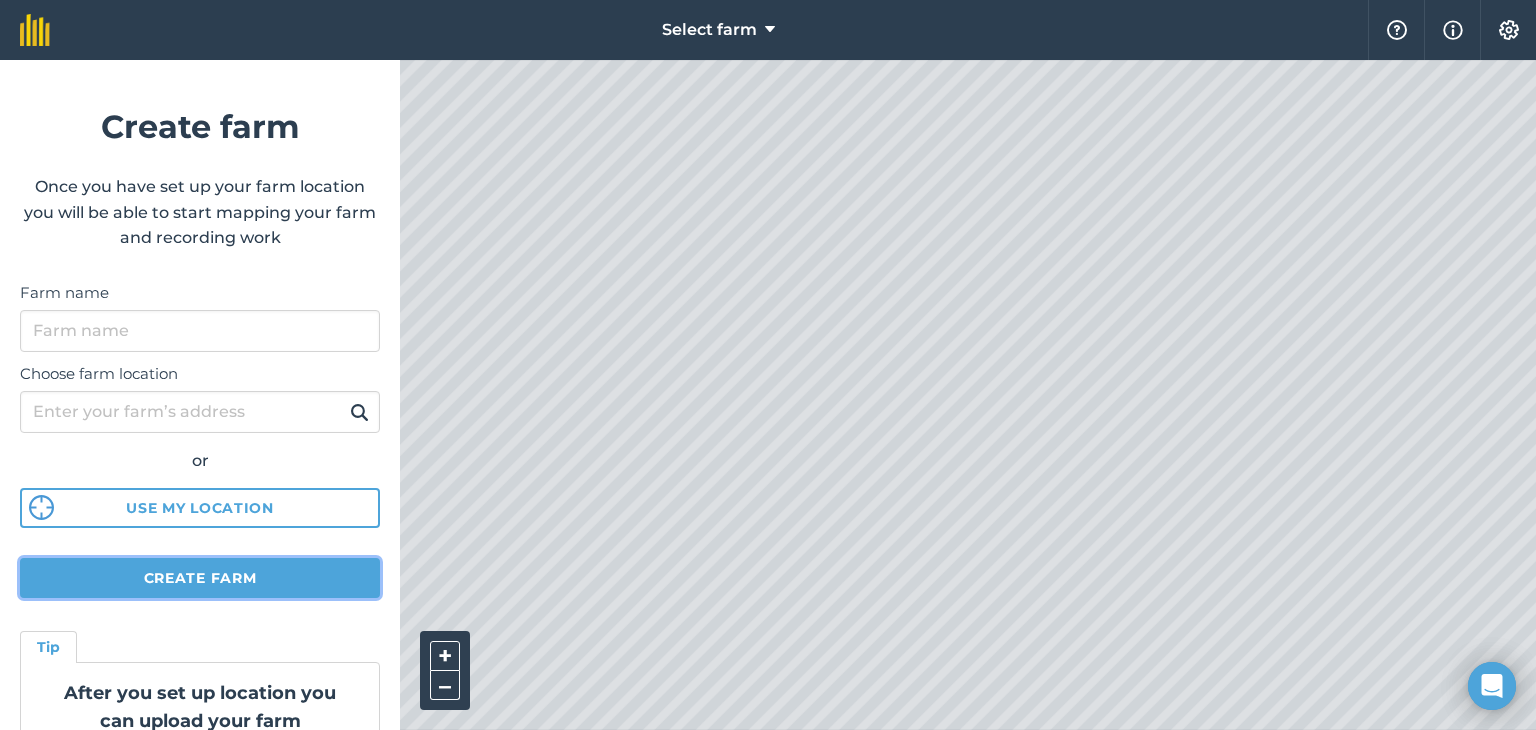 drag, startPoint x: 261, startPoint y: 570, endPoint x: 391, endPoint y: 579, distance: 130.31117 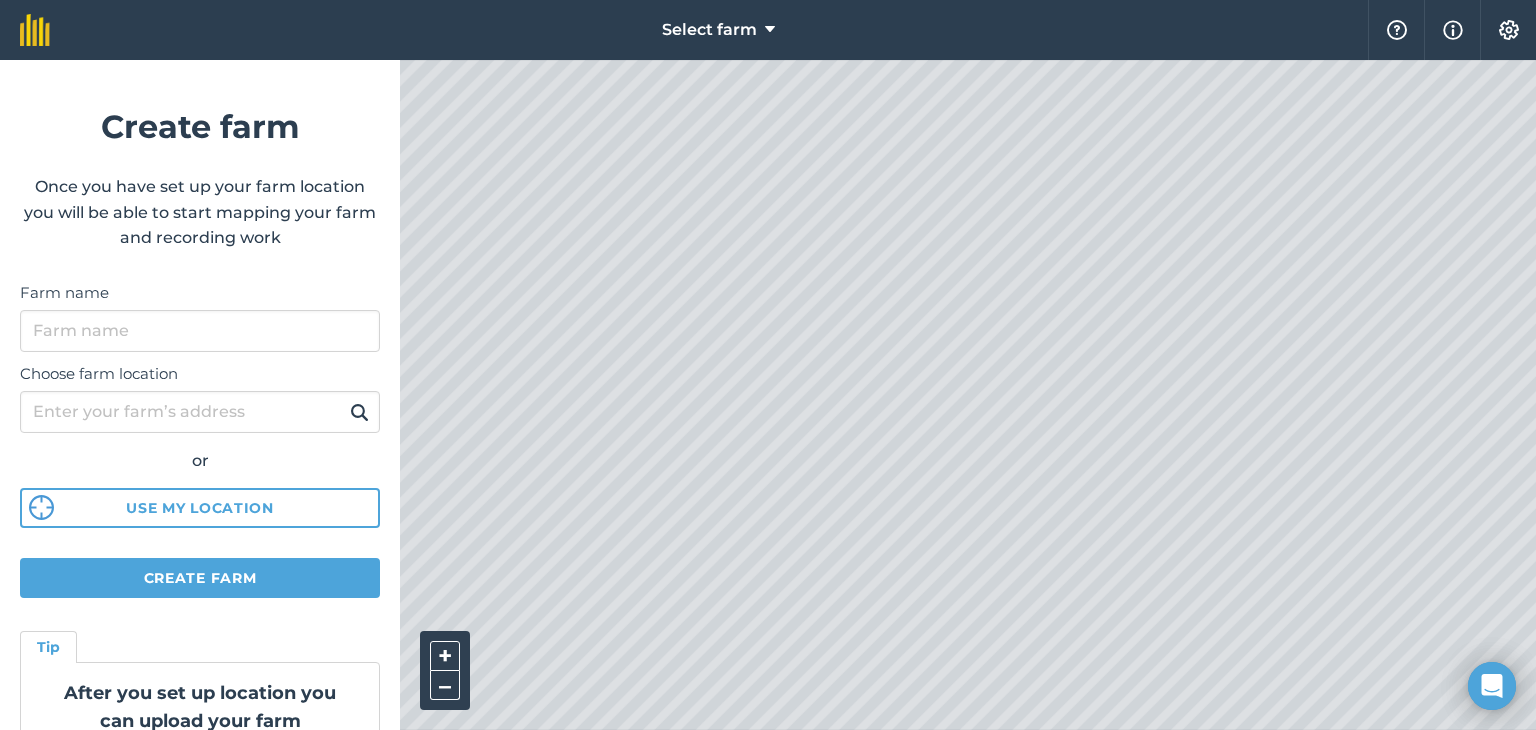 click on "Select farm Help Info Settings Create farm Once you have set up your farm location you will be able to start mapping your farm and recording work Farm name Choose farm location or   Use my location Create farm Tip After you set up location you can upload your farm boundaries Just go to  Settings > Connections + – Satellite (Azure)" at bounding box center [768, 30] 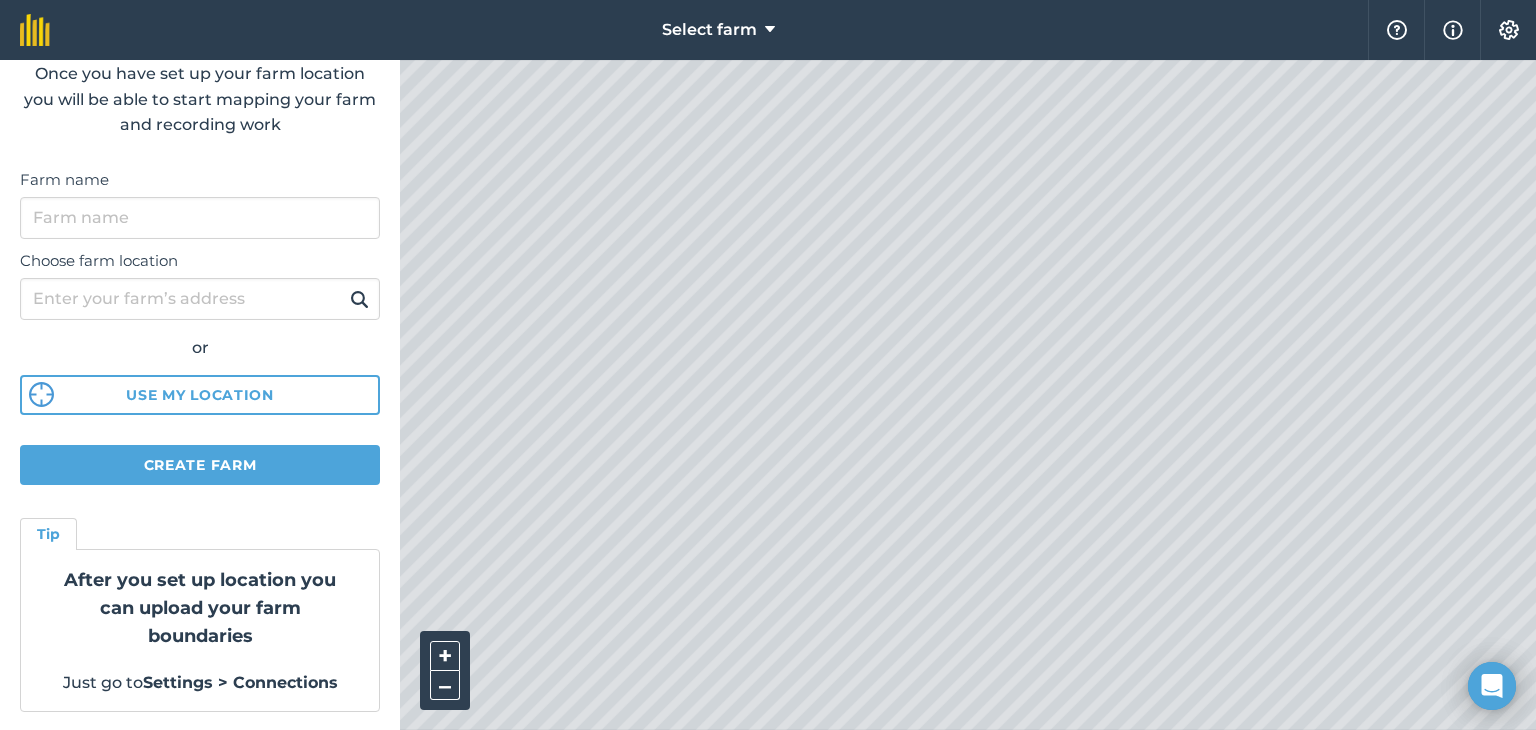 scroll, scrollTop: 0, scrollLeft: 0, axis: both 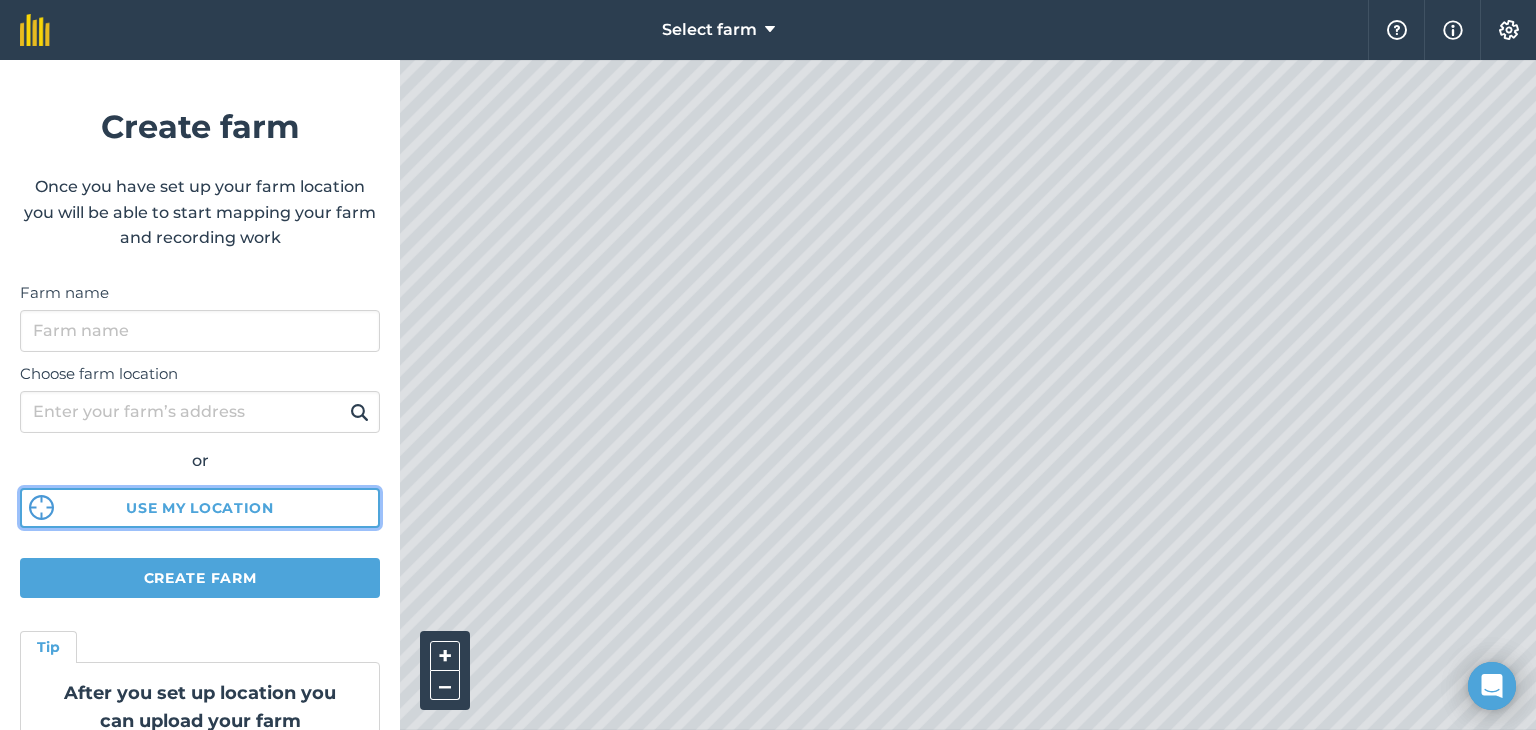 click on "Use my location" at bounding box center (200, 508) 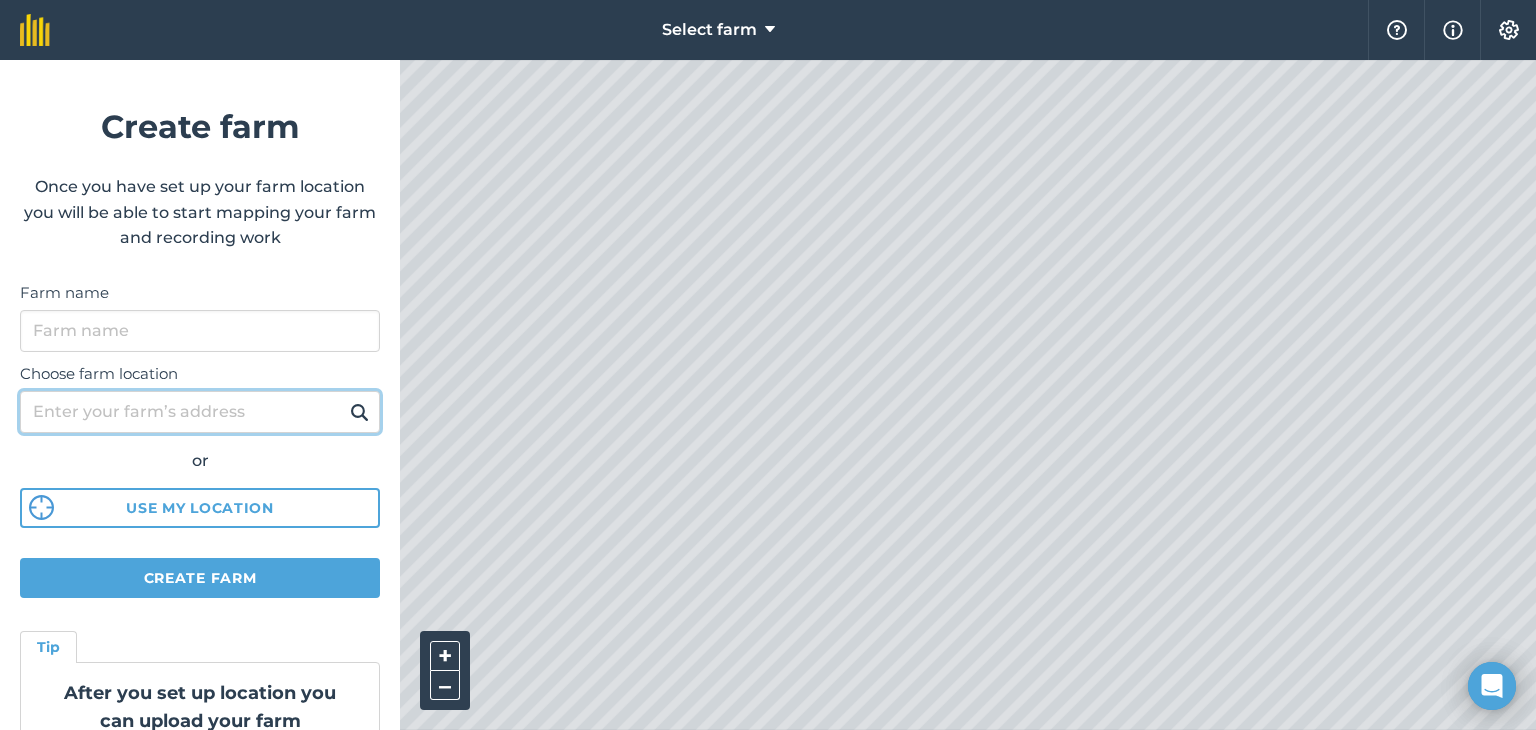 click on "Choose farm location" at bounding box center (200, 412) 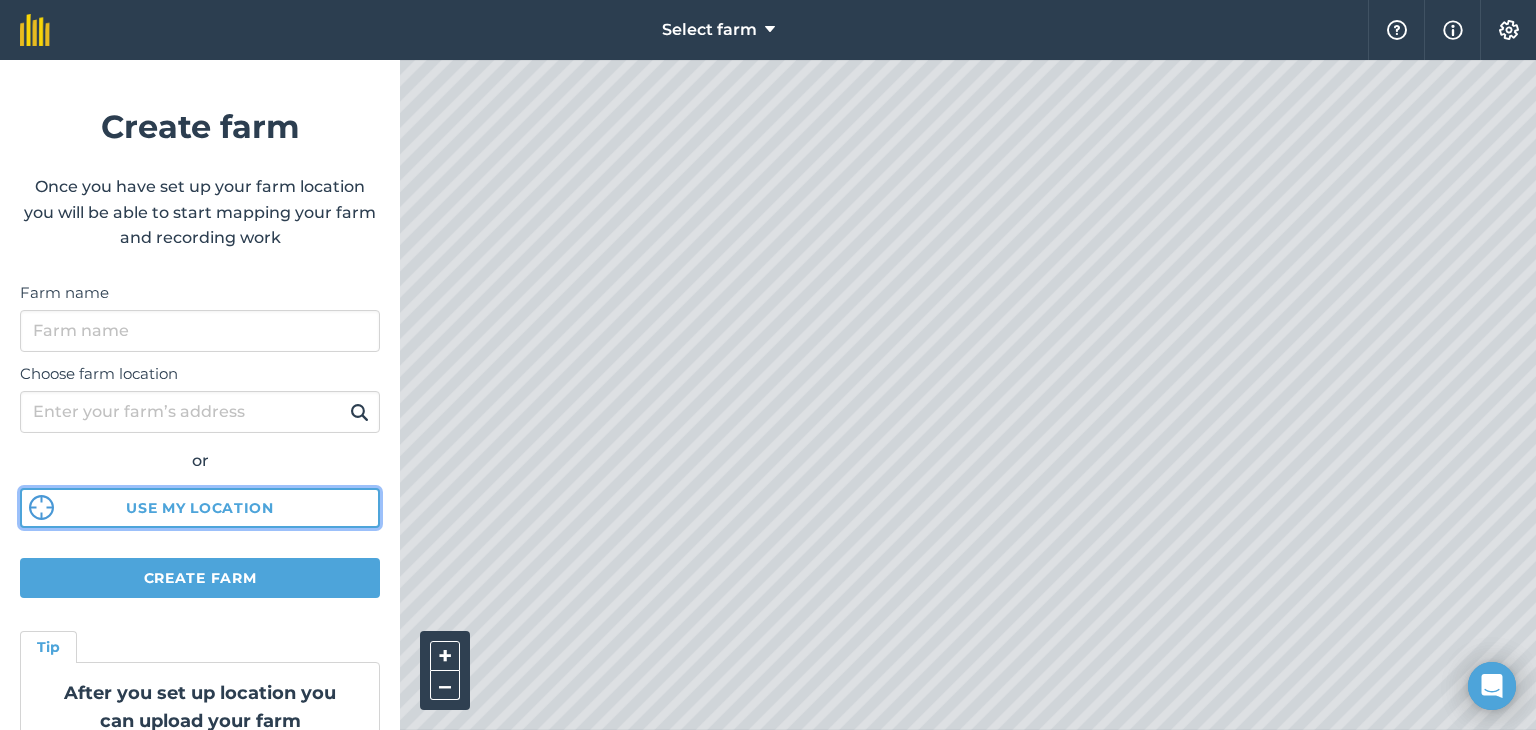 click on "Use my location" at bounding box center [200, 508] 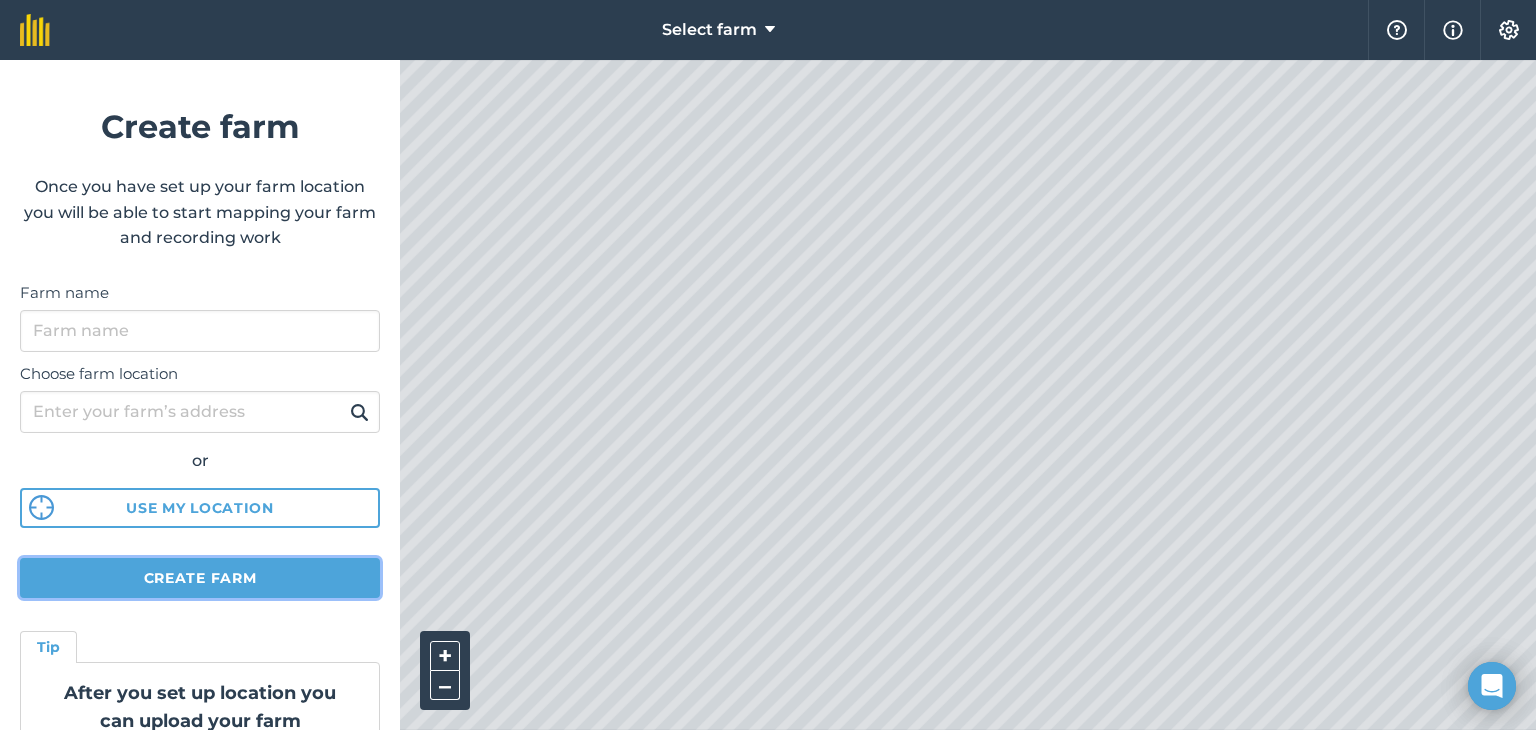 click on "Create farm" at bounding box center (200, 578) 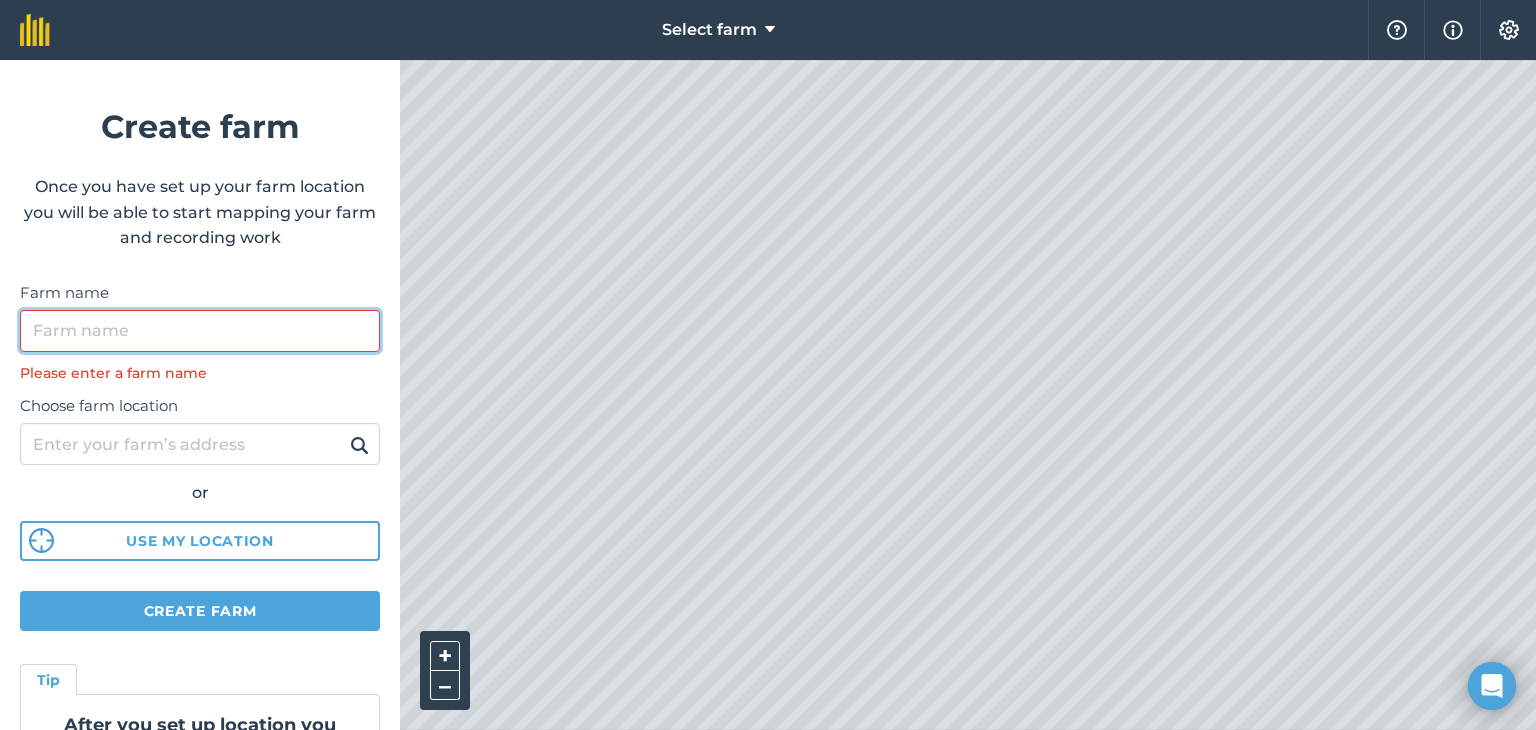 click on "Farm name" at bounding box center [200, 331] 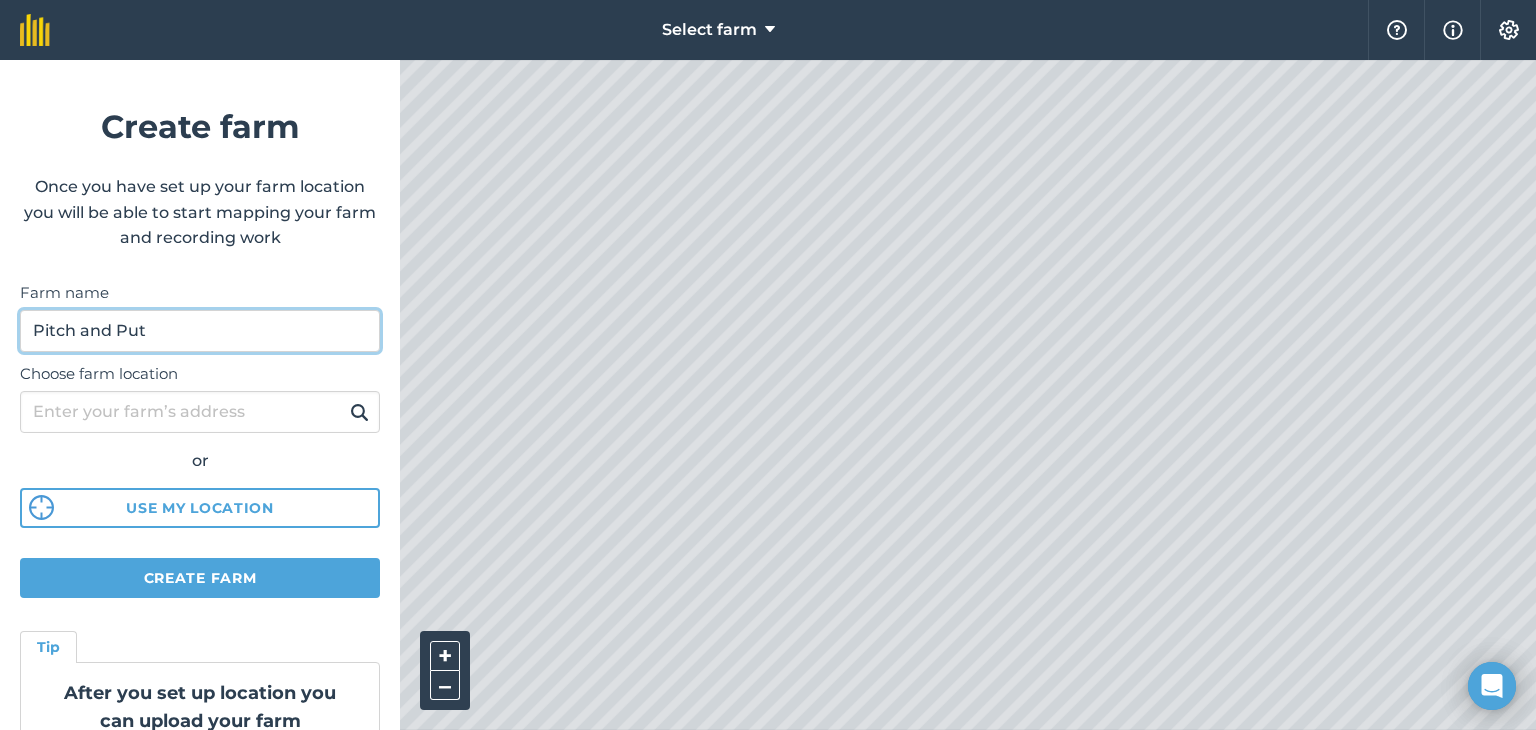 type on "Pitch and Put" 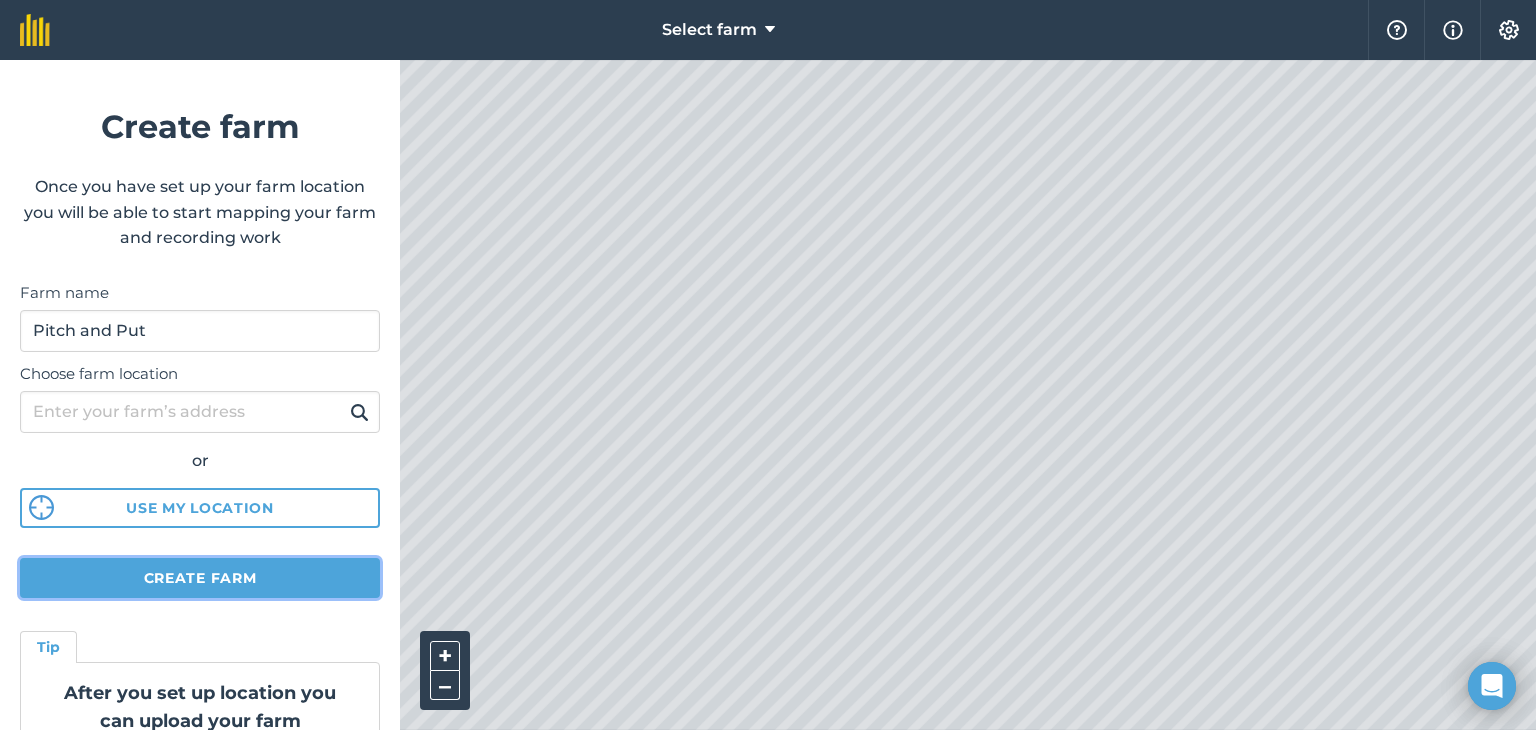 click on "Create farm" at bounding box center [200, 578] 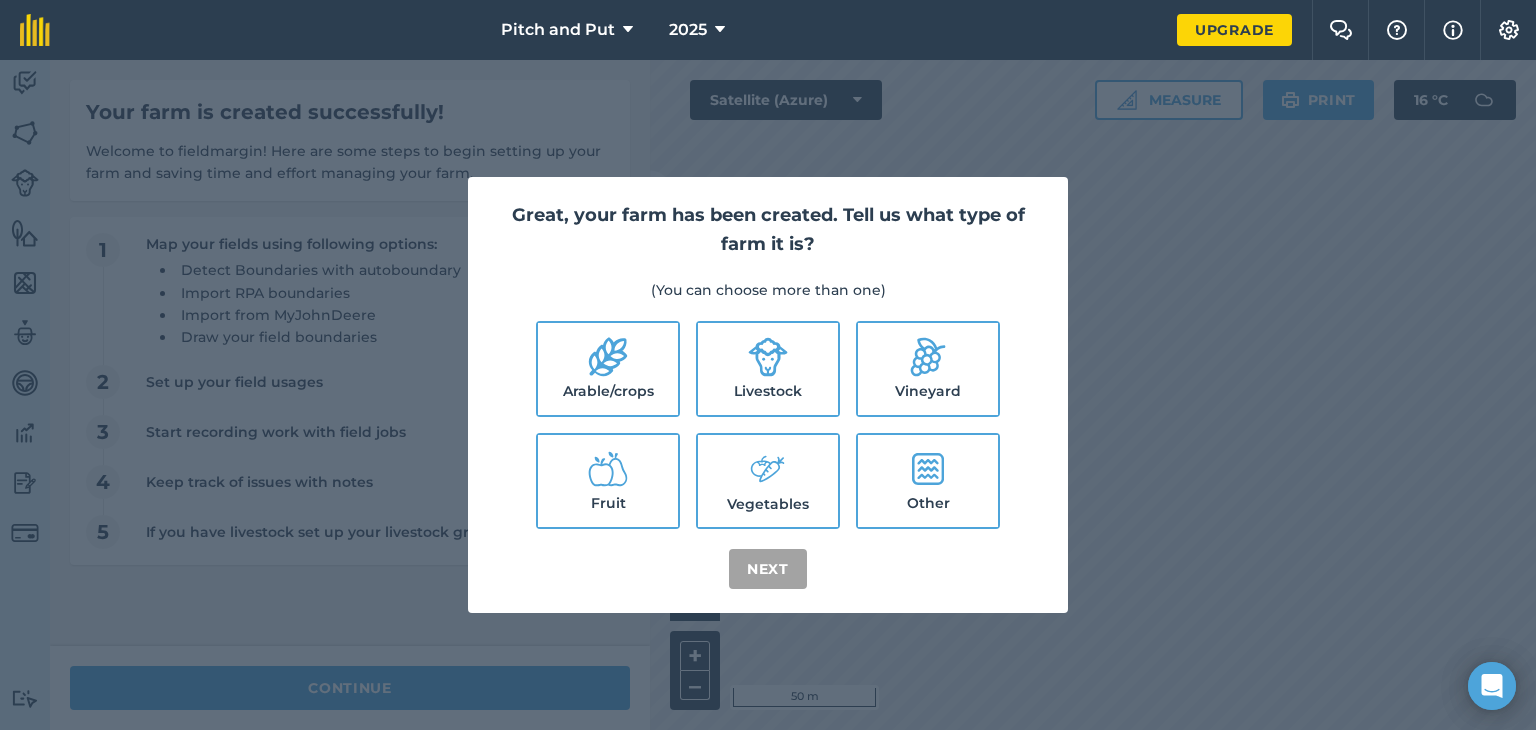 click on "Arable/crops" at bounding box center [608, 369] 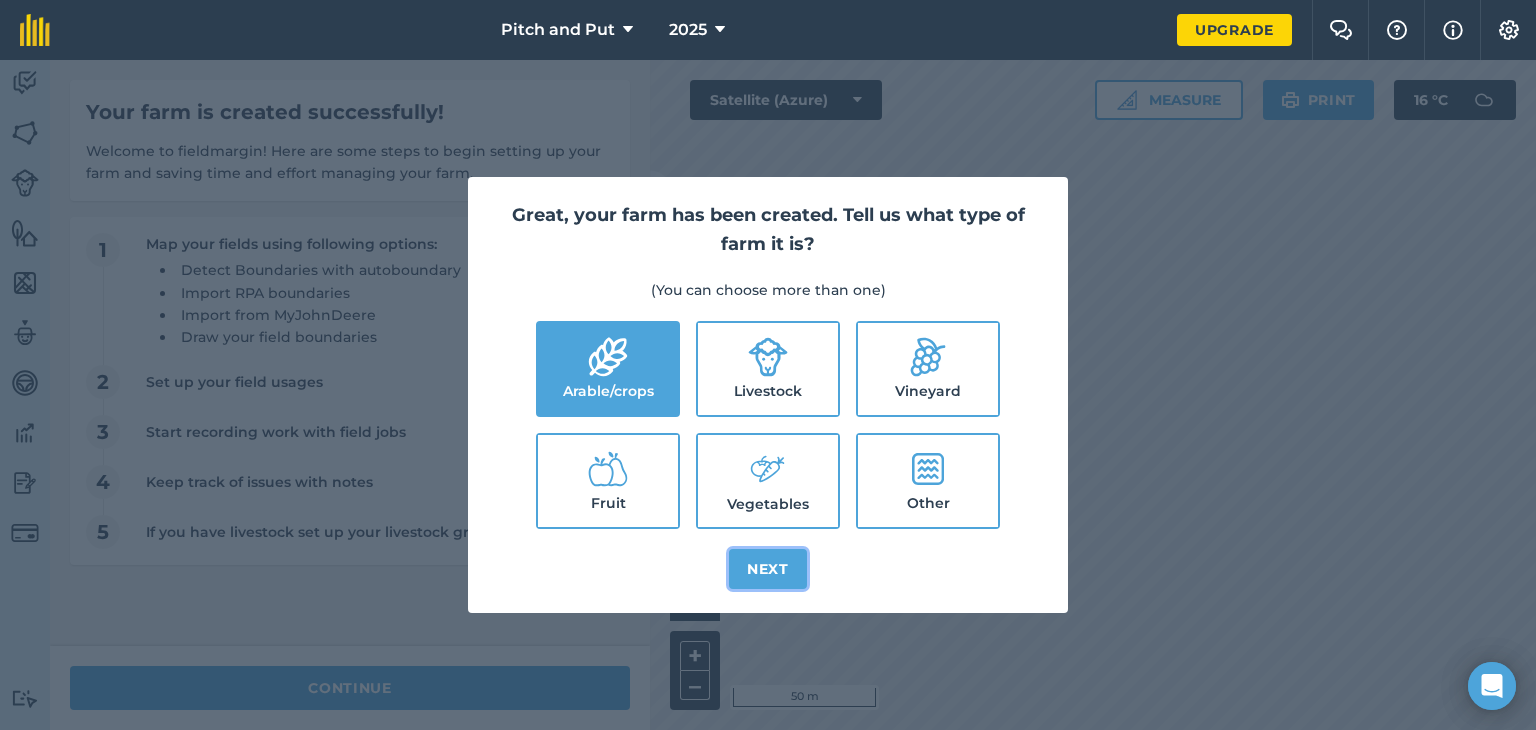 click on "Next" at bounding box center (768, 569) 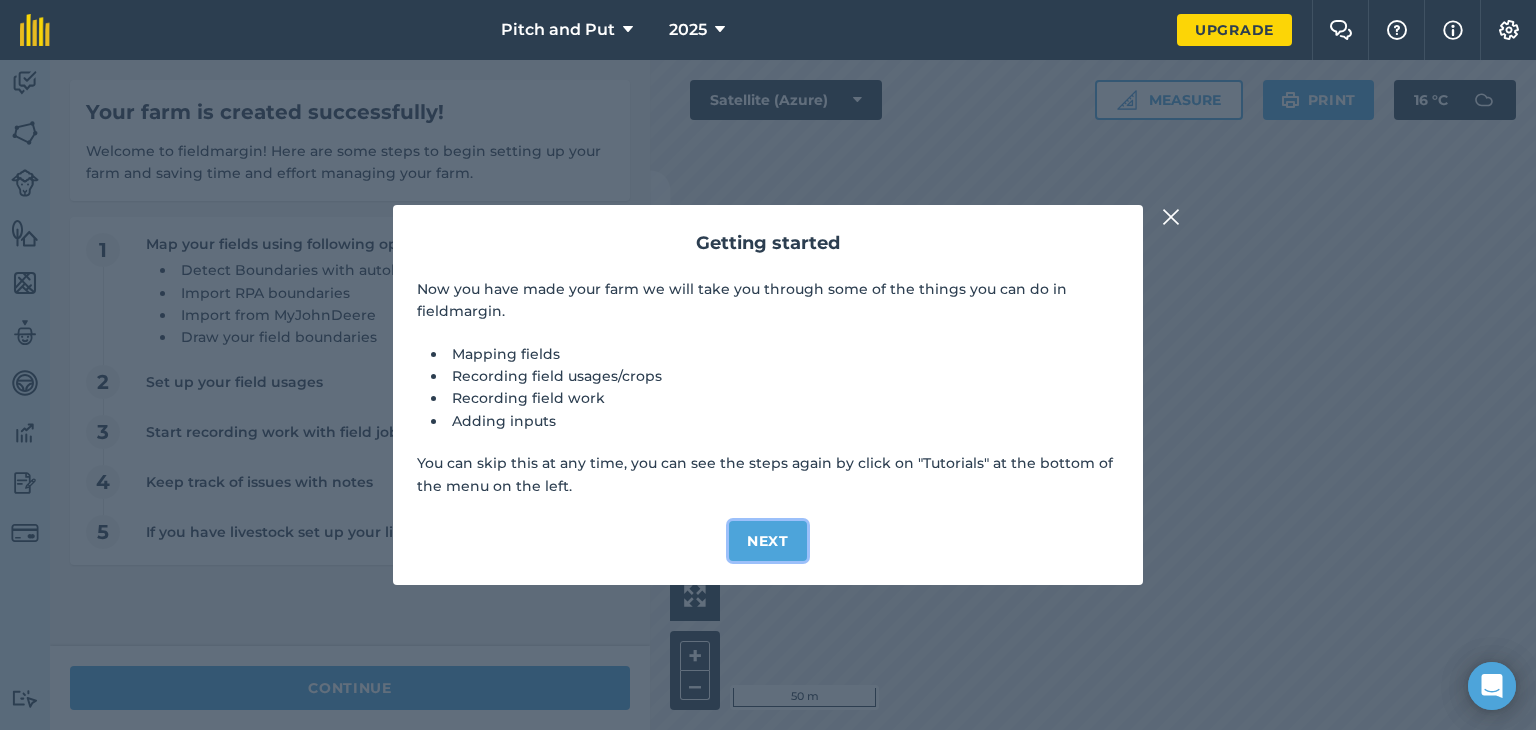 click on "Next" at bounding box center [768, 541] 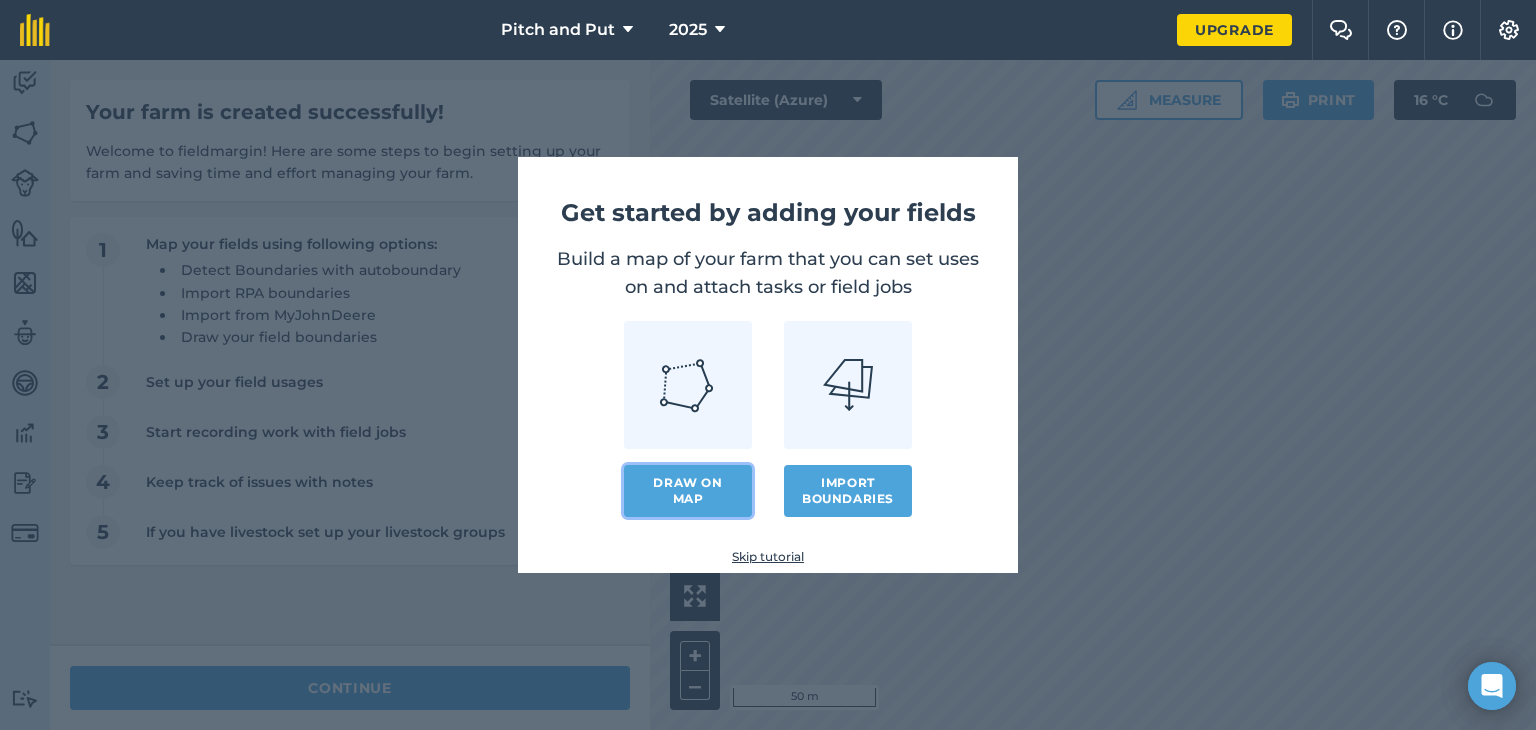 click on "Draw on map" at bounding box center (688, 491) 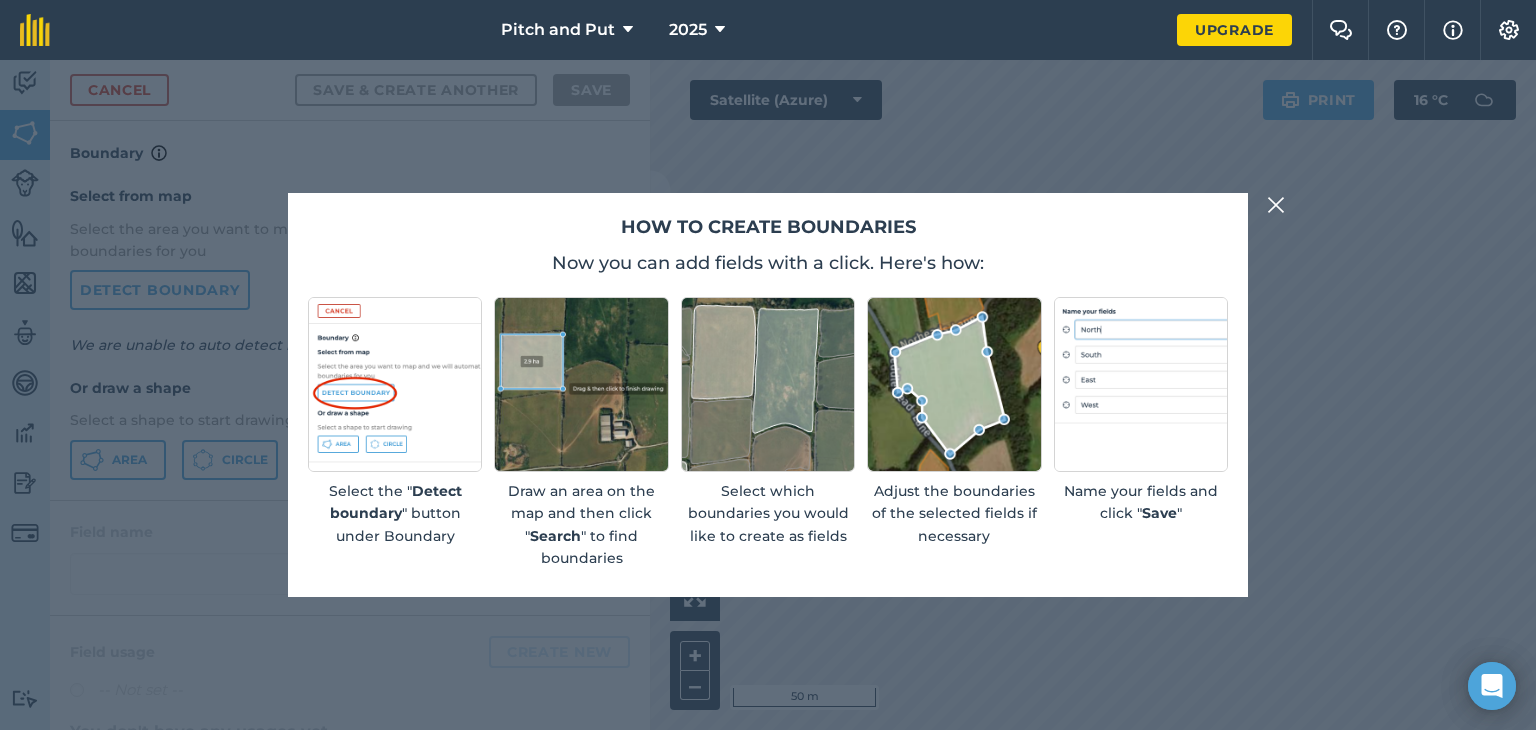 click at bounding box center [1276, 205] 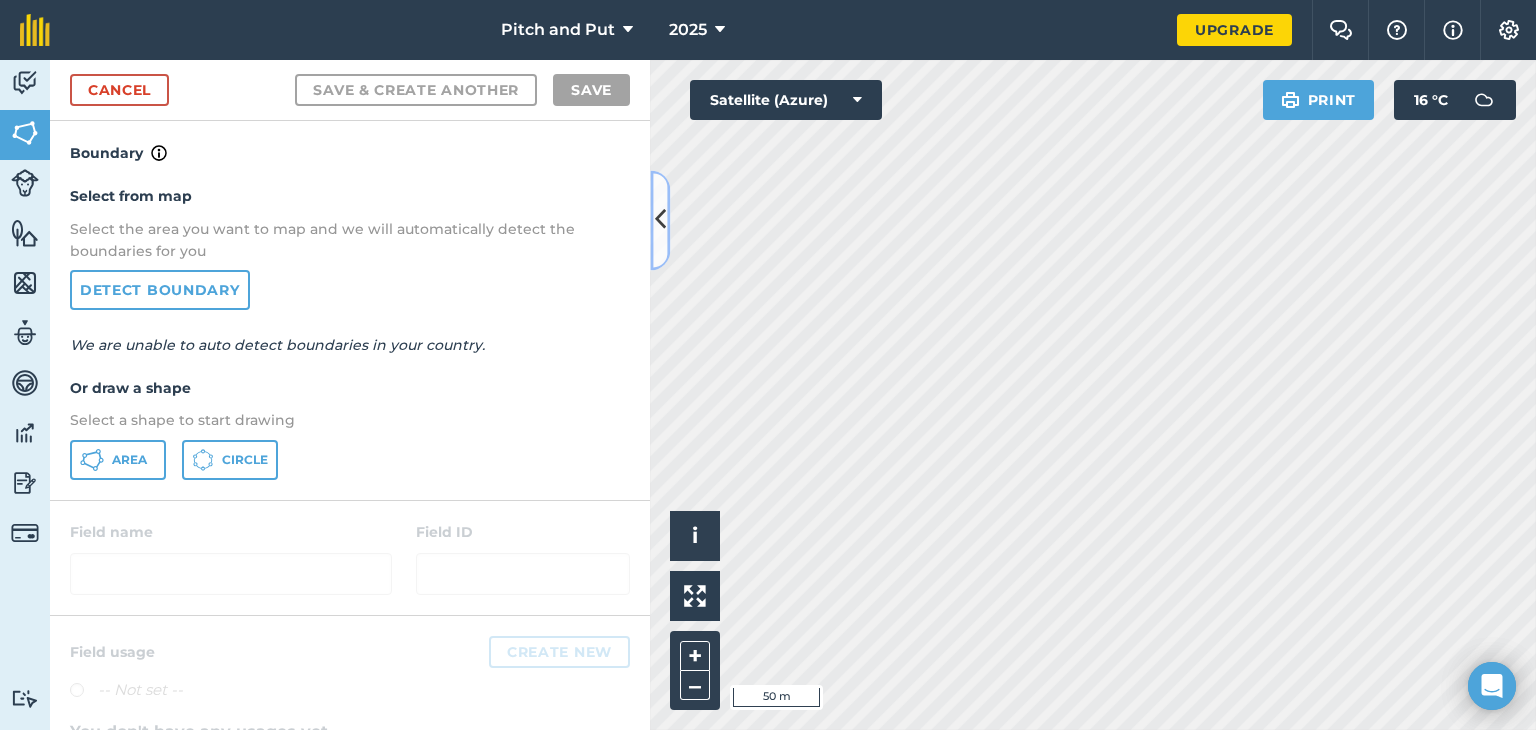 click at bounding box center (660, 220) 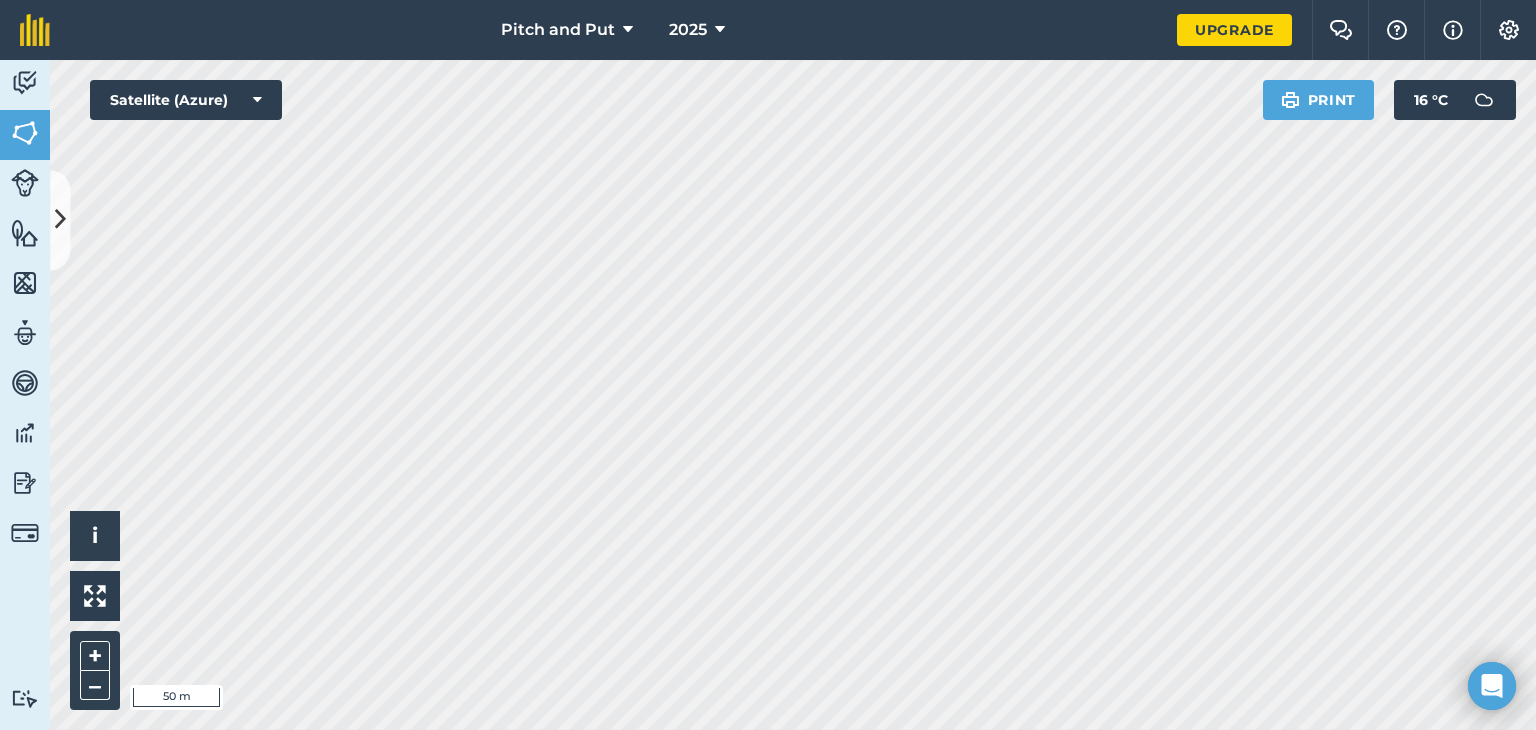 click on "Pitch and Put 2025 Upgrade Farm Chat Help Info Settings Map printing is not available on our free plan Please upgrade to our Essentials, Plus or Pro plan to access this feature. Activity Fields Livestock Features Maps Team Vehicles Data Reporting Billing Tutorials Tutorials Cancel Save & Create Another Save Boundary   Select from map Select the area you want to map and we will automatically detect the boundaries for you Detect boundary We are unable to auto detect boundaries in your country. Or draw a shape Select a shape to start drawing Area Circle Field name Field ID Field usage   Create new -- Not set -- You don't have any usages yet Click on  CREATE NEW  to set your usages (e.g. Barley, Oats, Wheat, Pasture) Hello i © 2025 TomTom, Microsoft 50 m + – Satellite (Azure) Print 16   ° C" at bounding box center (768, 365) 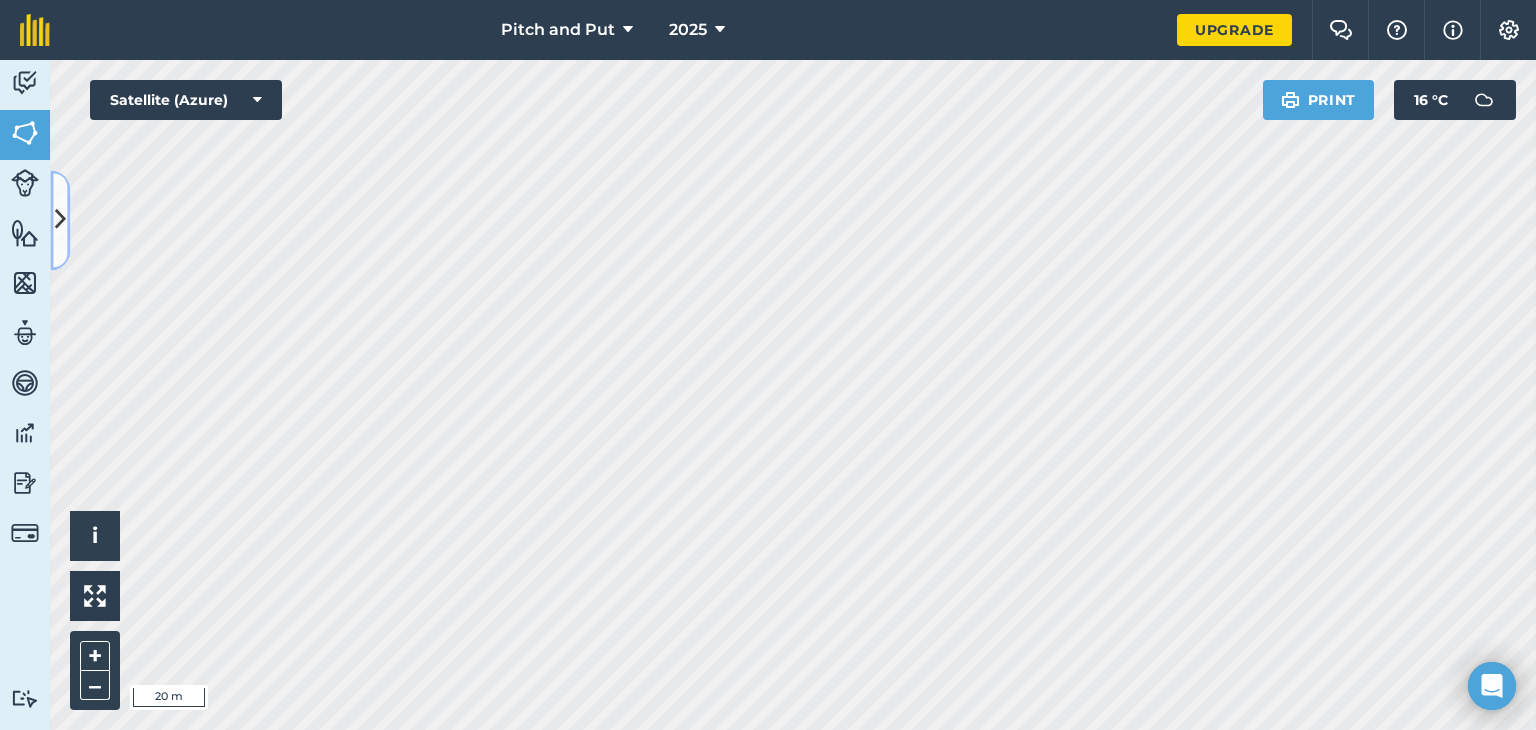 click at bounding box center (60, 220) 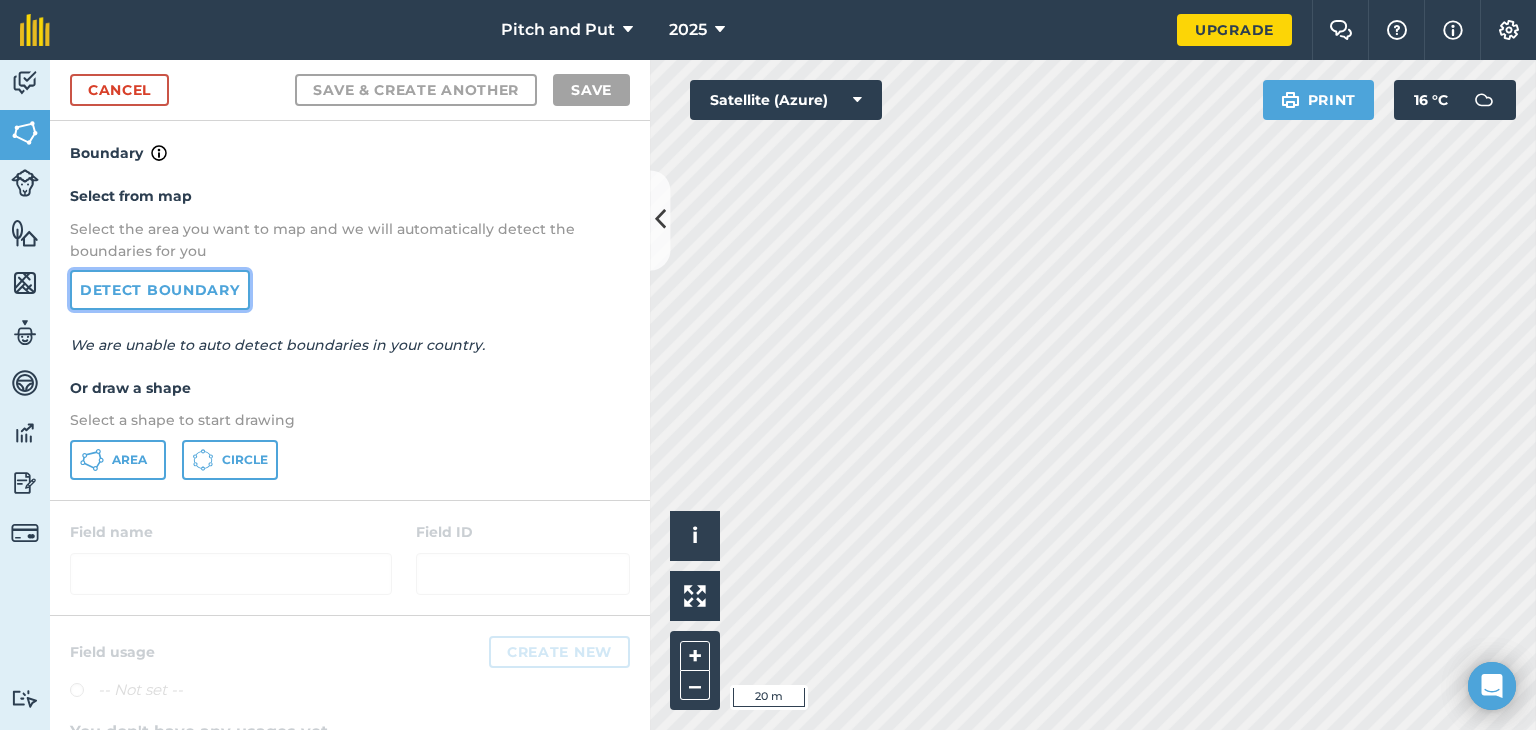 click on "Detect boundary" at bounding box center (160, 290) 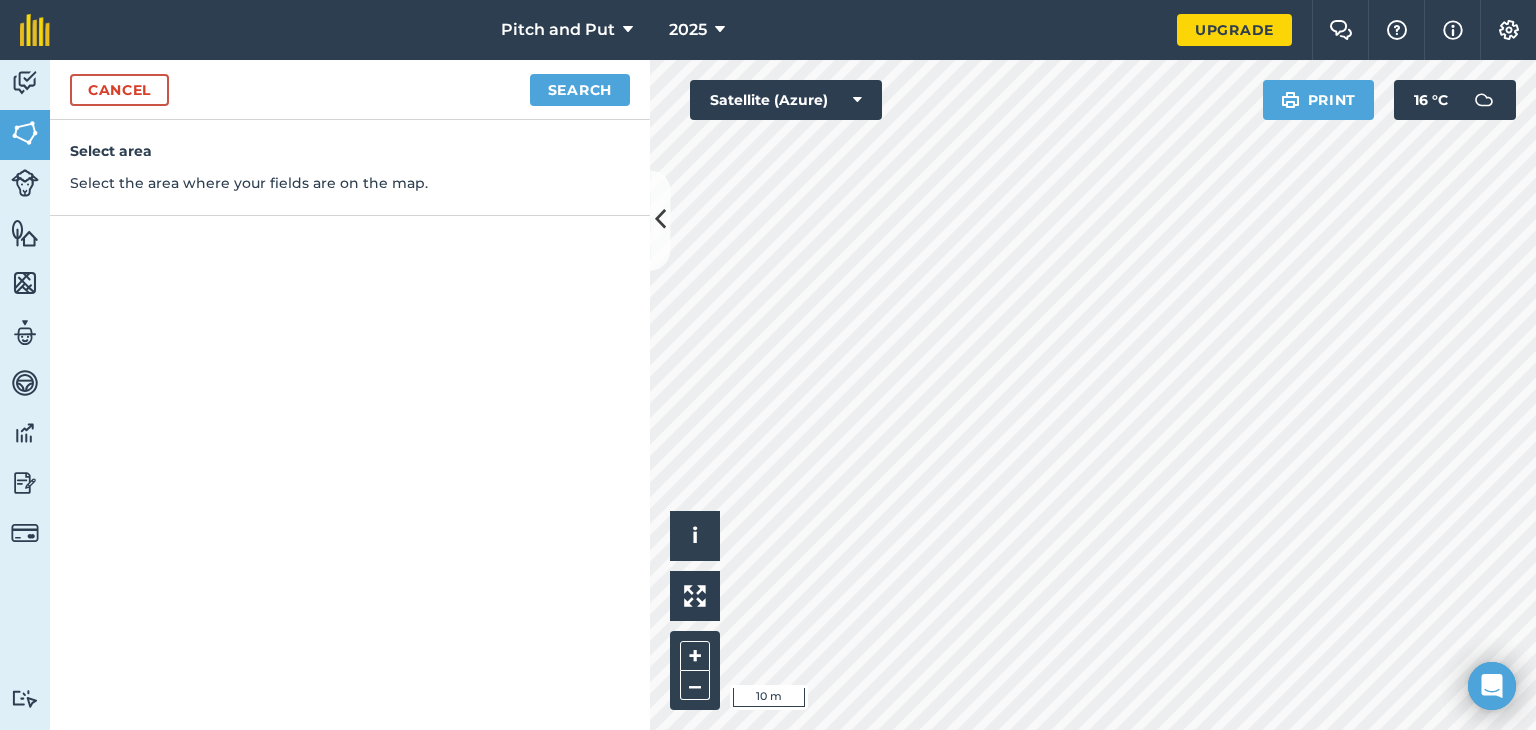 click at bounding box center (1093, 395) 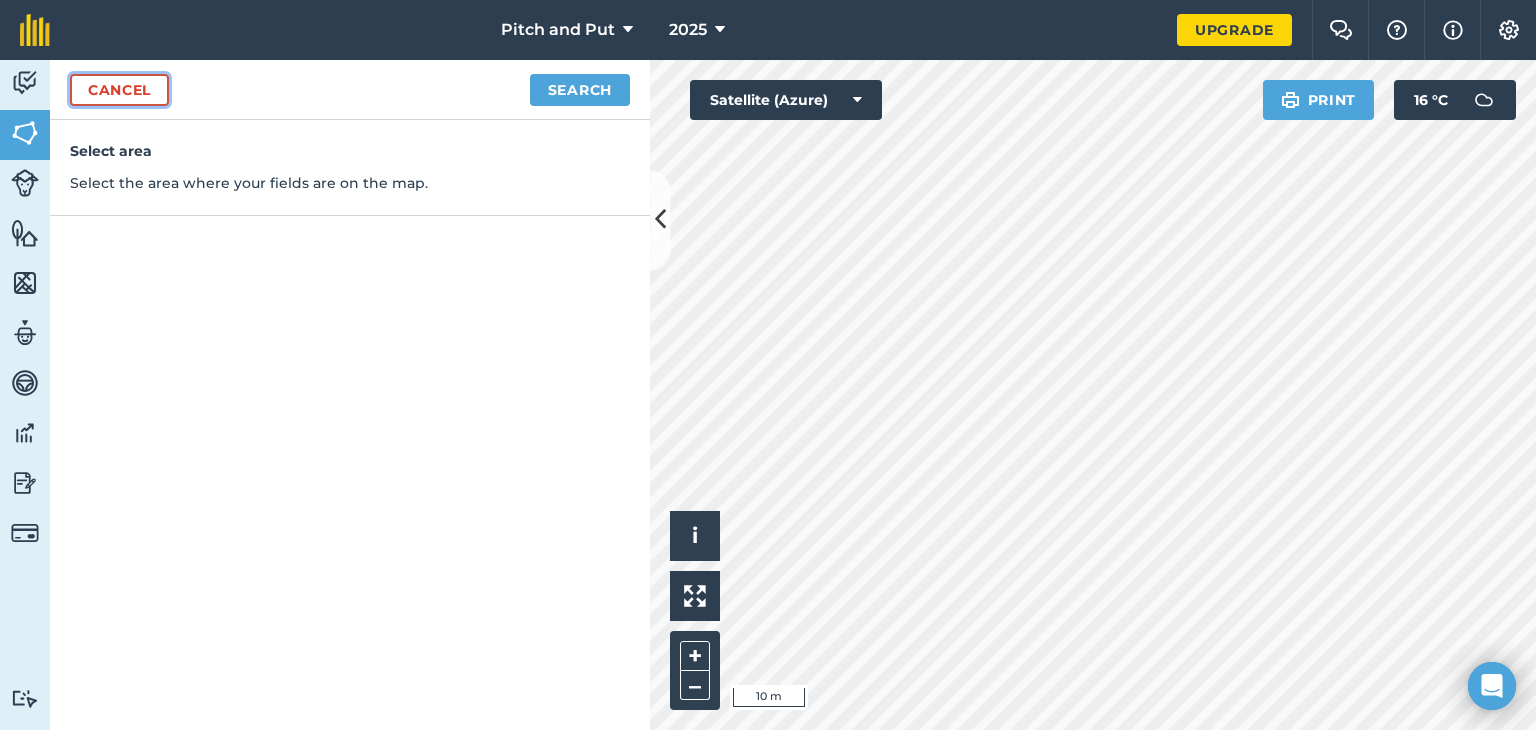 click on "Cancel" at bounding box center [119, 90] 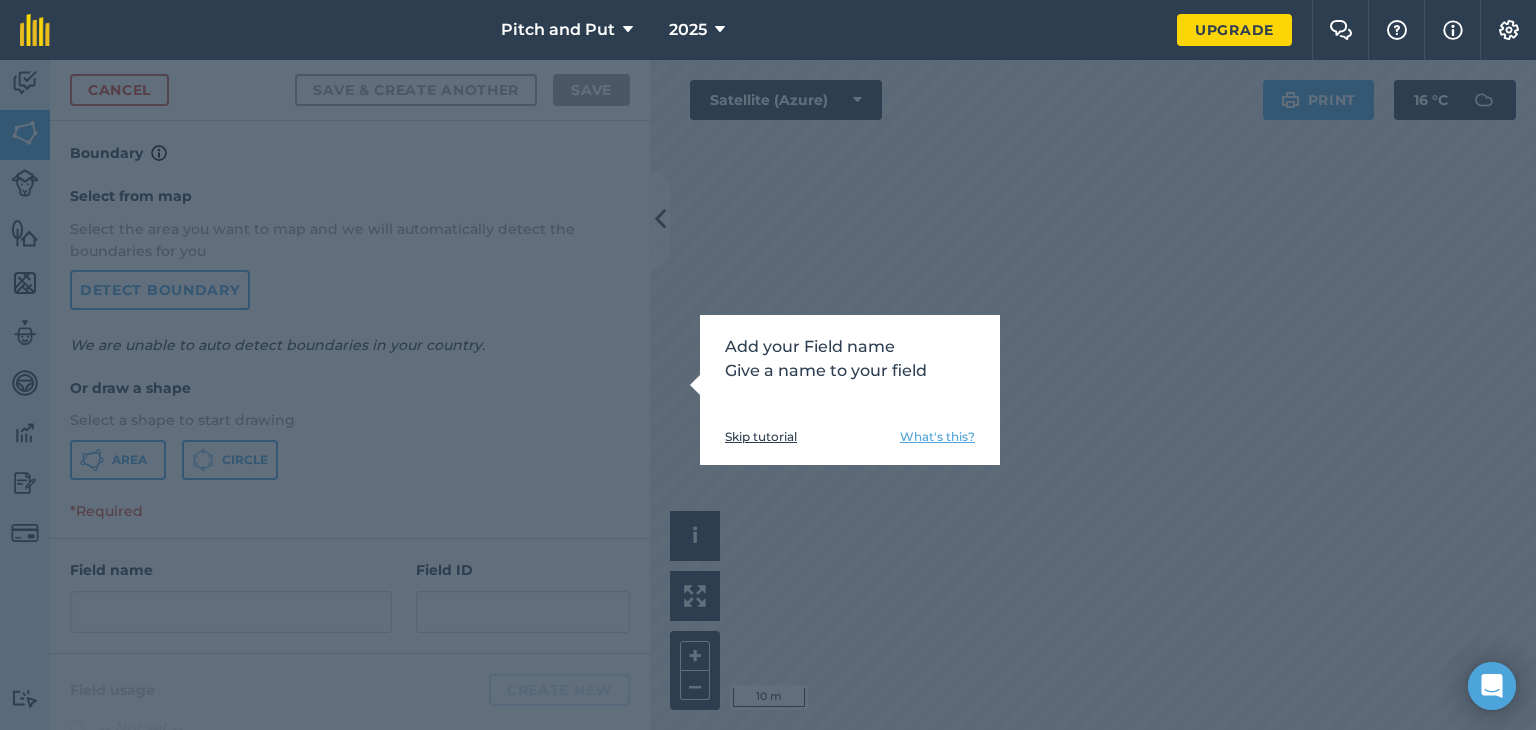 click on "Skip tutorial" at bounding box center (761, 437) 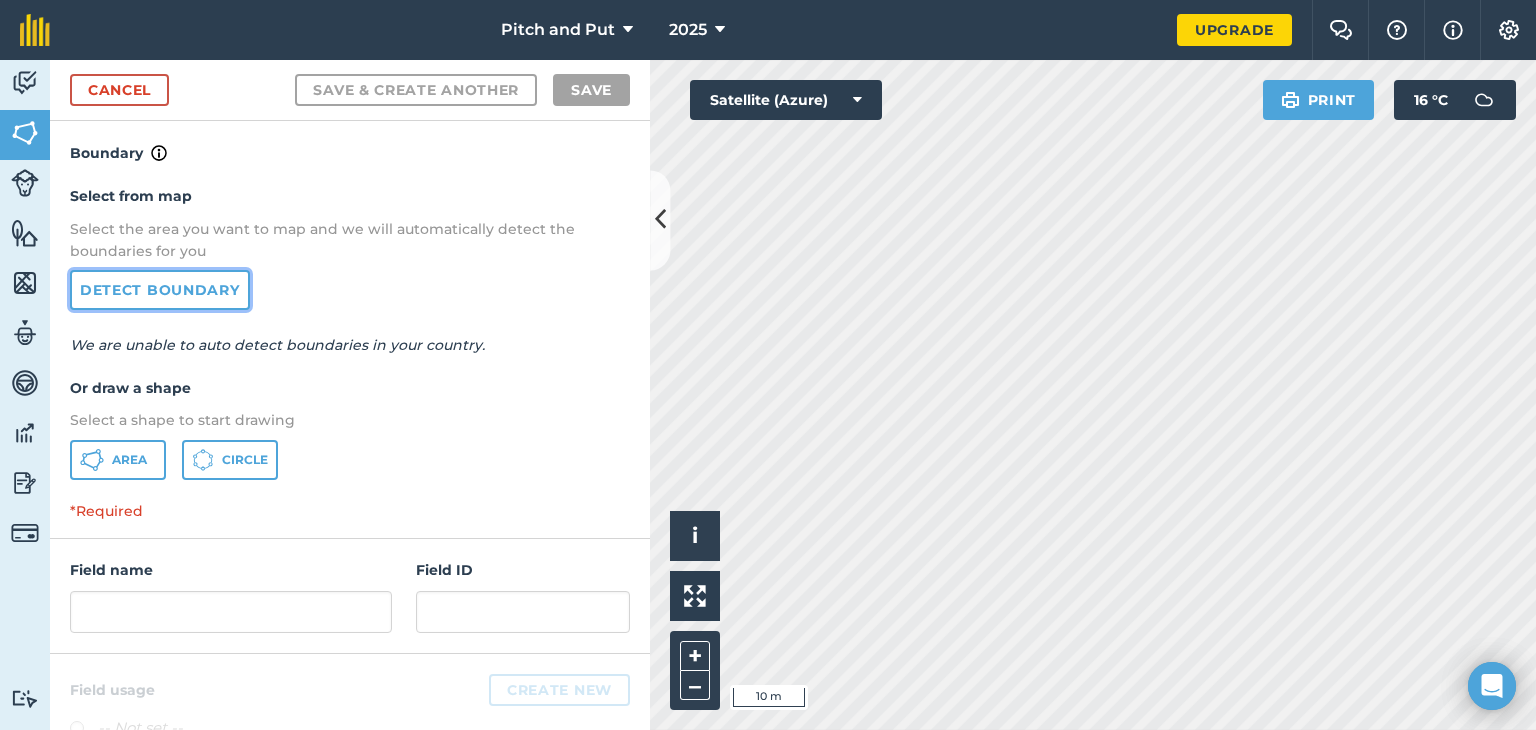 click on "Detect boundary" at bounding box center [160, 290] 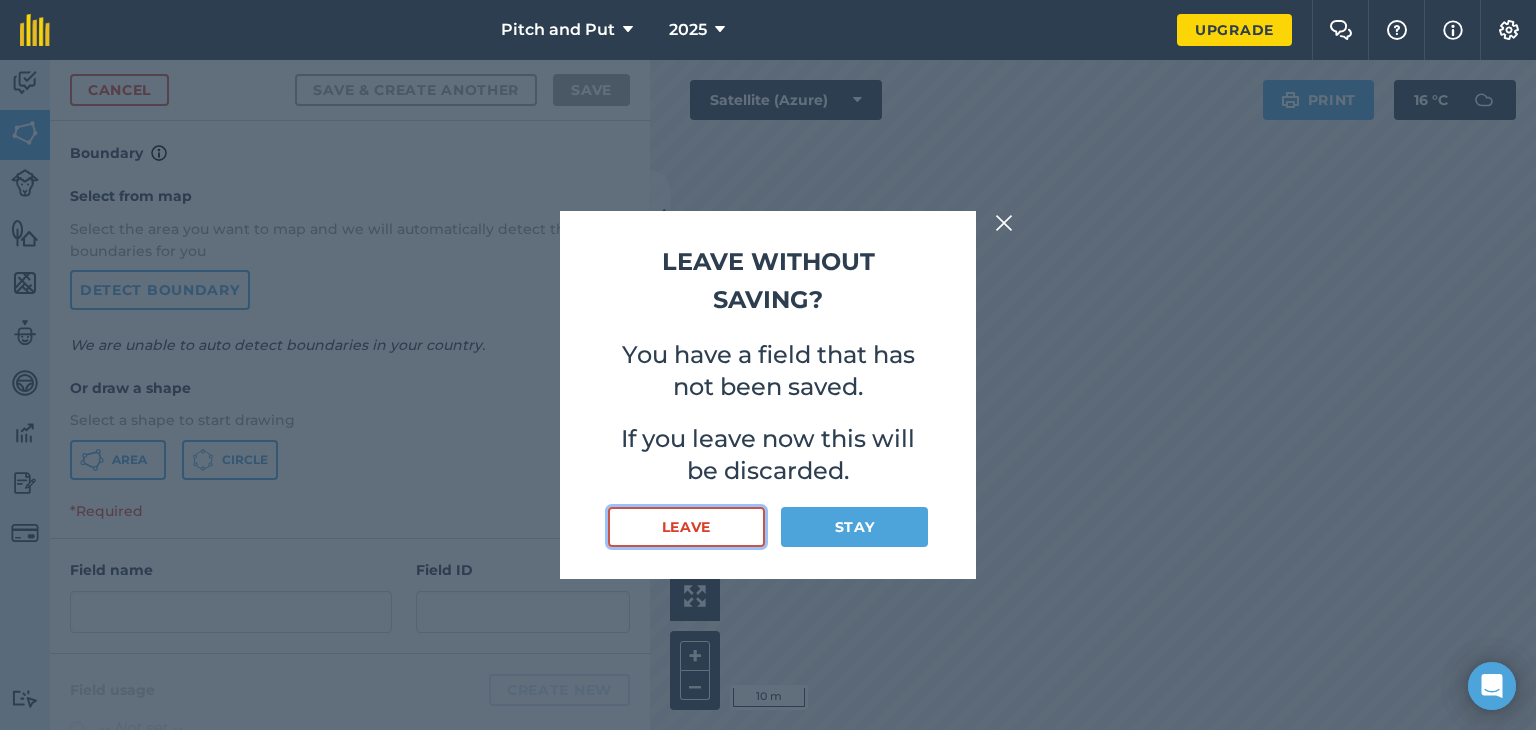 click on "Leave" at bounding box center [686, 527] 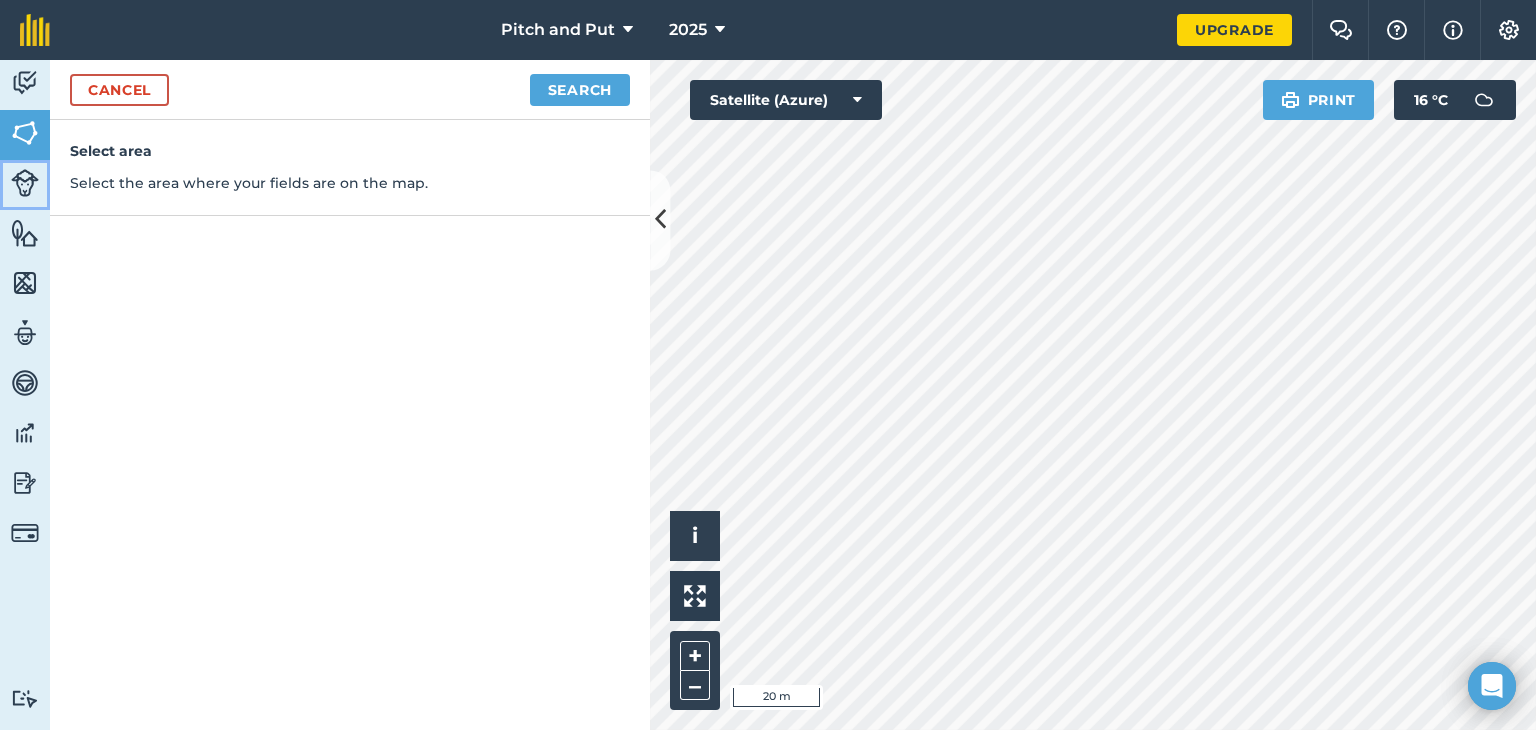 click at bounding box center (25, 183) 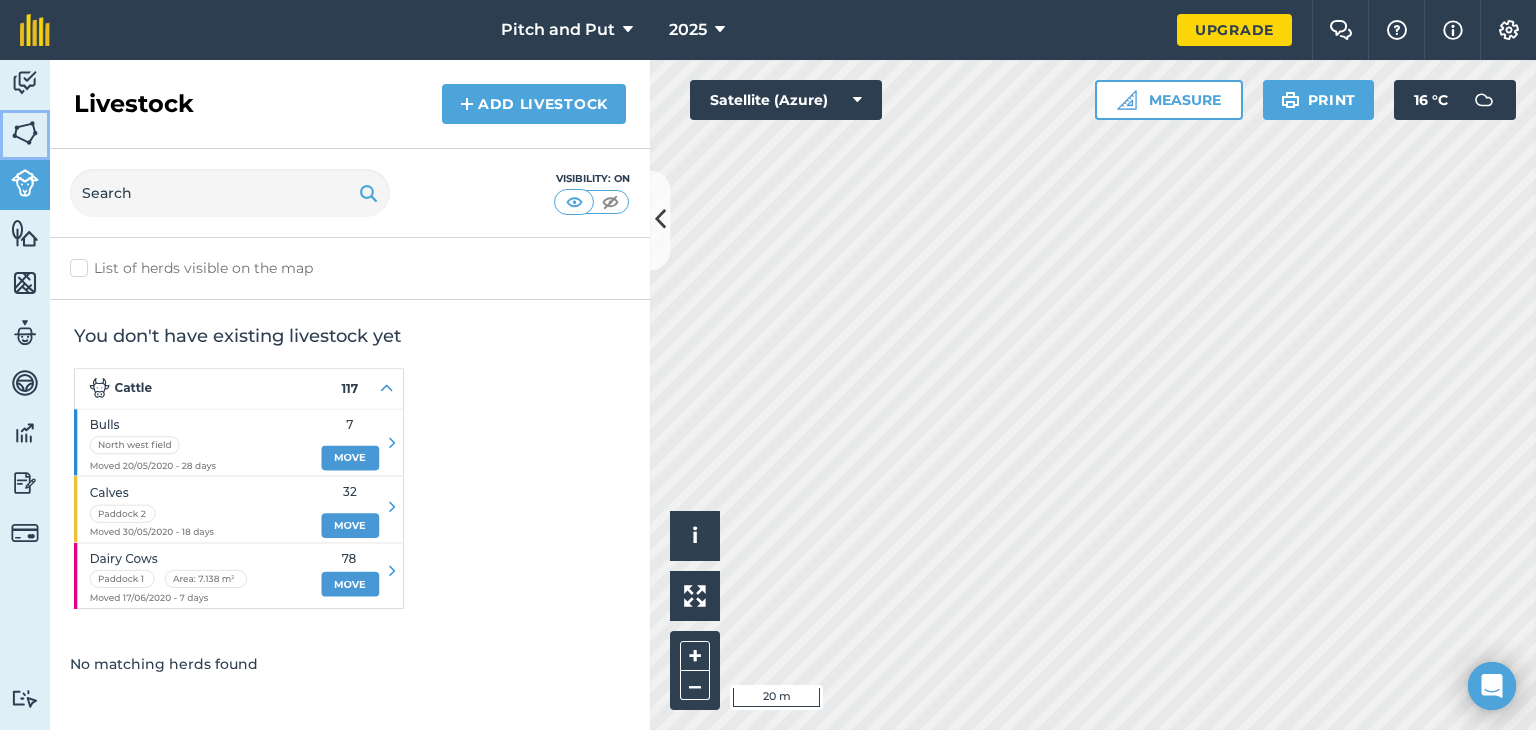 click at bounding box center (25, 133) 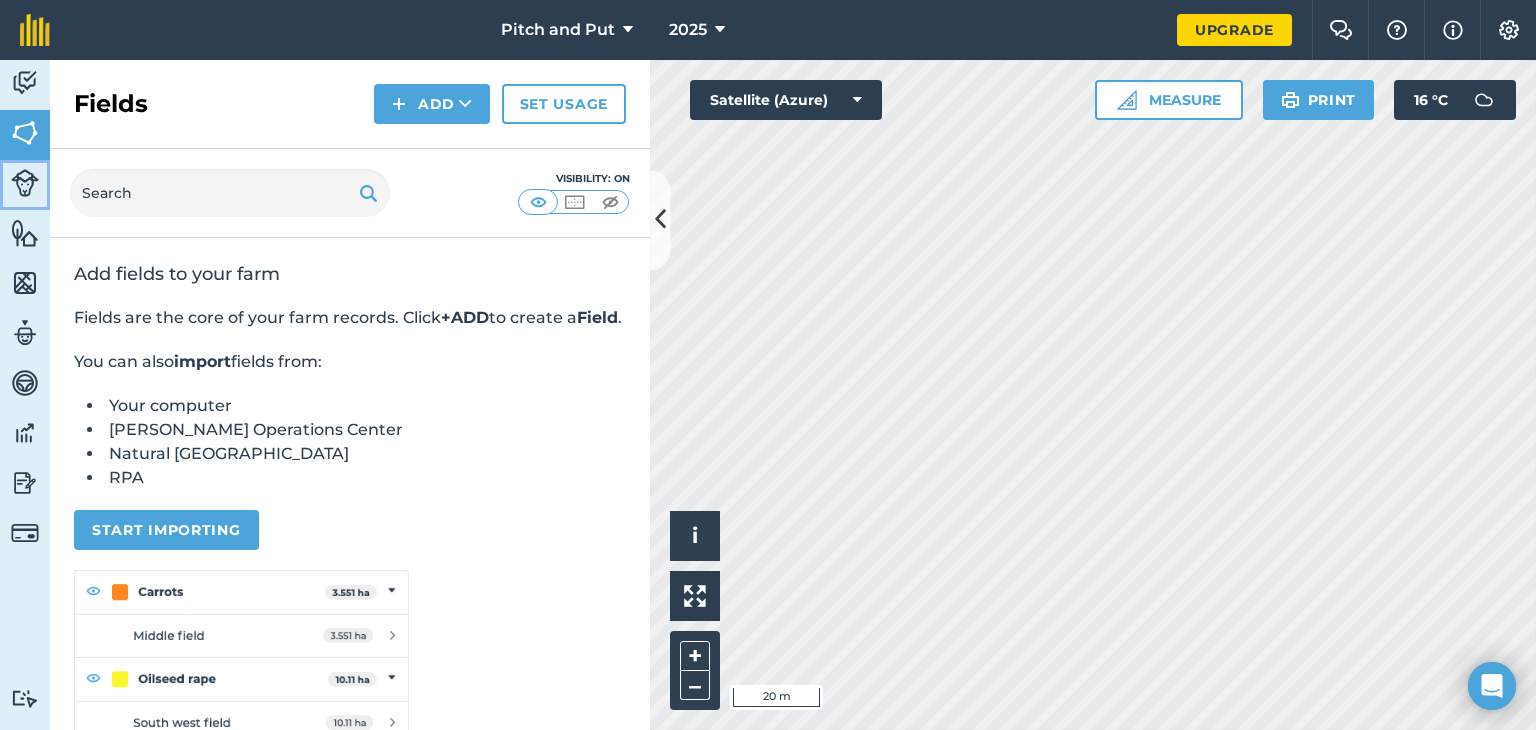 click at bounding box center (25, 183) 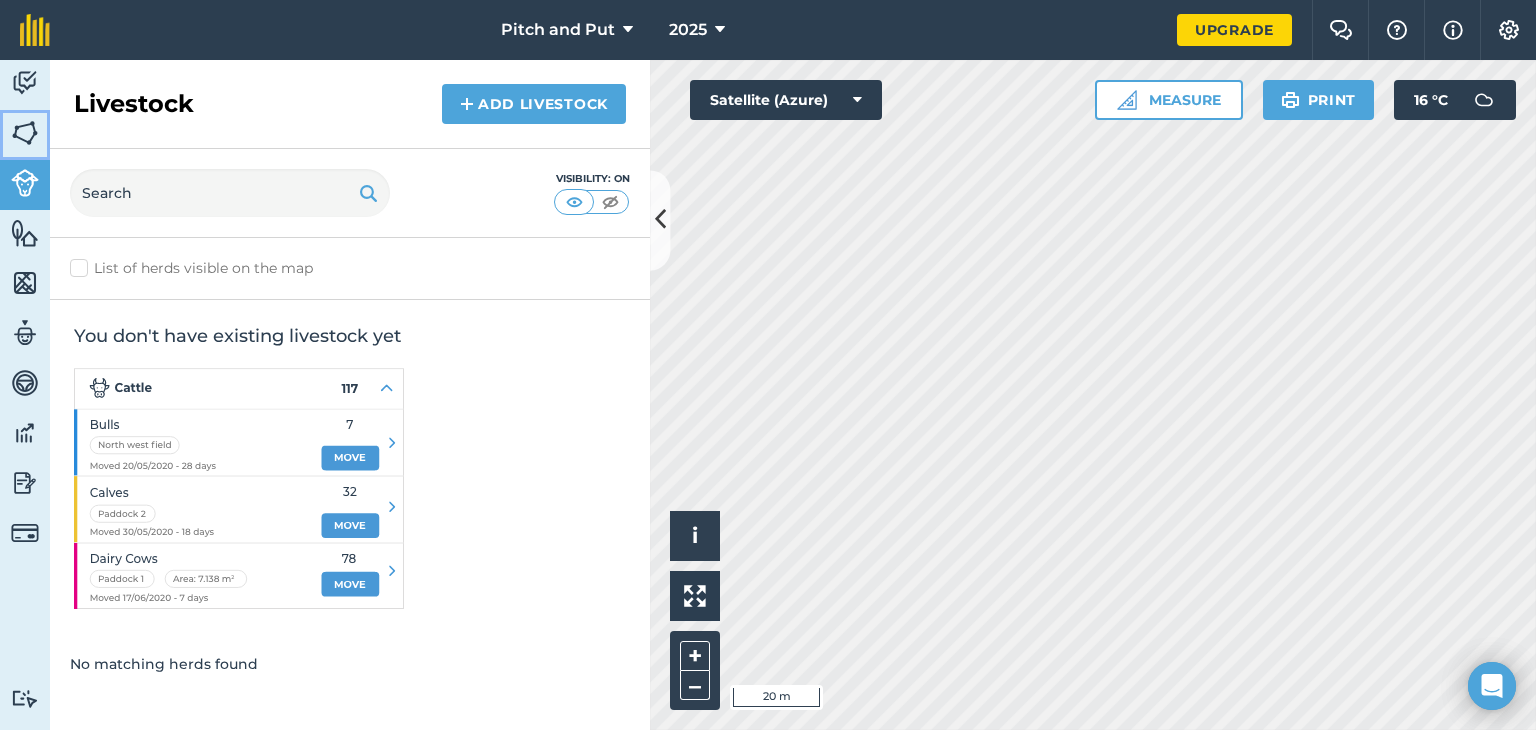 click at bounding box center [25, 133] 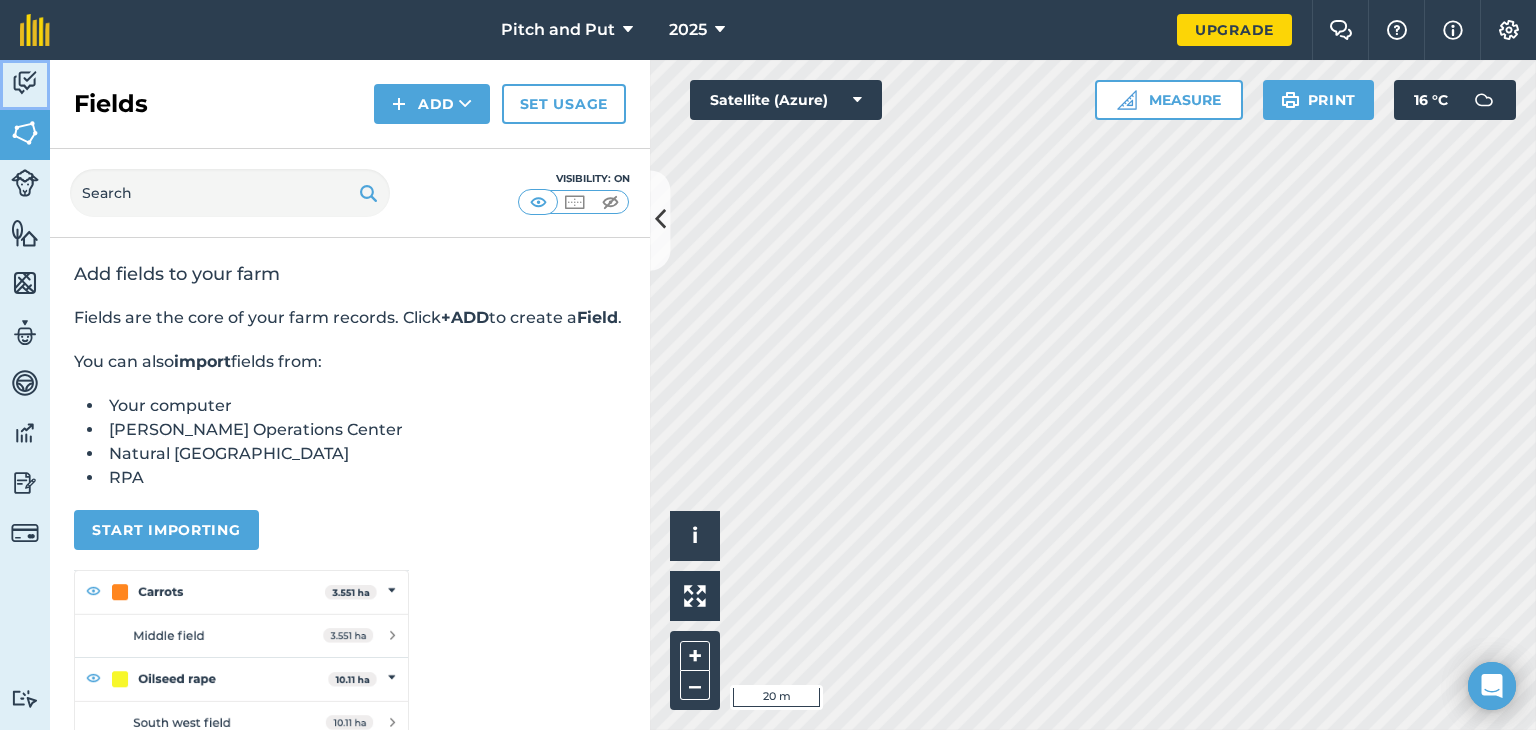 click at bounding box center (25, 83) 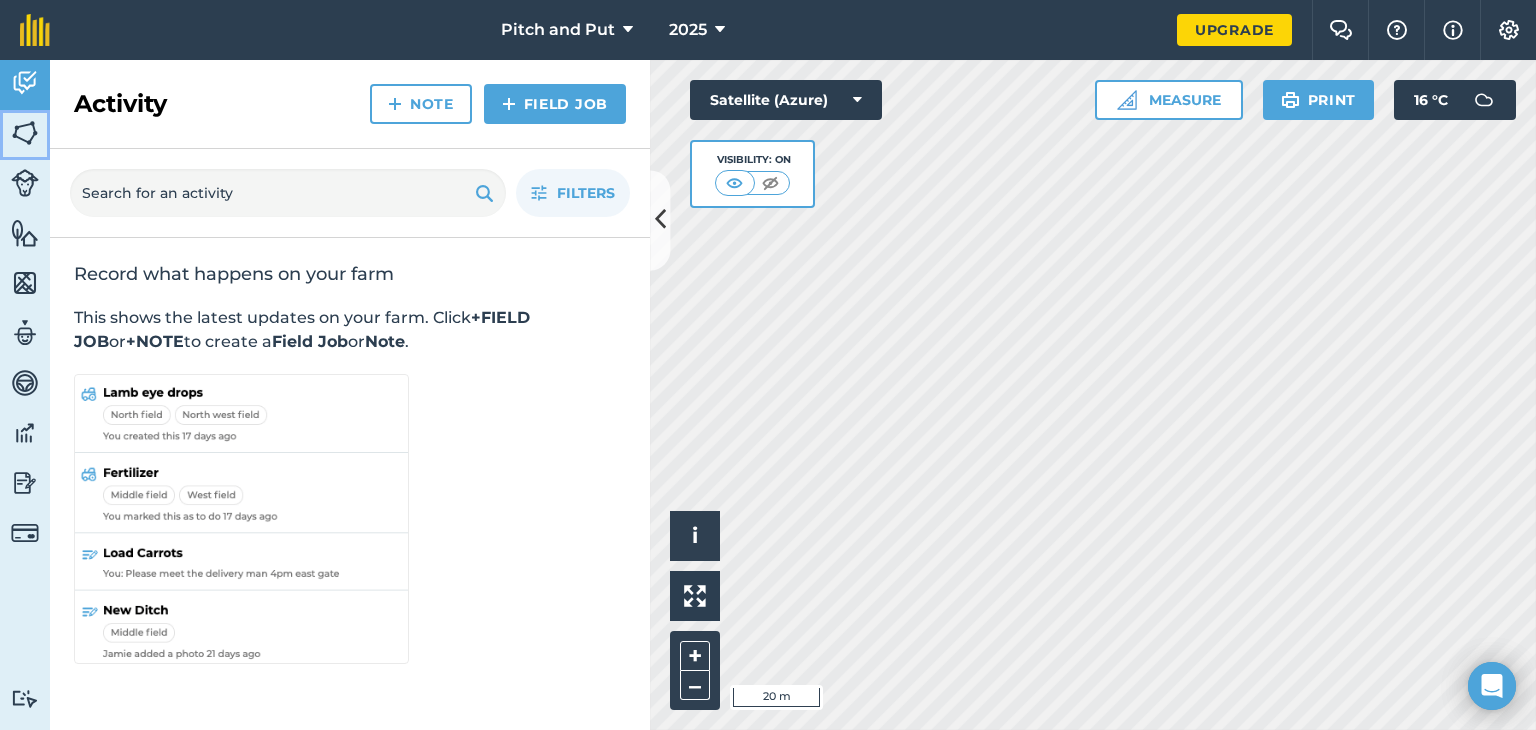 click at bounding box center [25, 133] 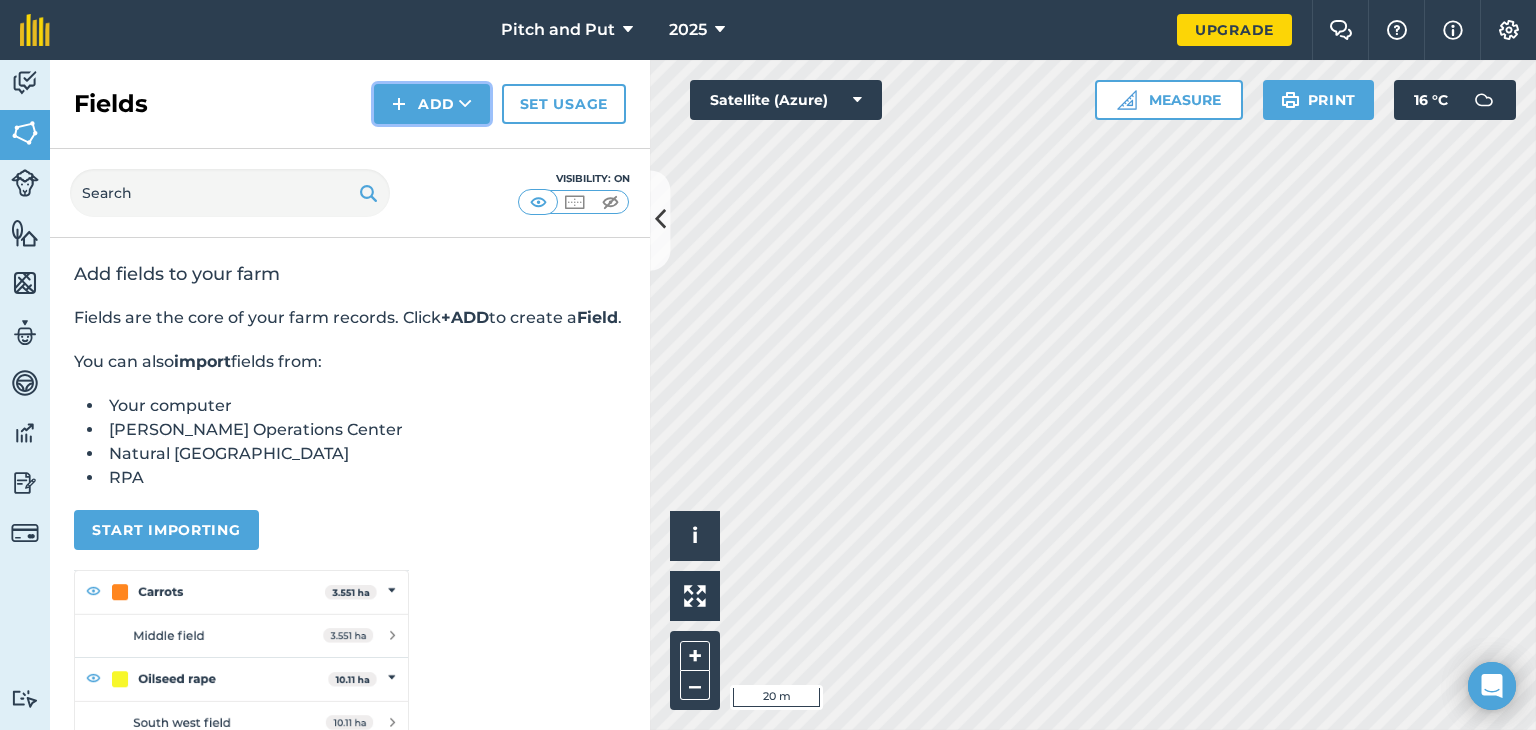 click on "Add" at bounding box center [432, 104] 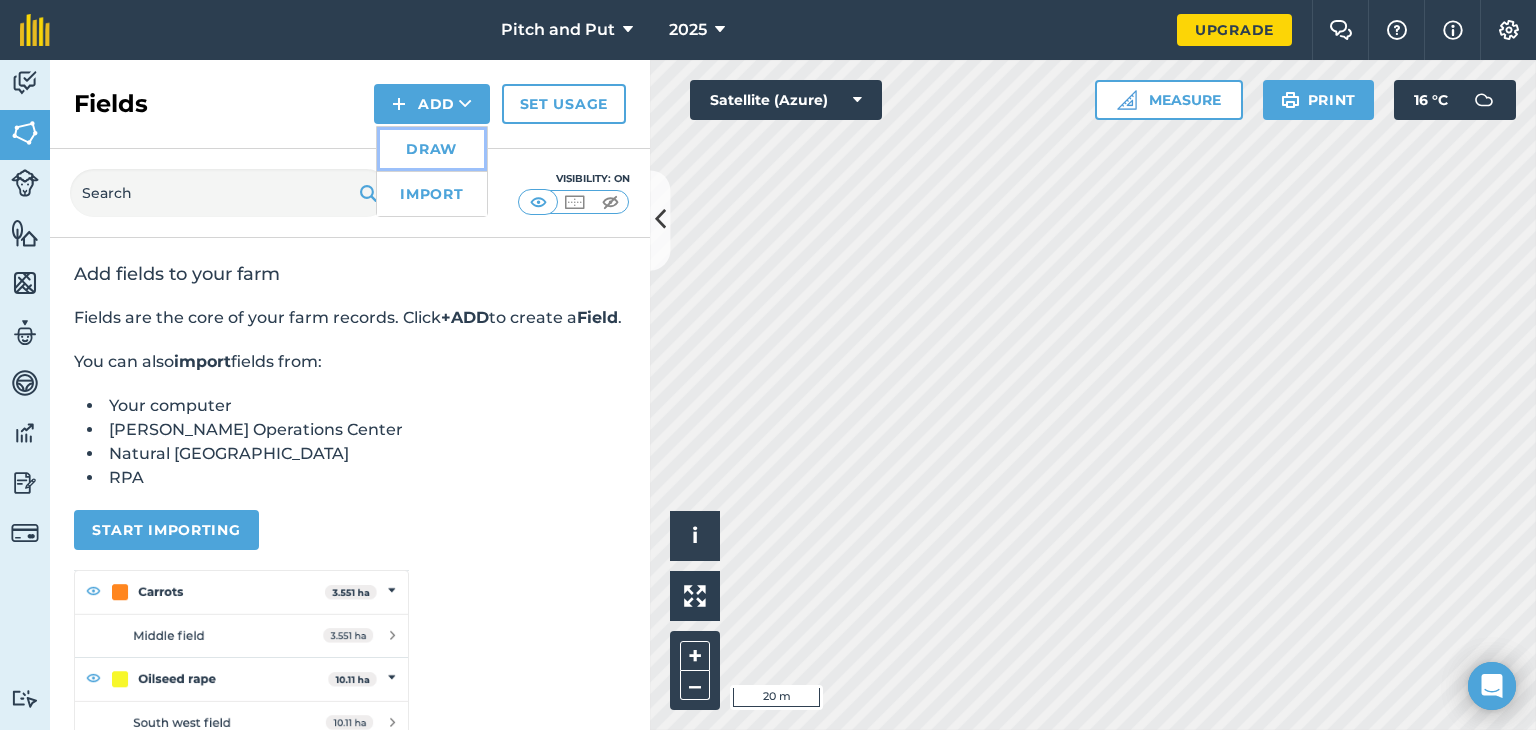 click on "Draw" at bounding box center [432, 149] 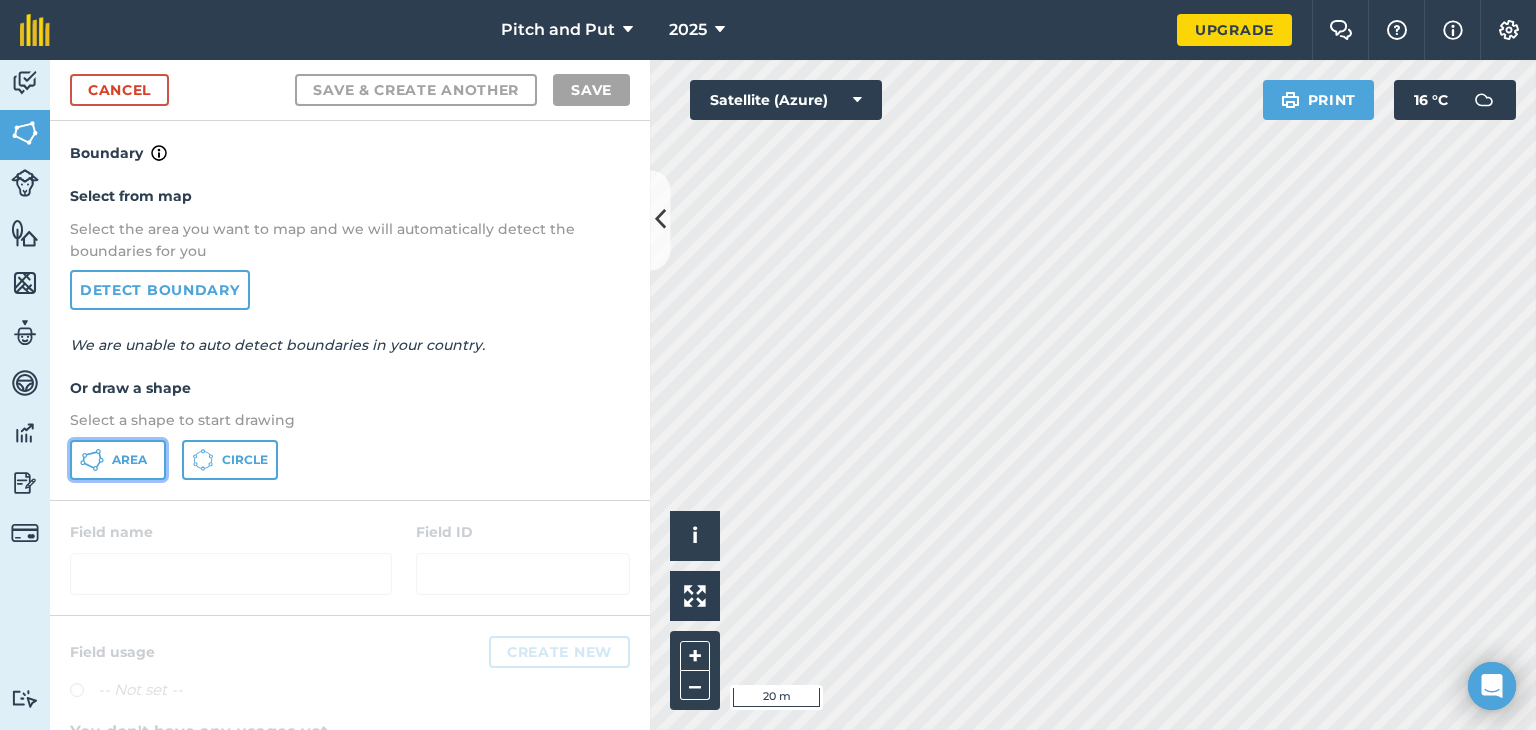 click on "Area" at bounding box center [129, 460] 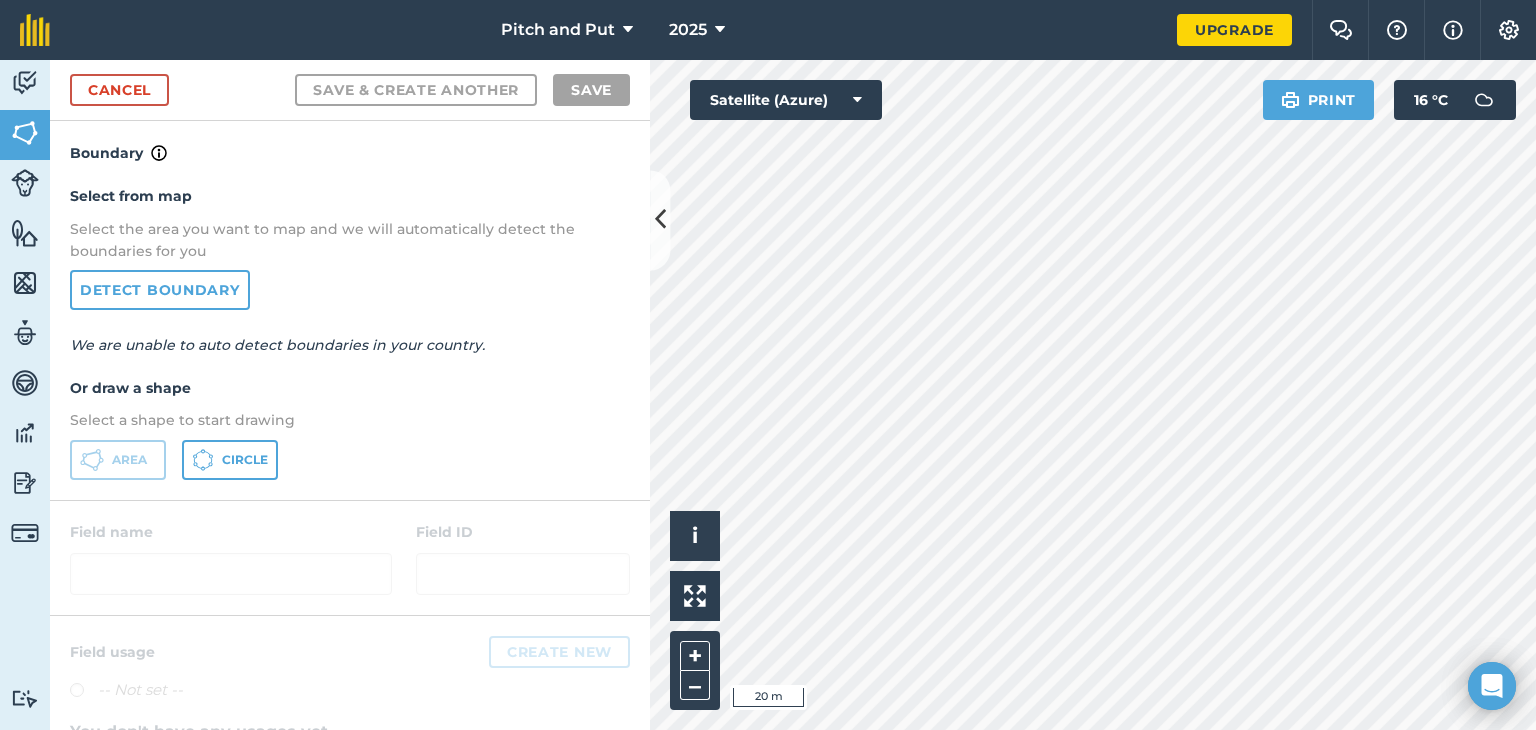 click on "Pitch and Put 2025" at bounding box center [623, 30] 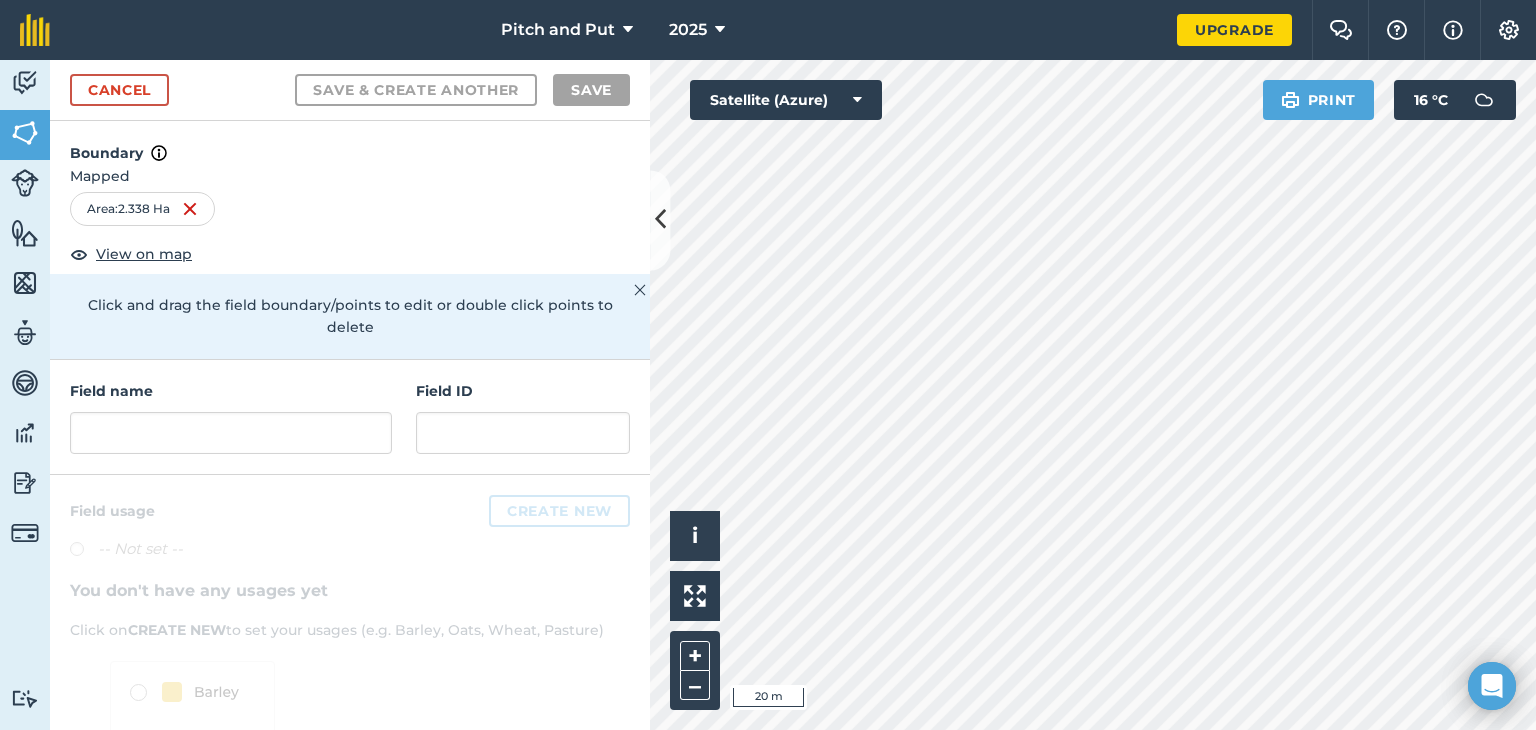 click on "Pitch and Put 2025 Upgrade Farm Chat Help Info Settings Map printing is not available on our free plan Please upgrade to our Essentials, Plus or Pro plan to access this feature. Activity Fields Livestock Features Maps Team Vehicles Data Reporting Billing Tutorials Tutorials Cancel Save & Create Another Save Boundary   Mapped Area :  2.338   Ha   View on map Click and drag the field boundary/points to edit or double click points to delete Field name Field ID Field usage   Create new -- Not set -- You don't have any usages yet Click on  CREATE NEW  to set your usages (e.g. Barley, Oats, Wheat, Pasture) Click to start drawing i © 2025 TomTom, Microsoft 20 m + – Satellite (Azure) Print 16   ° C" at bounding box center (768, 365) 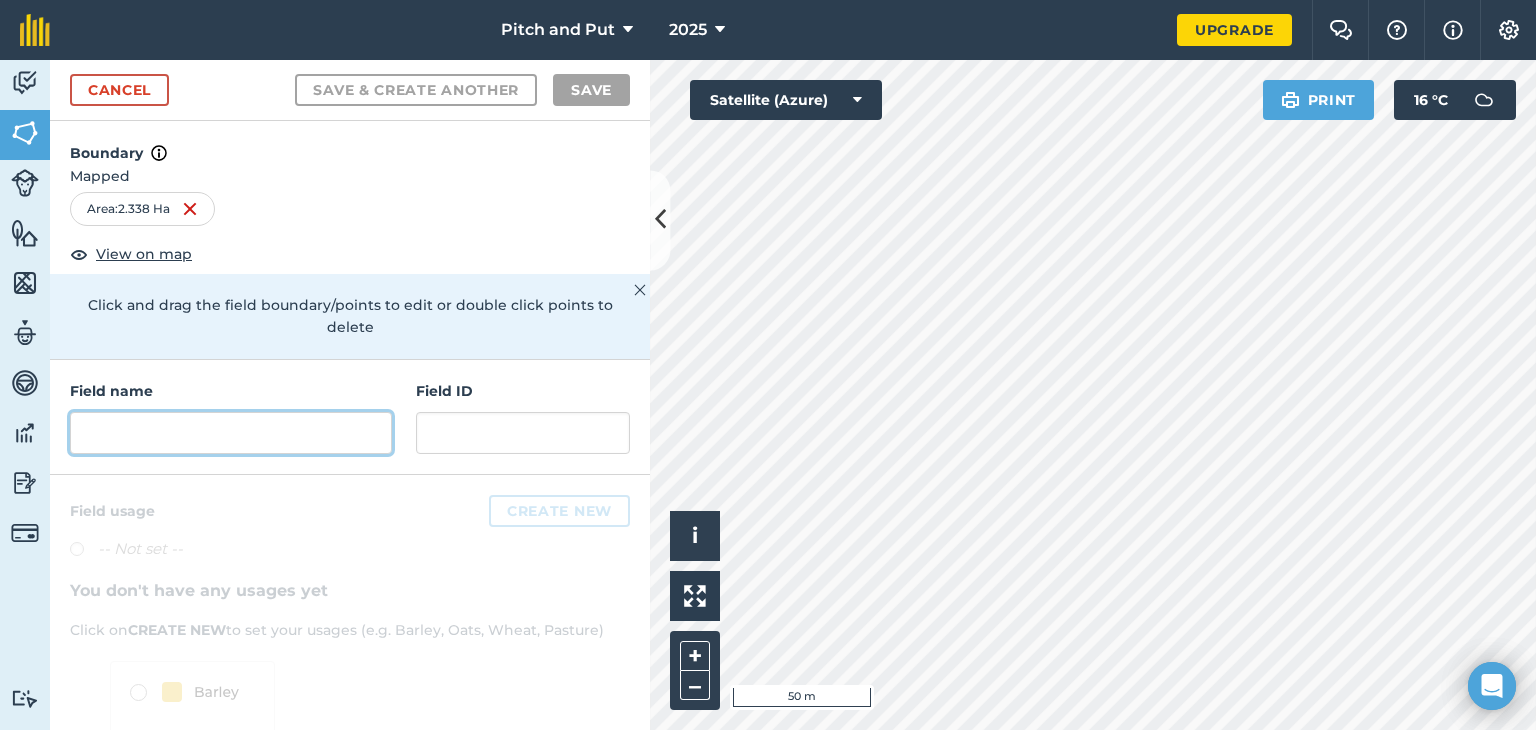 click at bounding box center [231, 433] 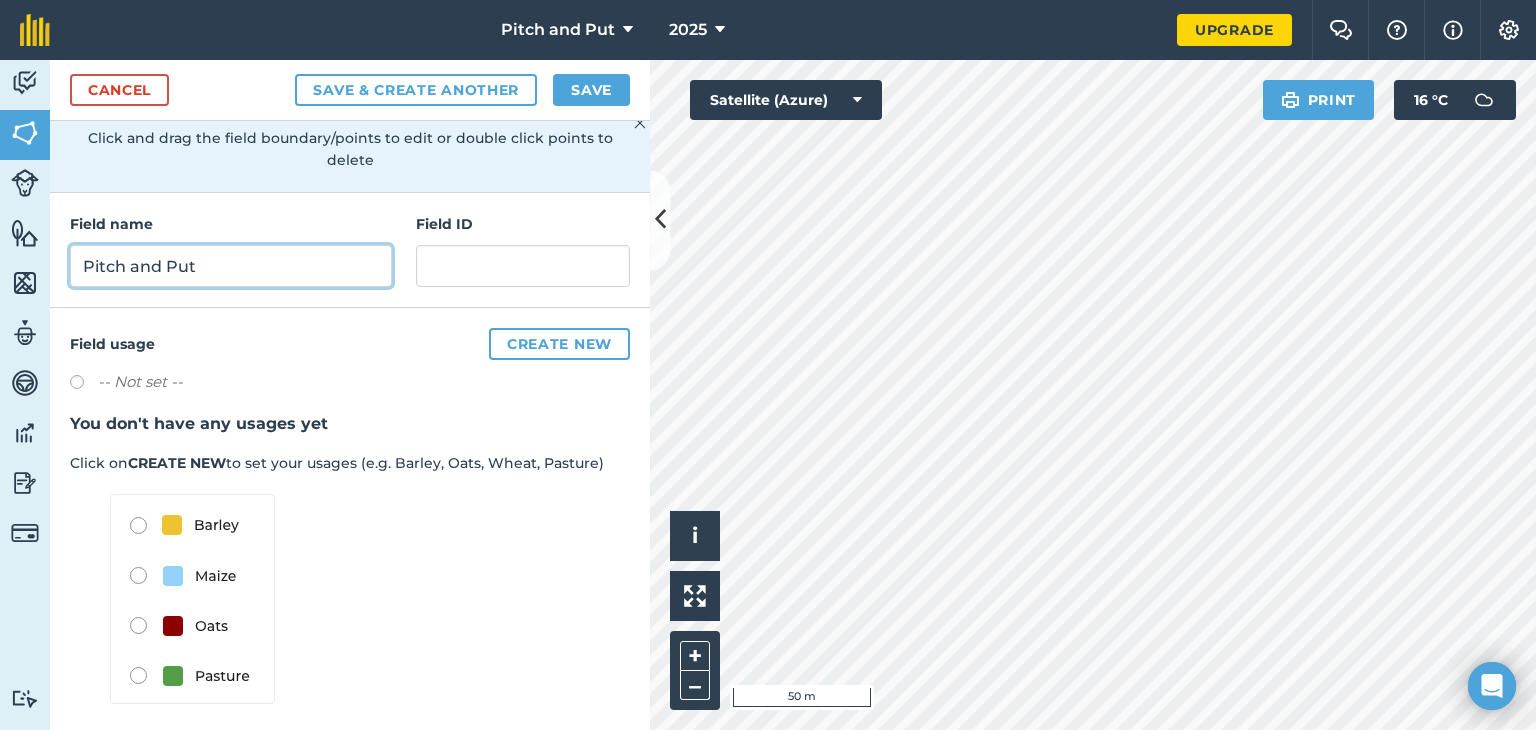 scroll, scrollTop: 176, scrollLeft: 0, axis: vertical 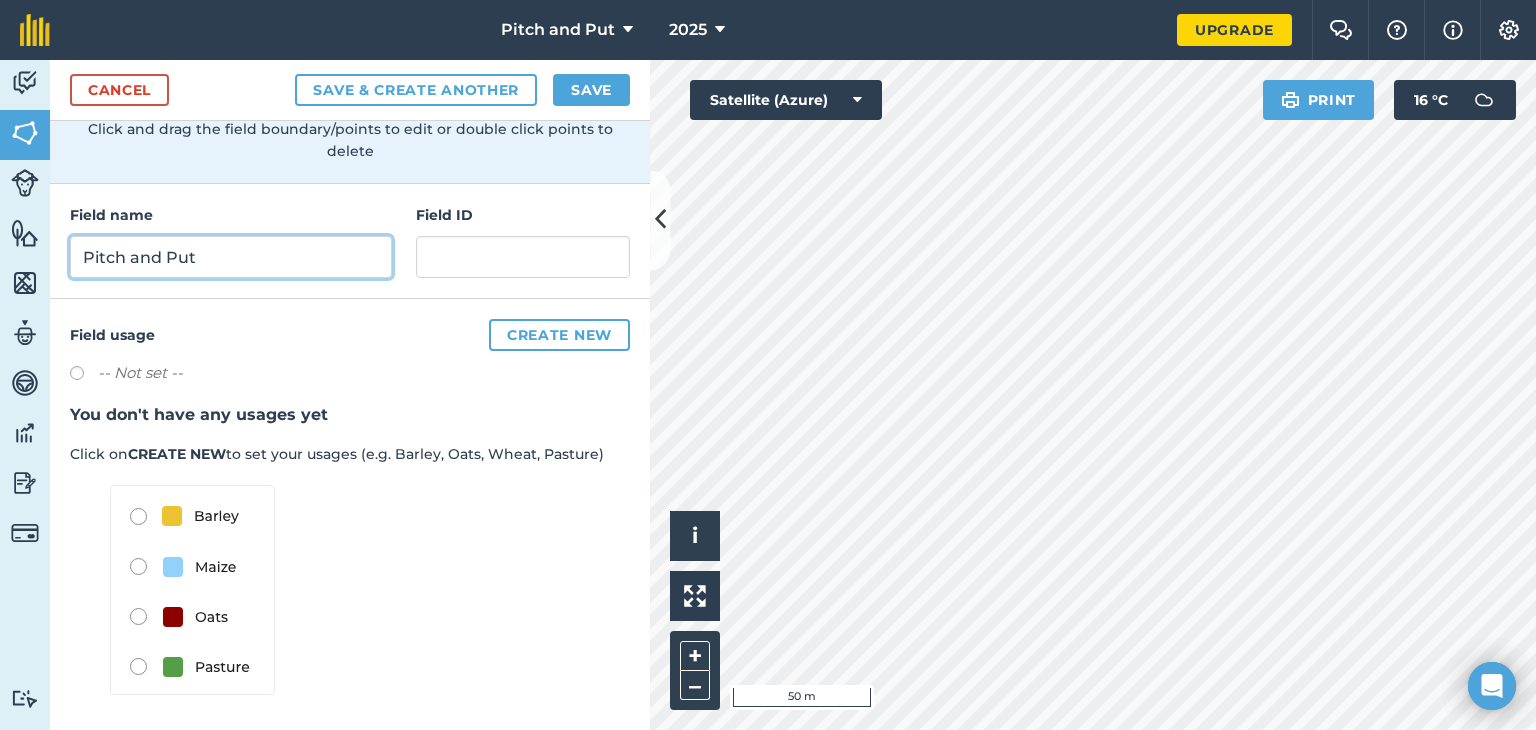 type on "Pitch and Put" 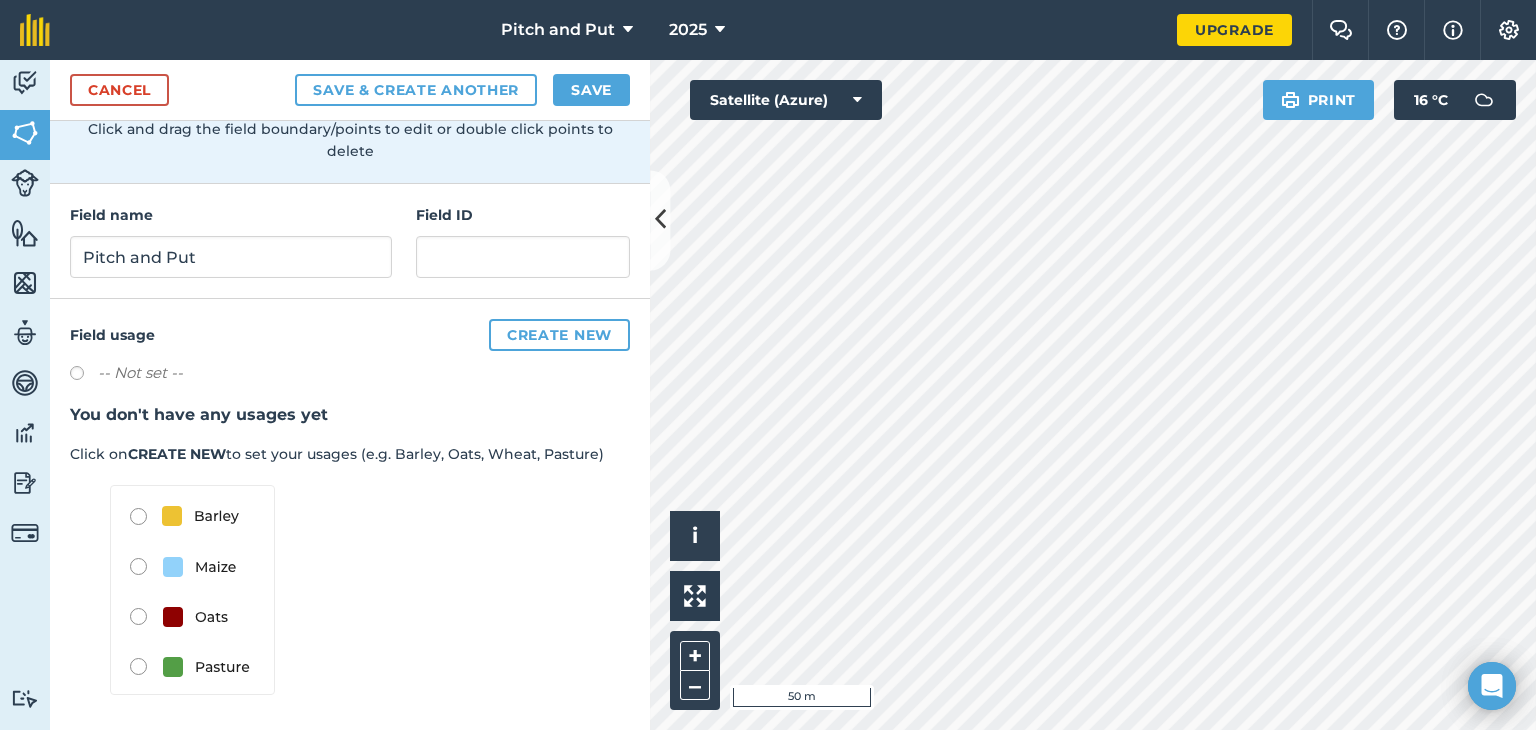 click at bounding box center [192, 590] 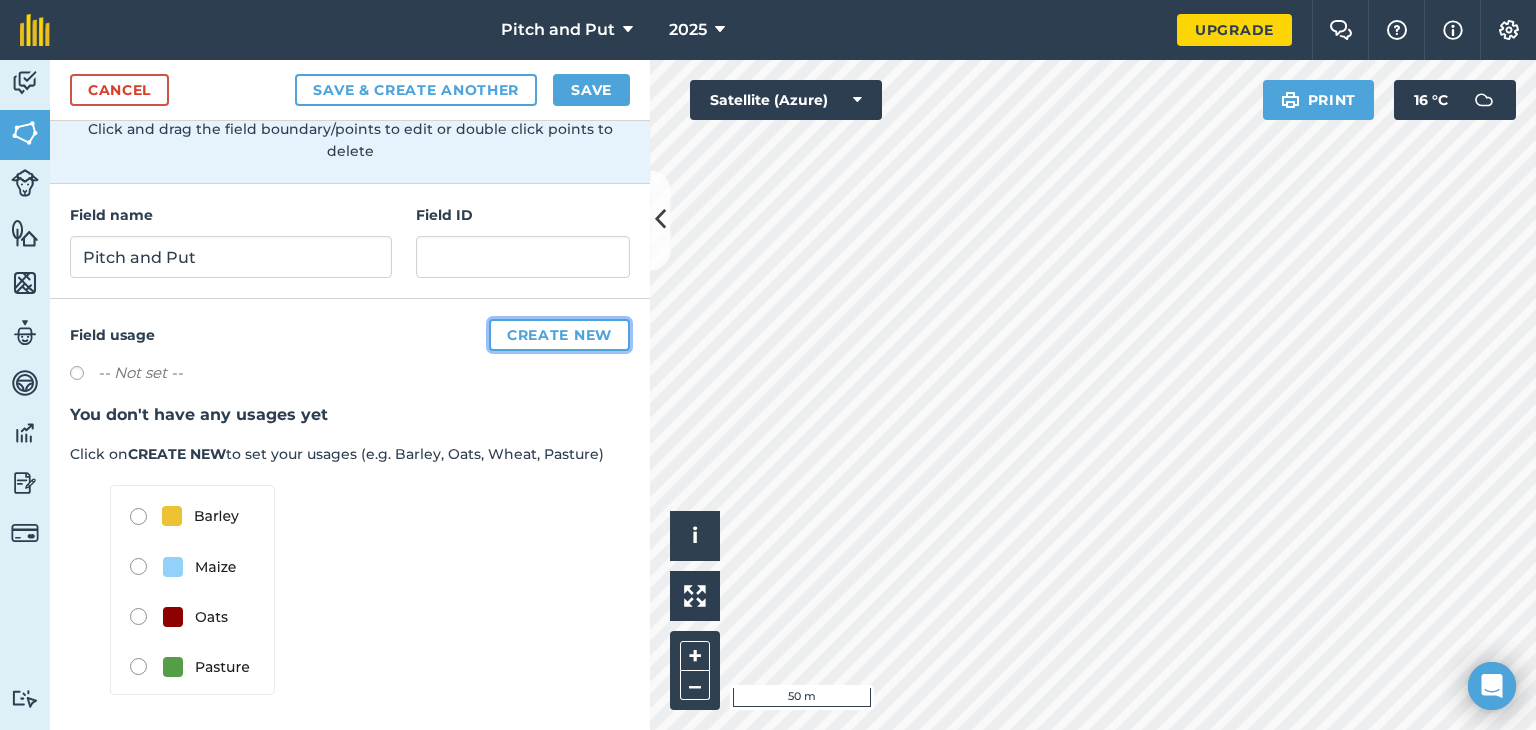 click on "Create new" at bounding box center (559, 335) 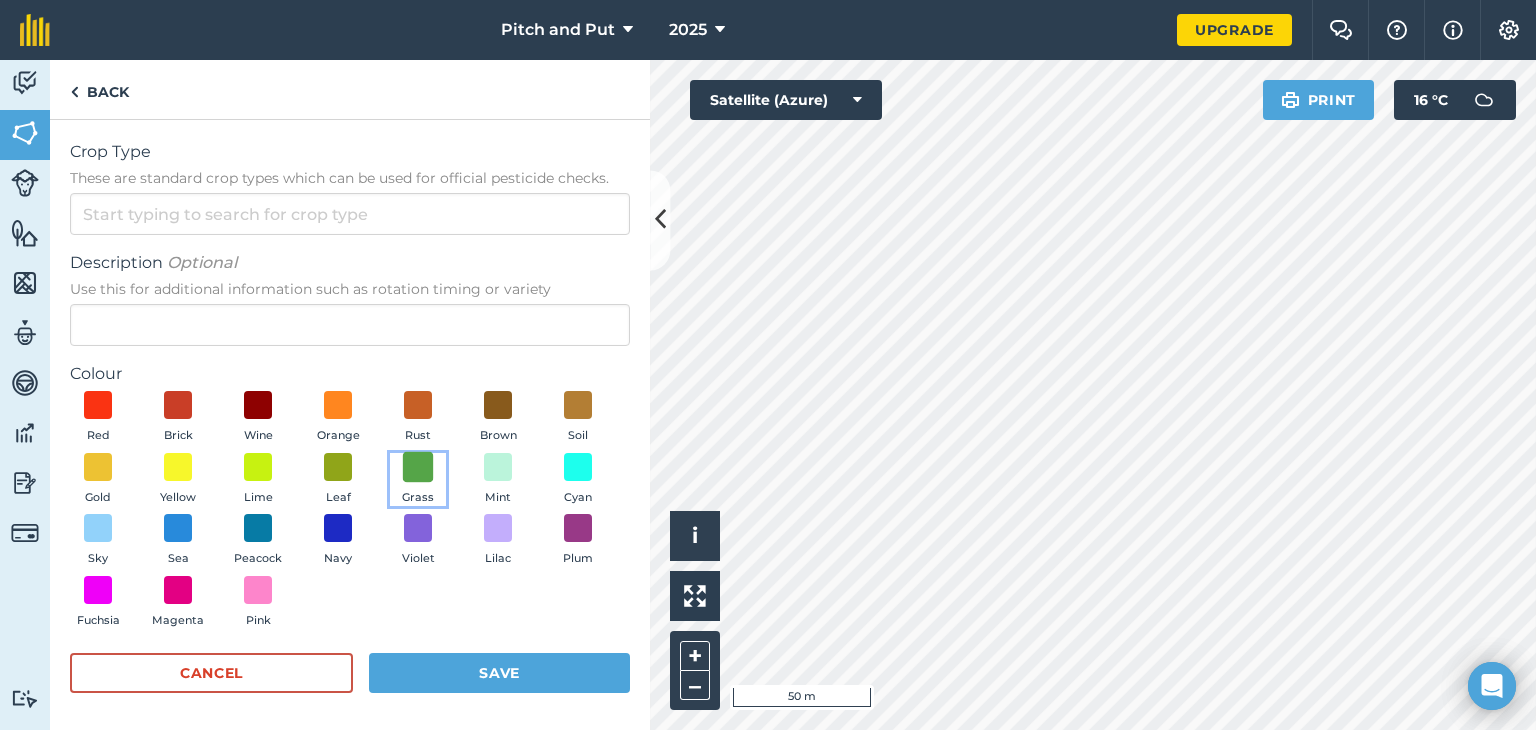 click at bounding box center [418, 466] 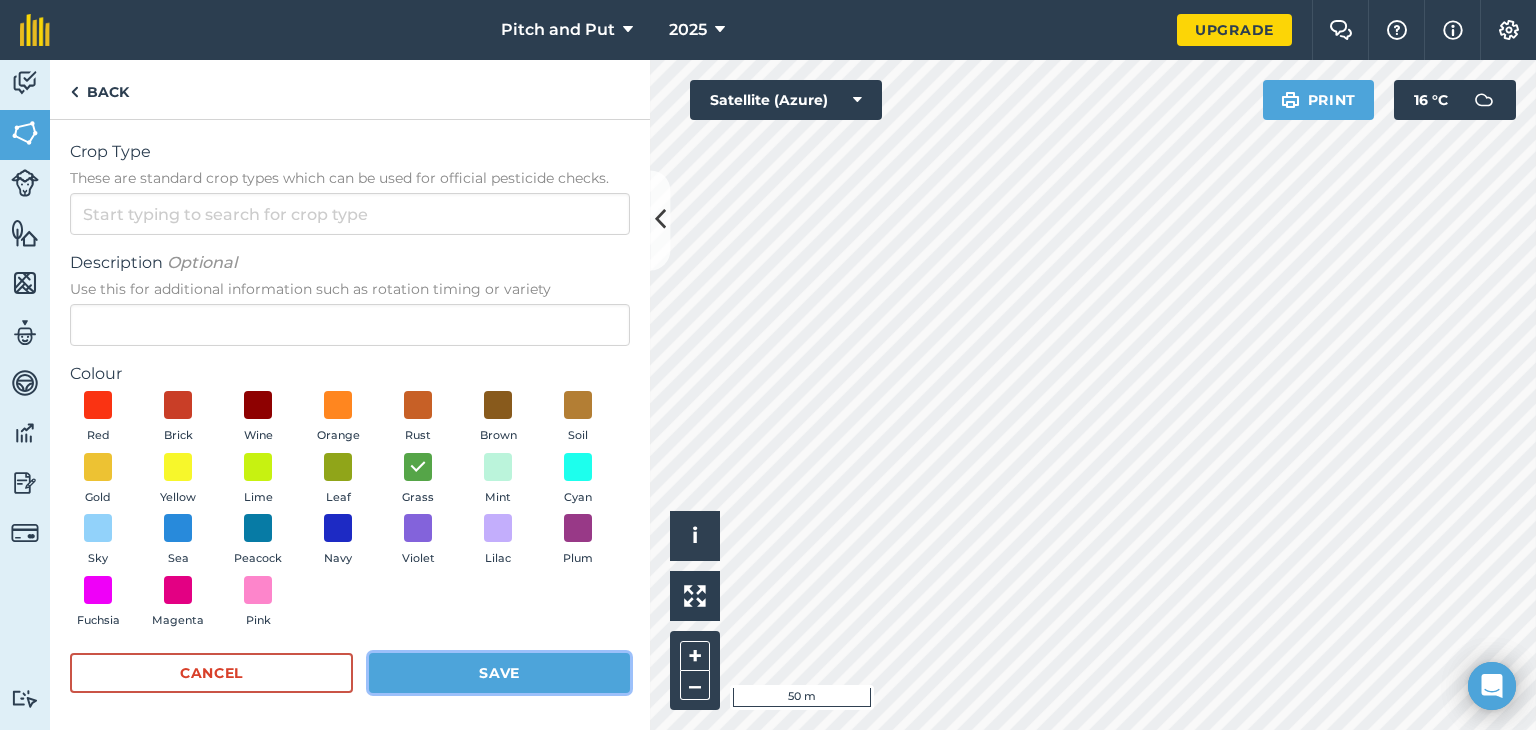 click on "Save" at bounding box center [499, 673] 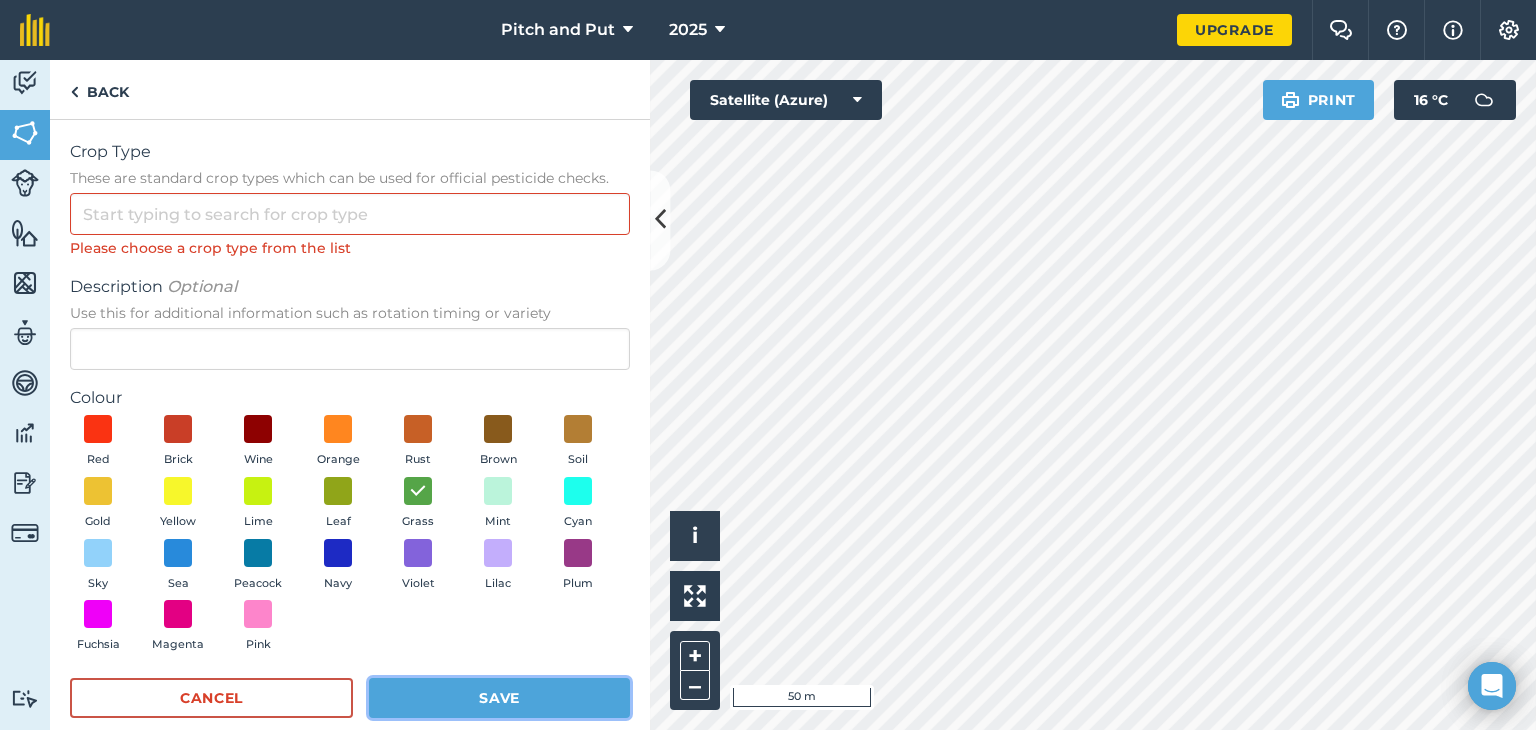 click on "Save" at bounding box center [499, 698] 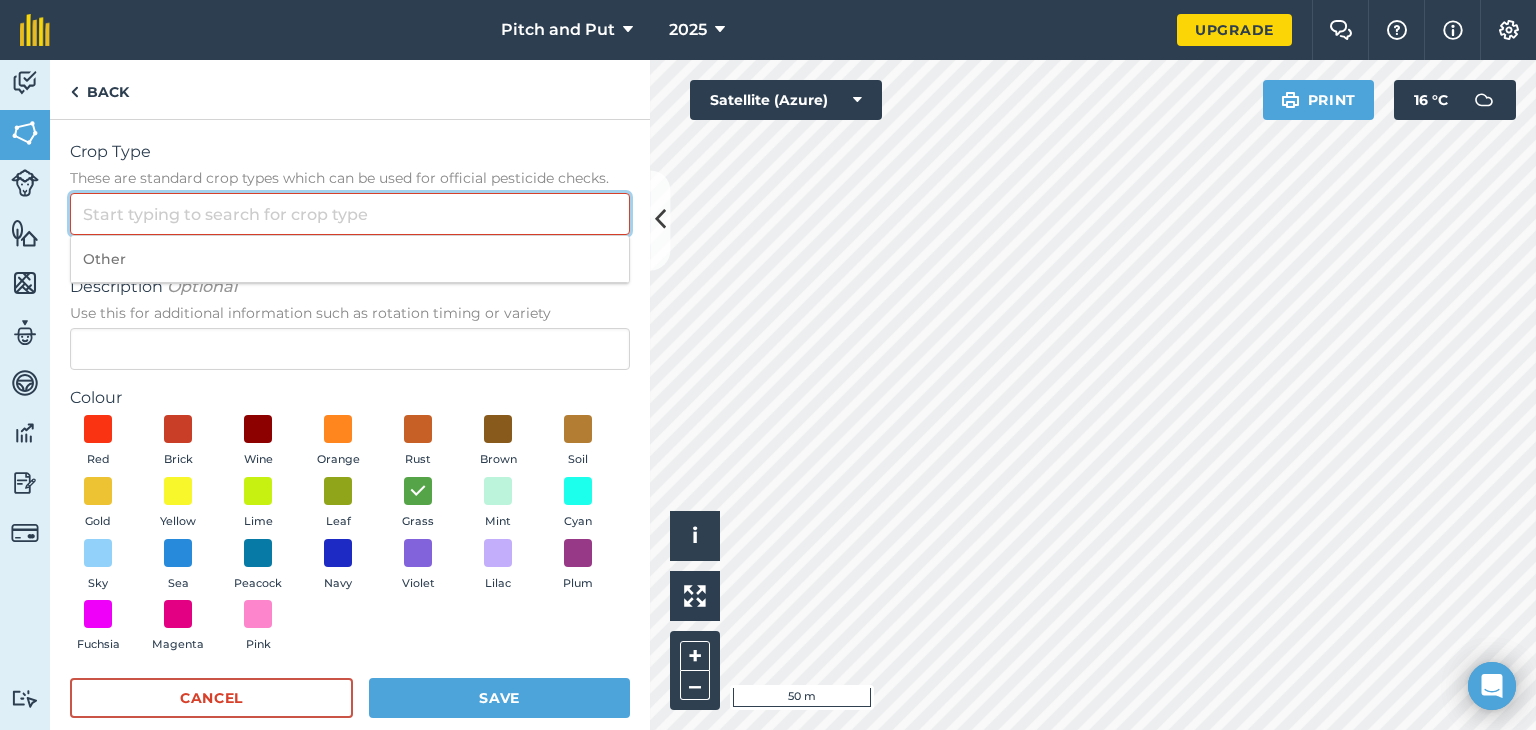 click on "Crop Type These are standard crop types which can be used for official pesticide checks." at bounding box center [350, 214] 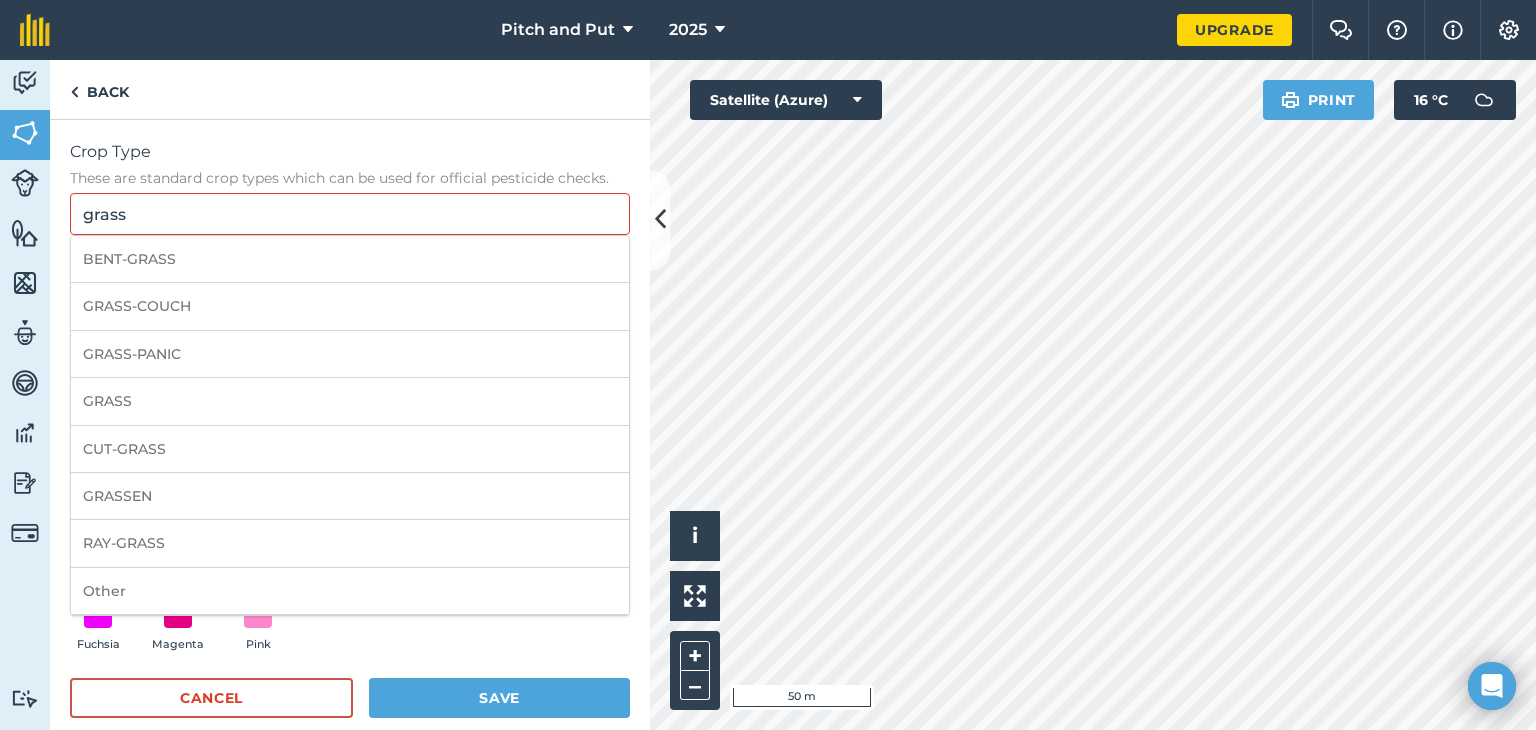 drag, startPoint x: 322, startPoint y: 246, endPoint x: 260, endPoint y: 250, distance: 62.1289 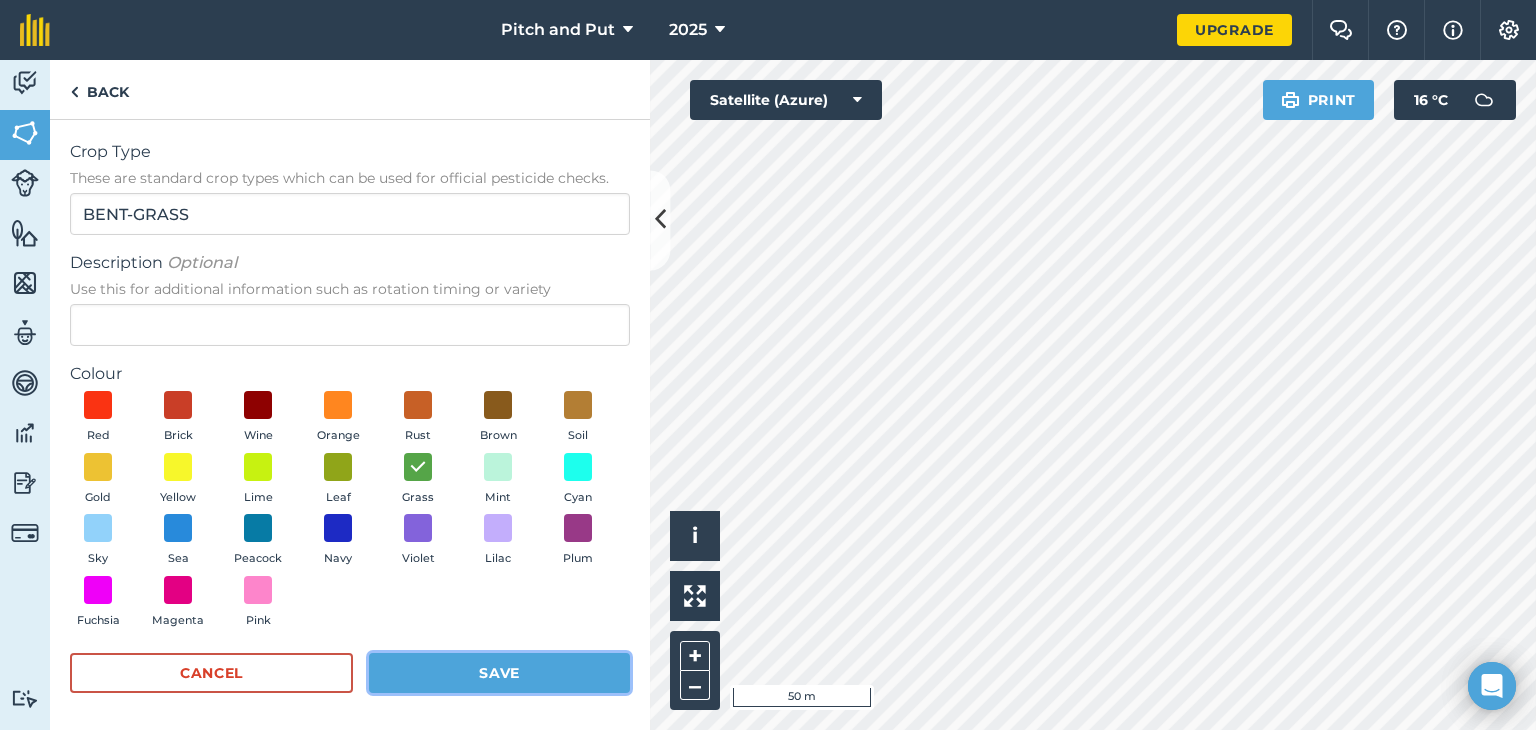 click on "Save" at bounding box center [499, 673] 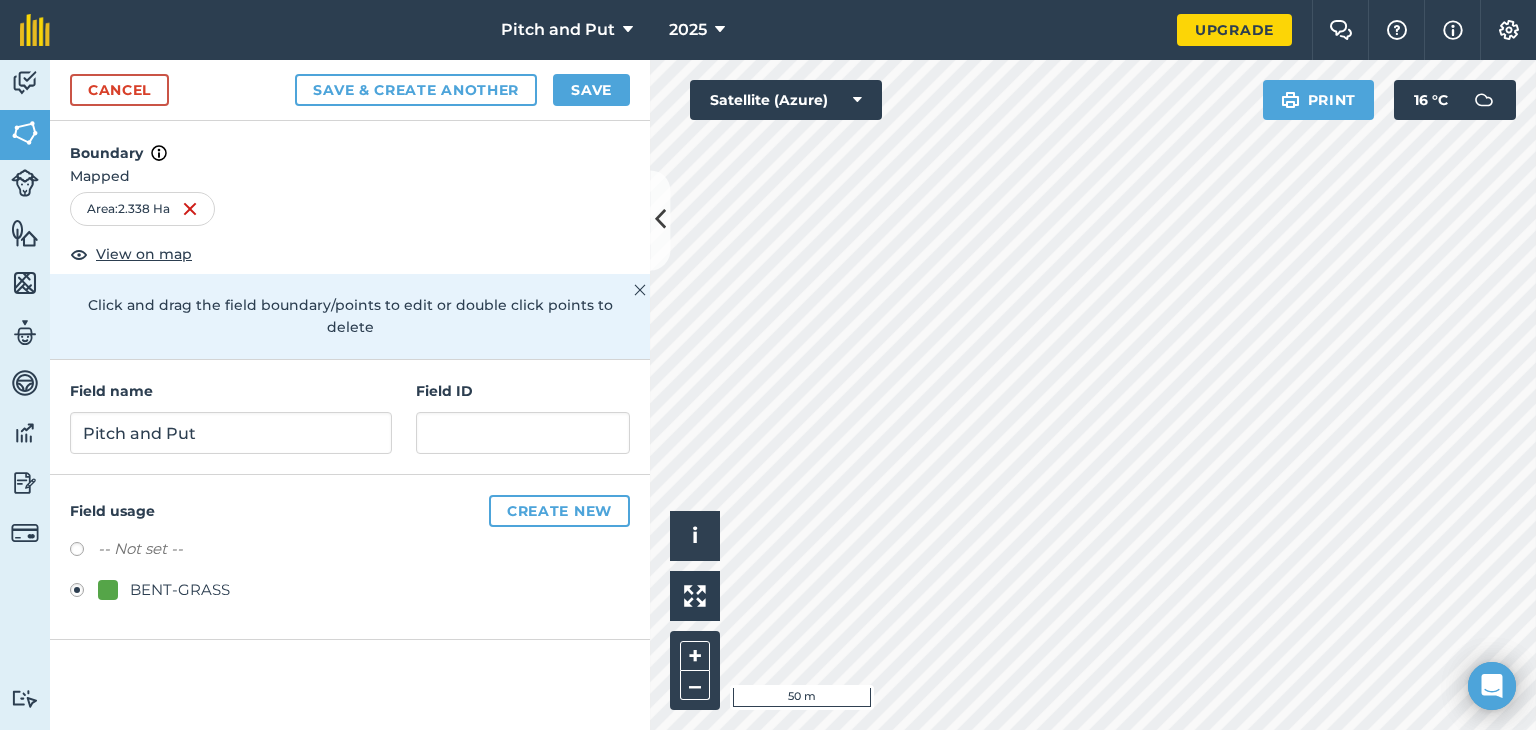 scroll, scrollTop: 0, scrollLeft: 0, axis: both 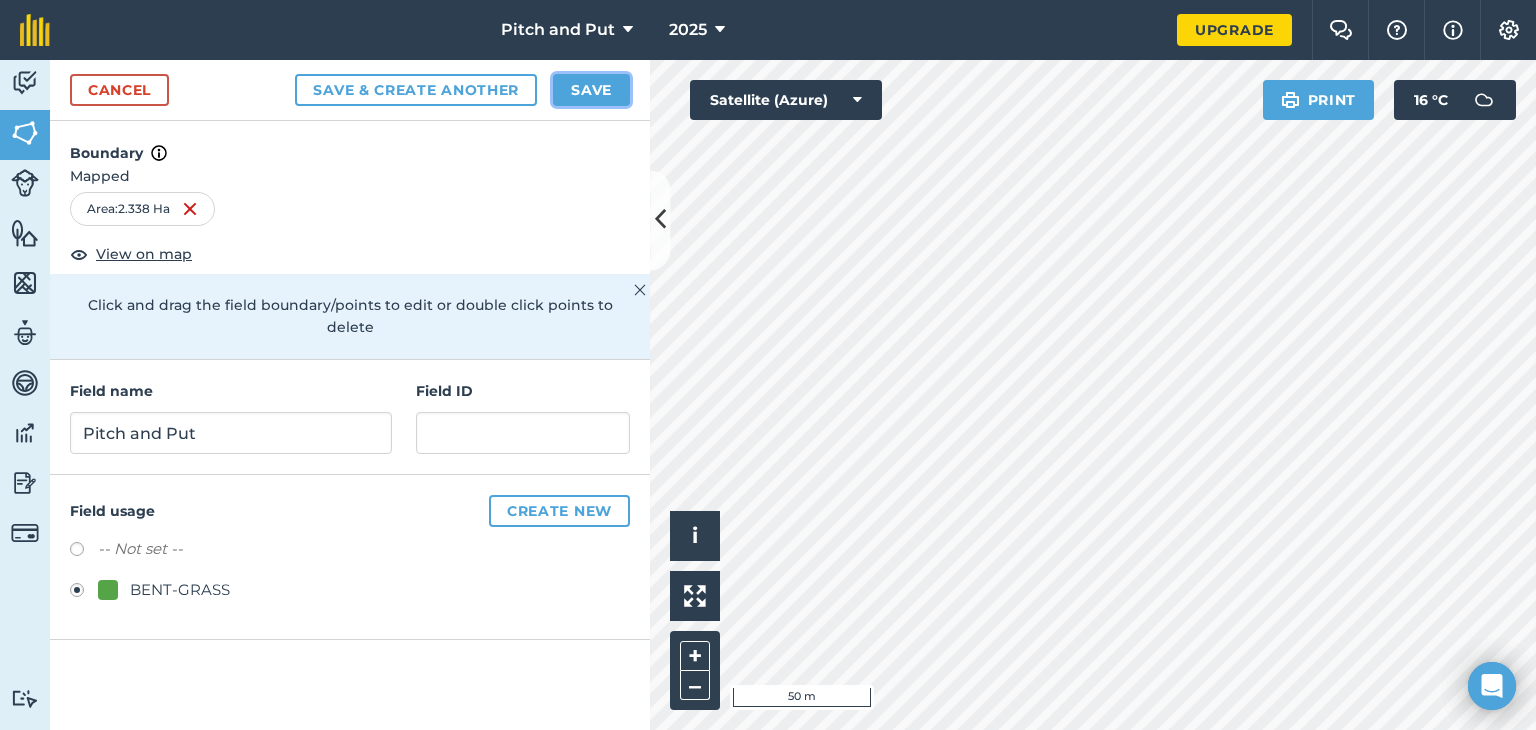 click on "Save" at bounding box center [591, 90] 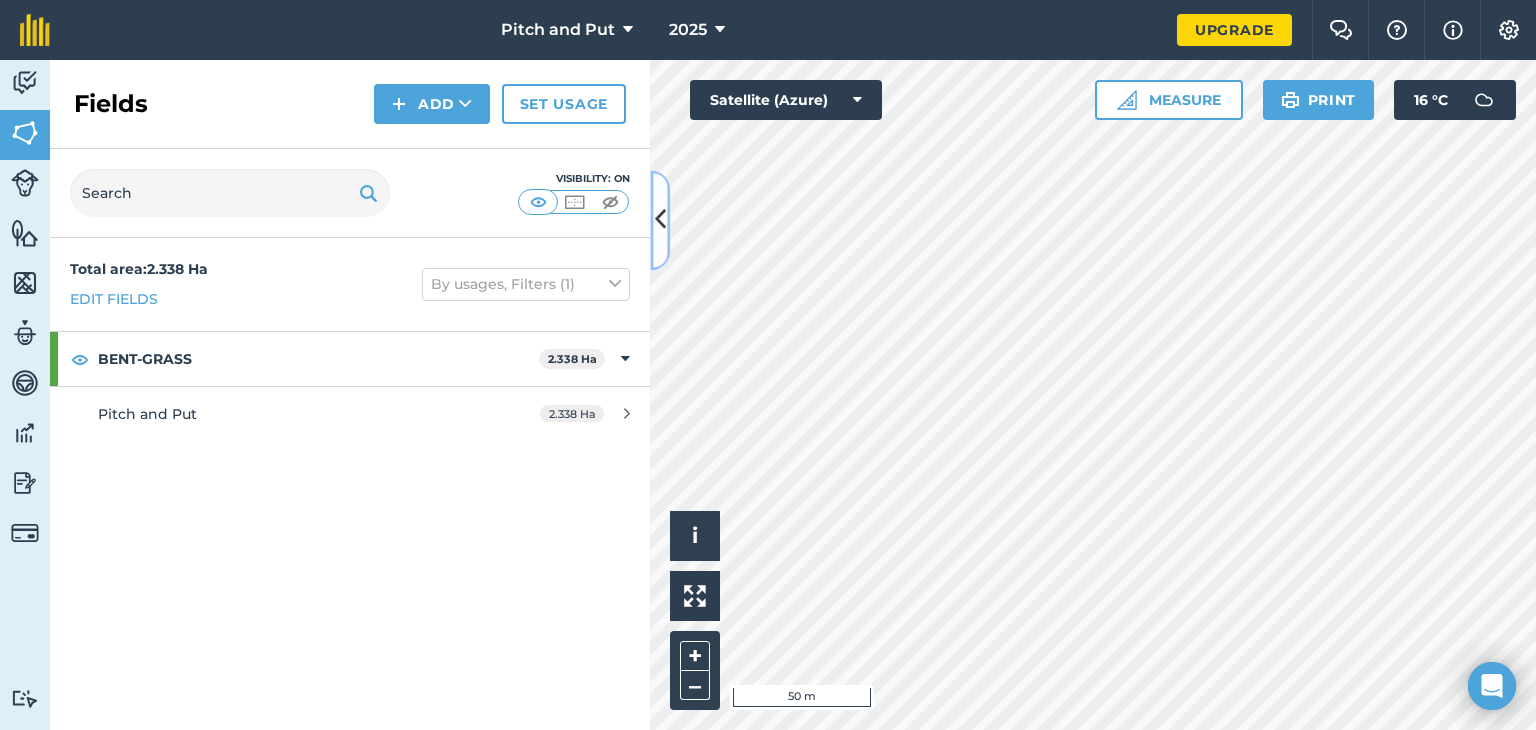 click at bounding box center [660, 220] 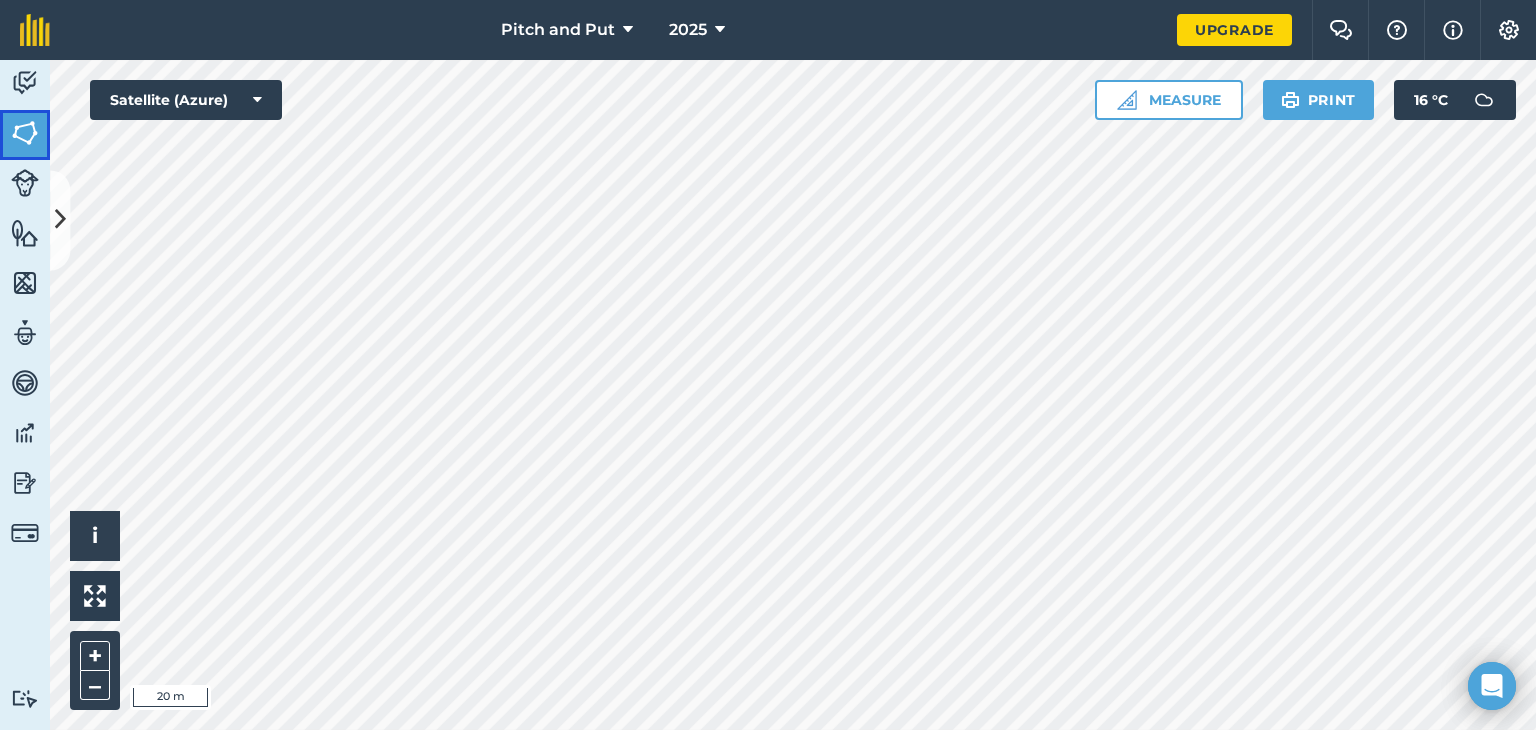 click at bounding box center [25, 133] 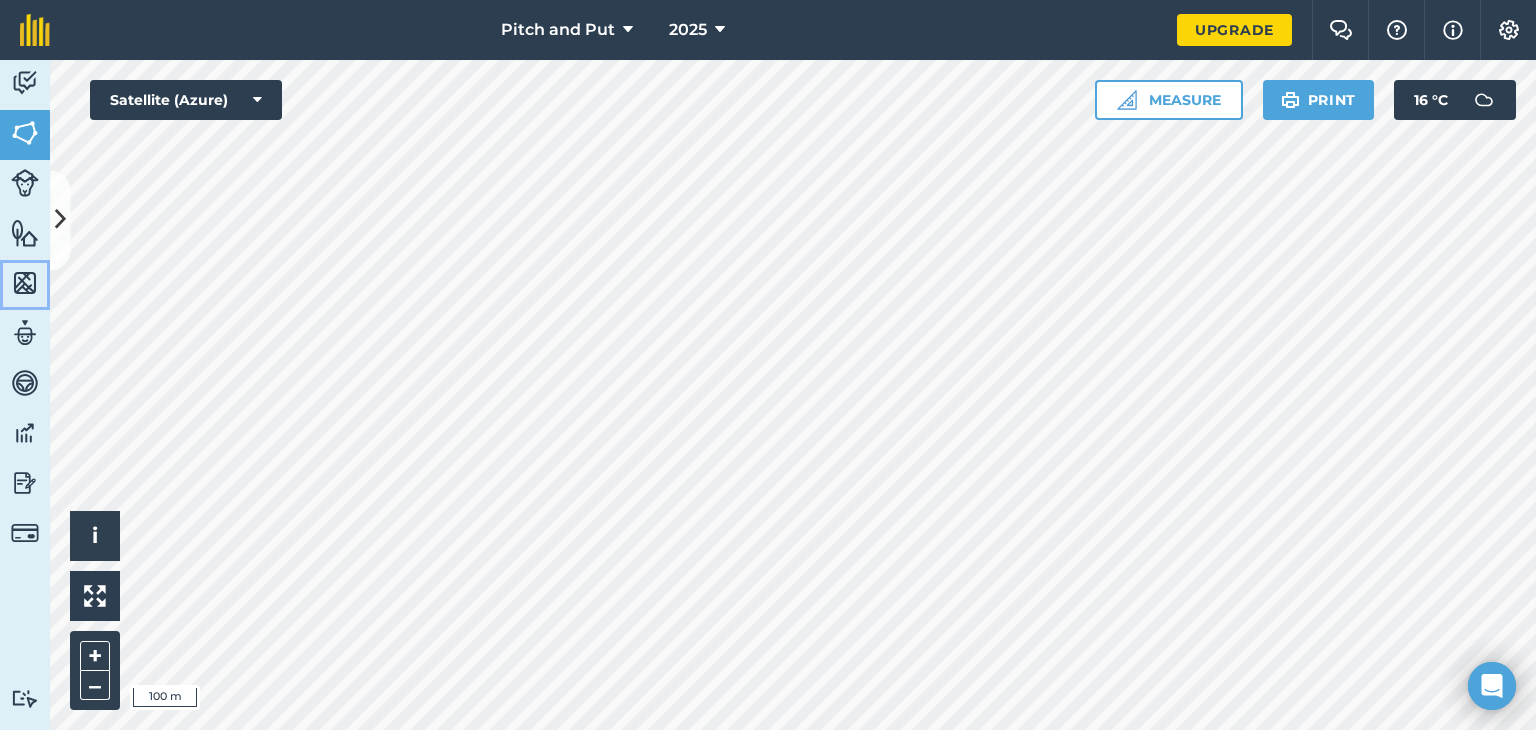 click at bounding box center [25, 283] 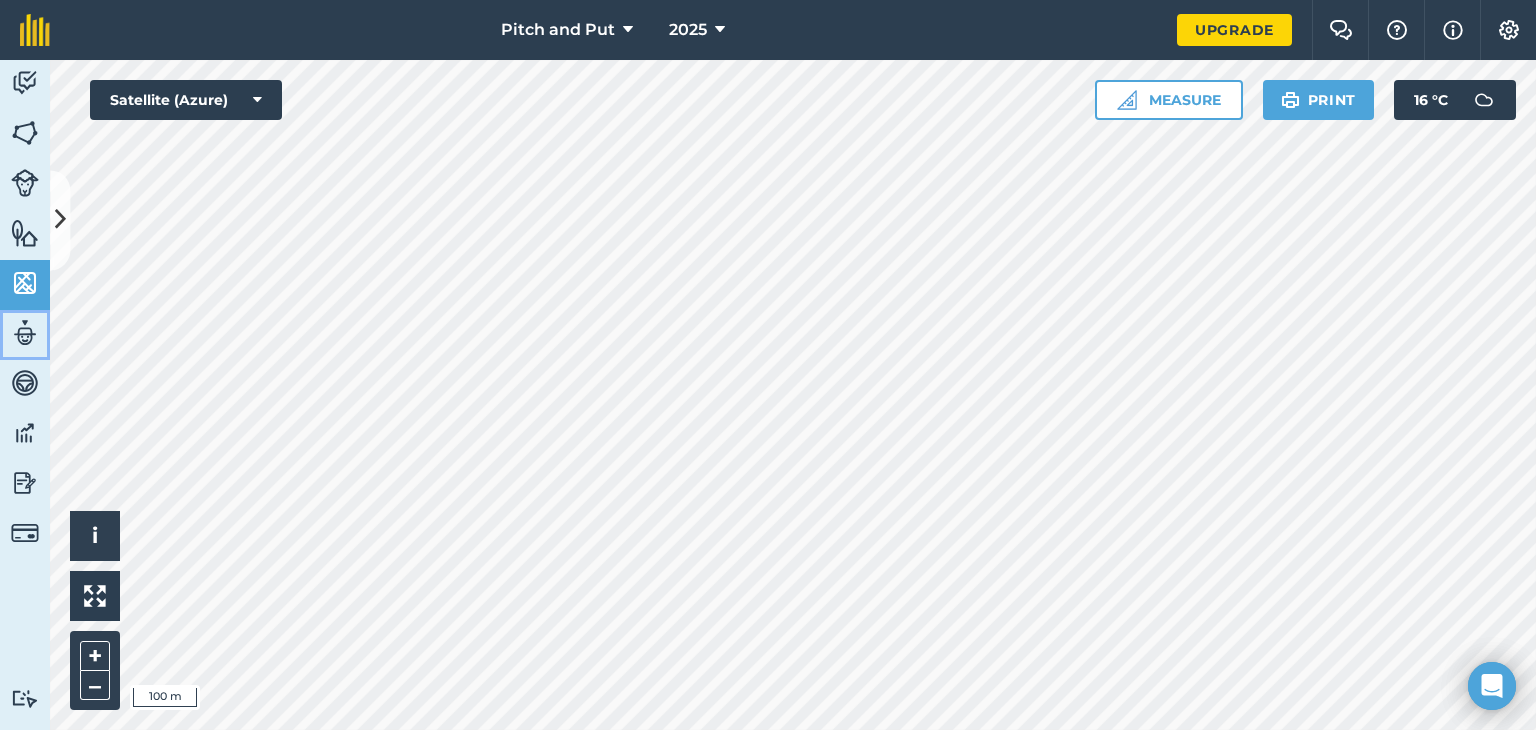 click on "Team" at bounding box center (25, 335) 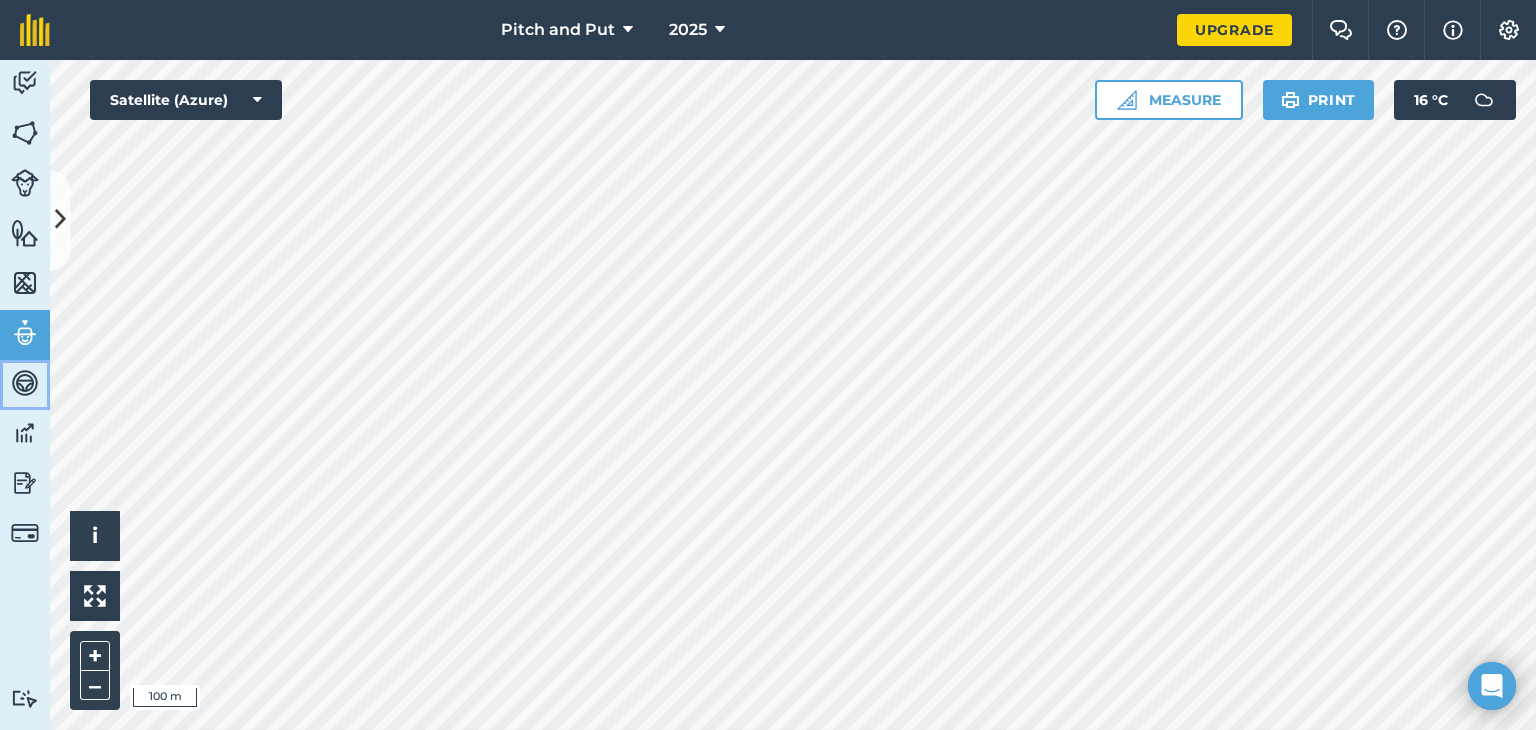 click at bounding box center (25, 383) 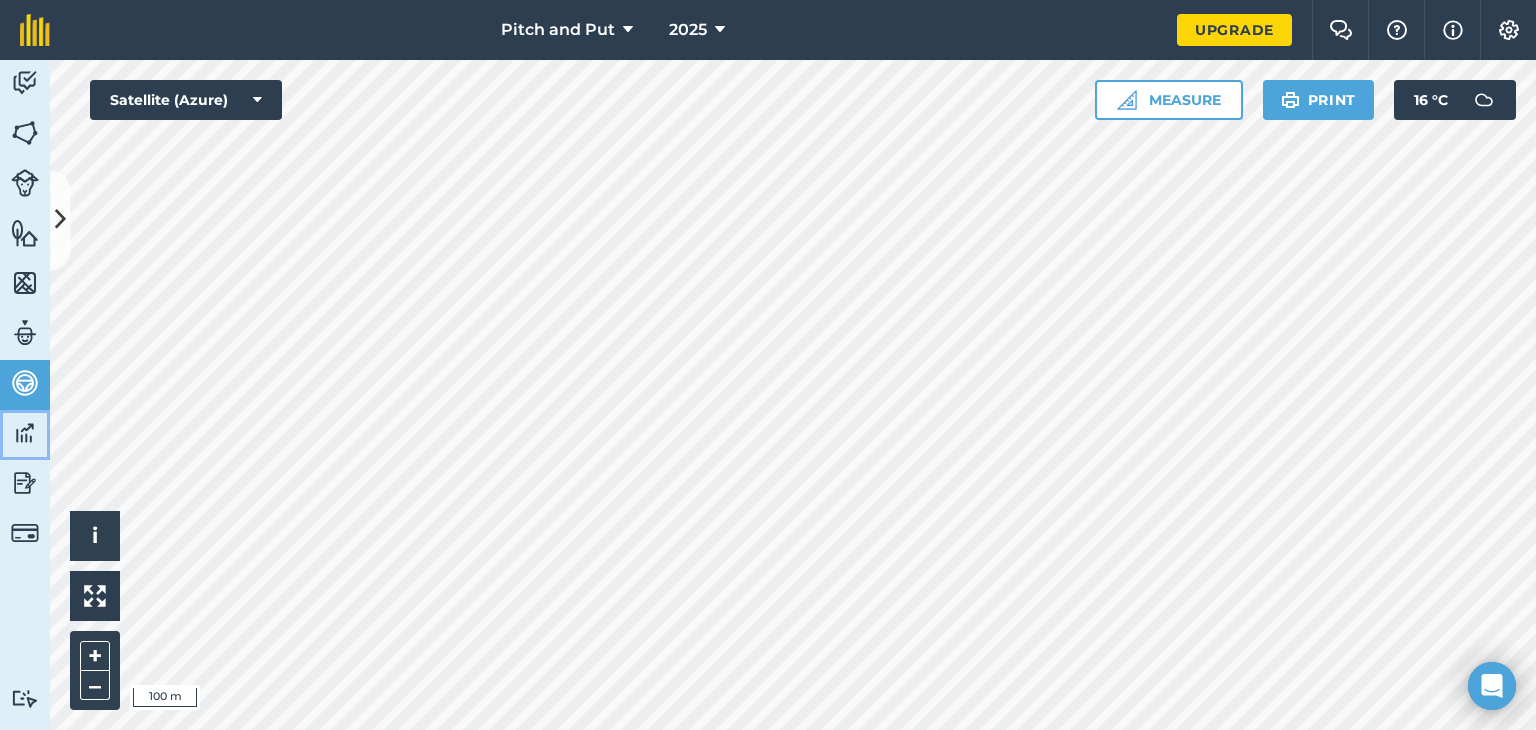click at bounding box center (25, 433) 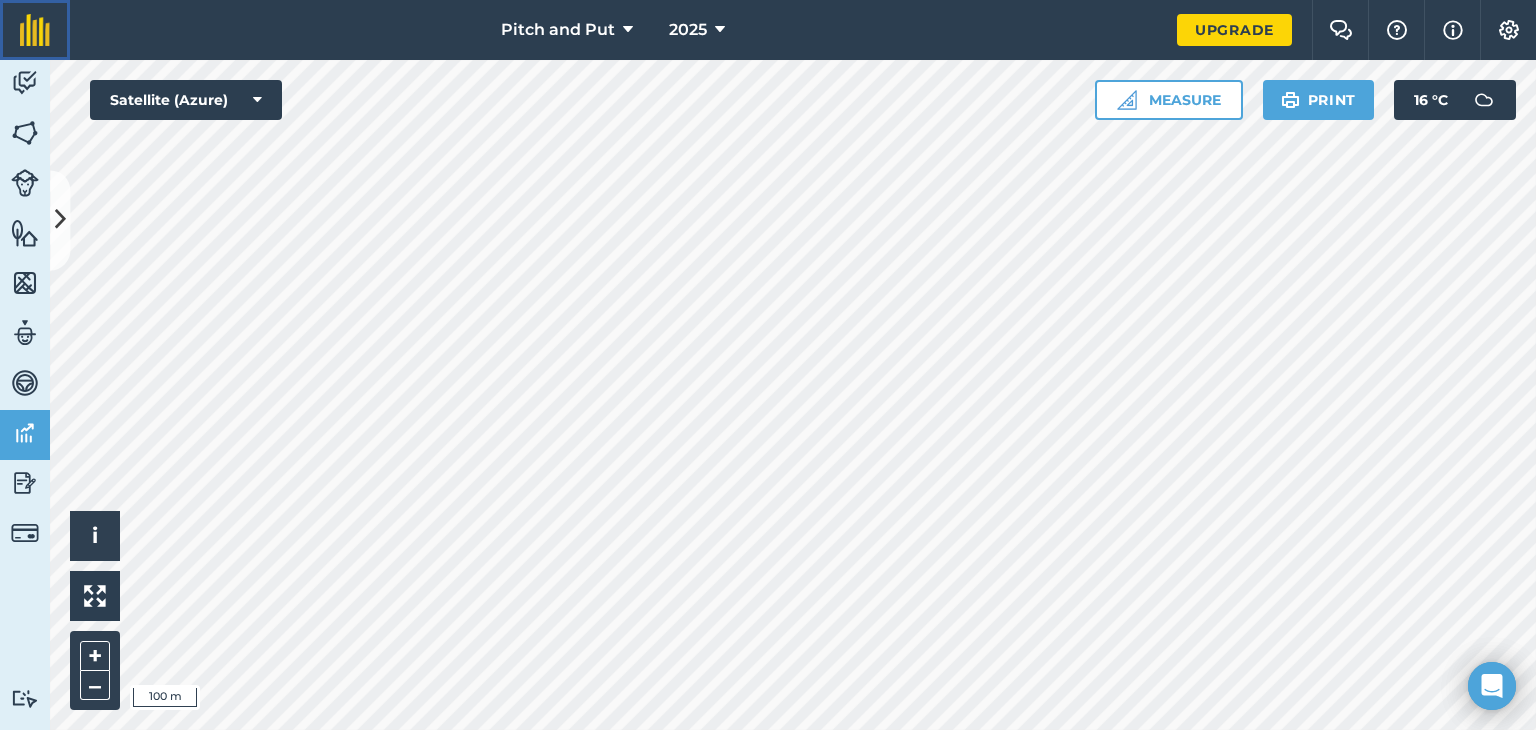 click at bounding box center [35, 30] 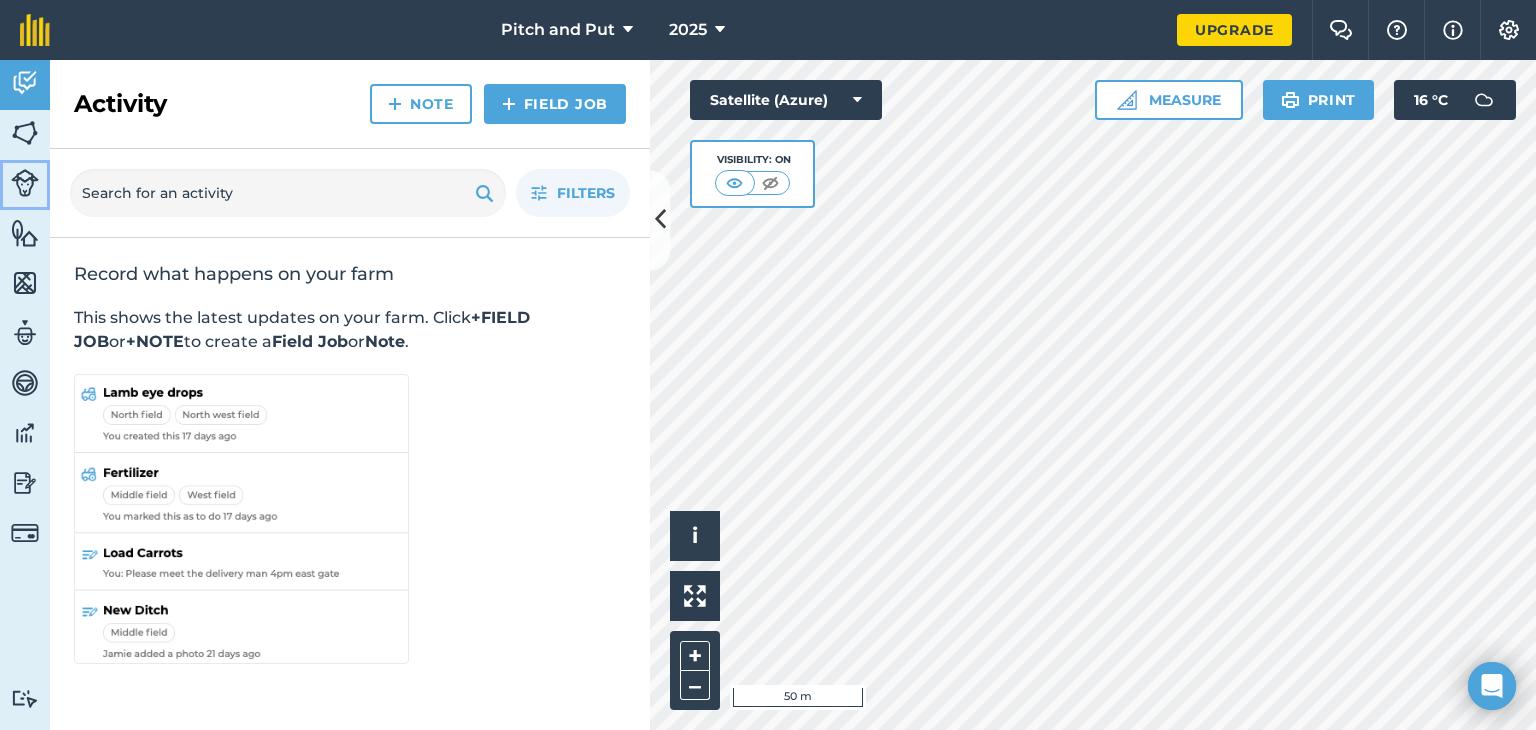 click at bounding box center (25, 183) 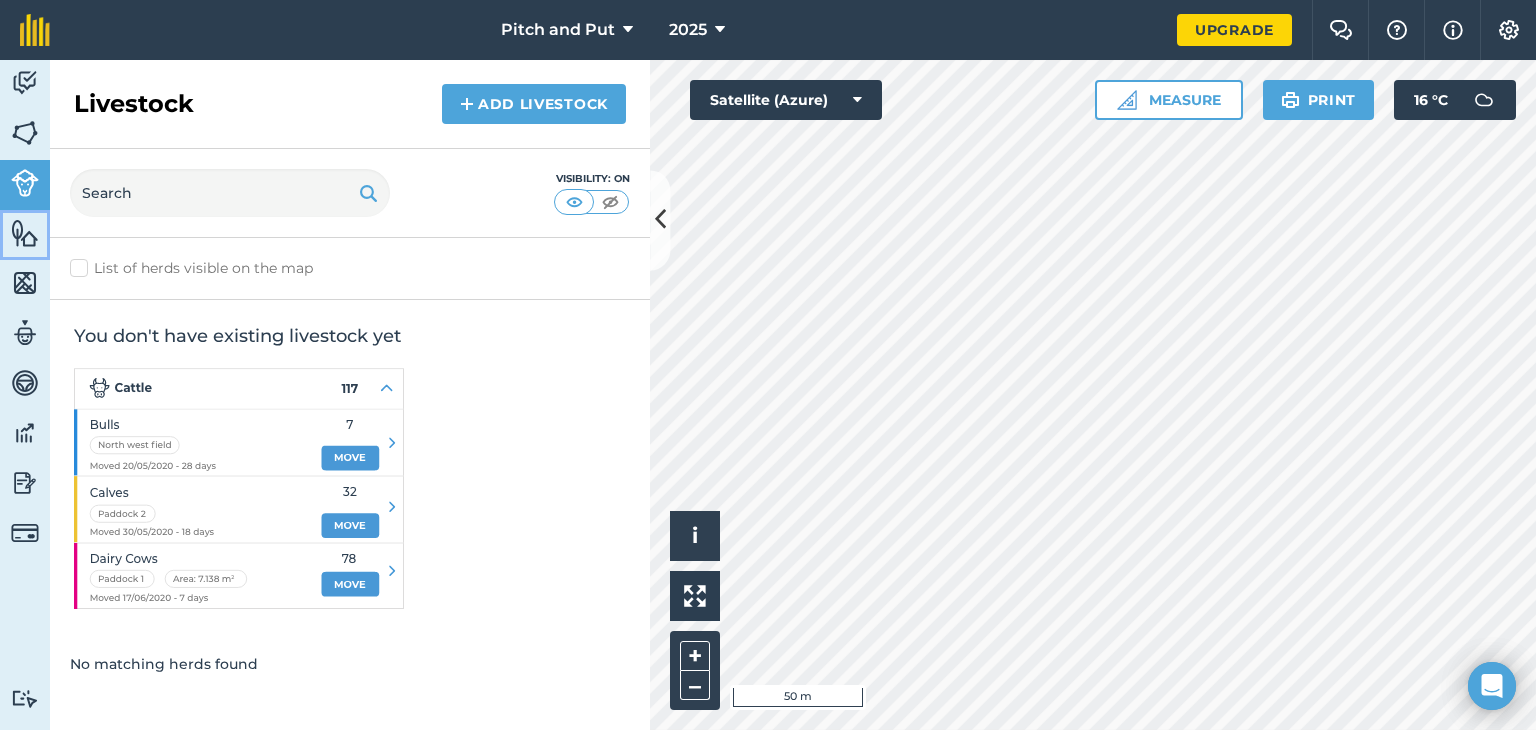click at bounding box center [25, 233] 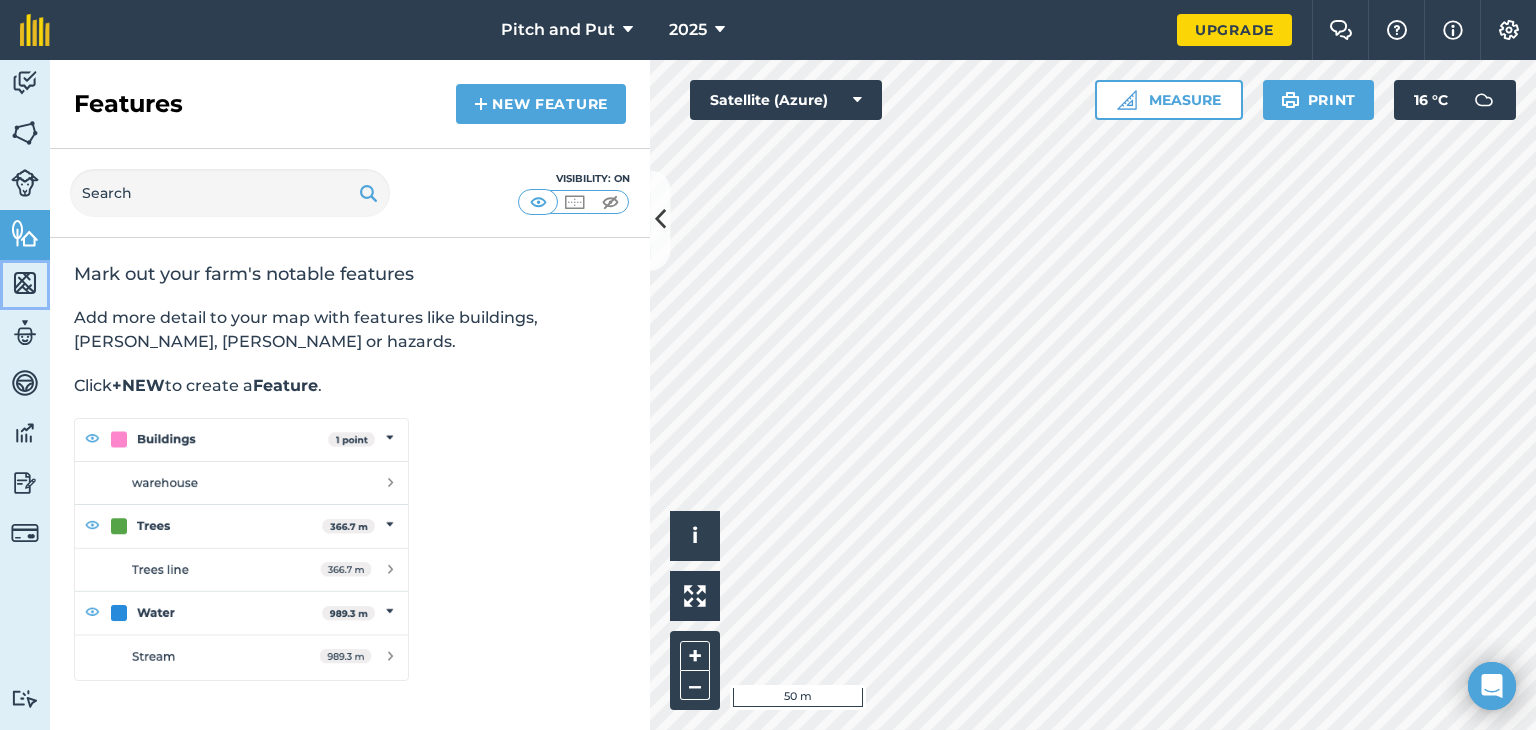 click at bounding box center (25, 283) 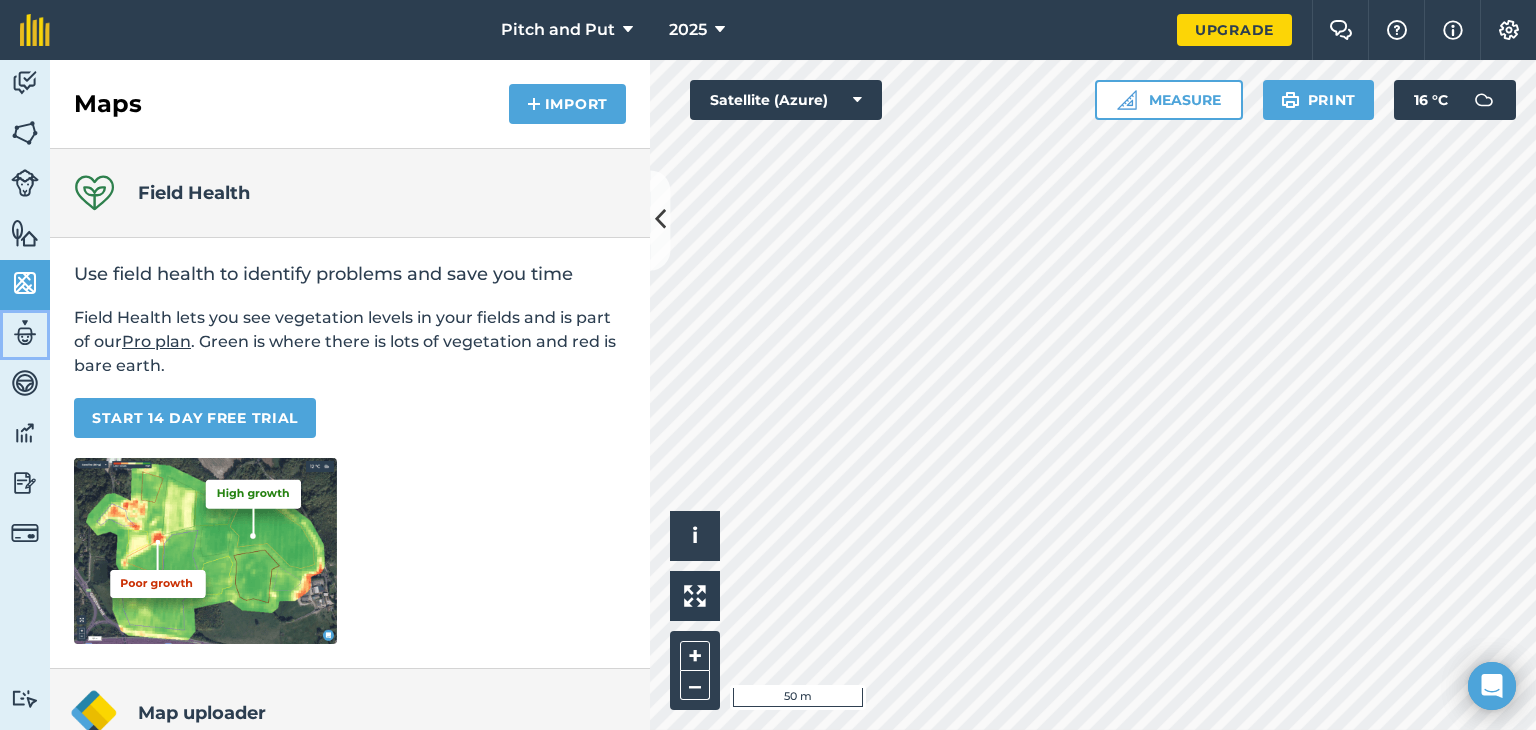 click at bounding box center [25, 333] 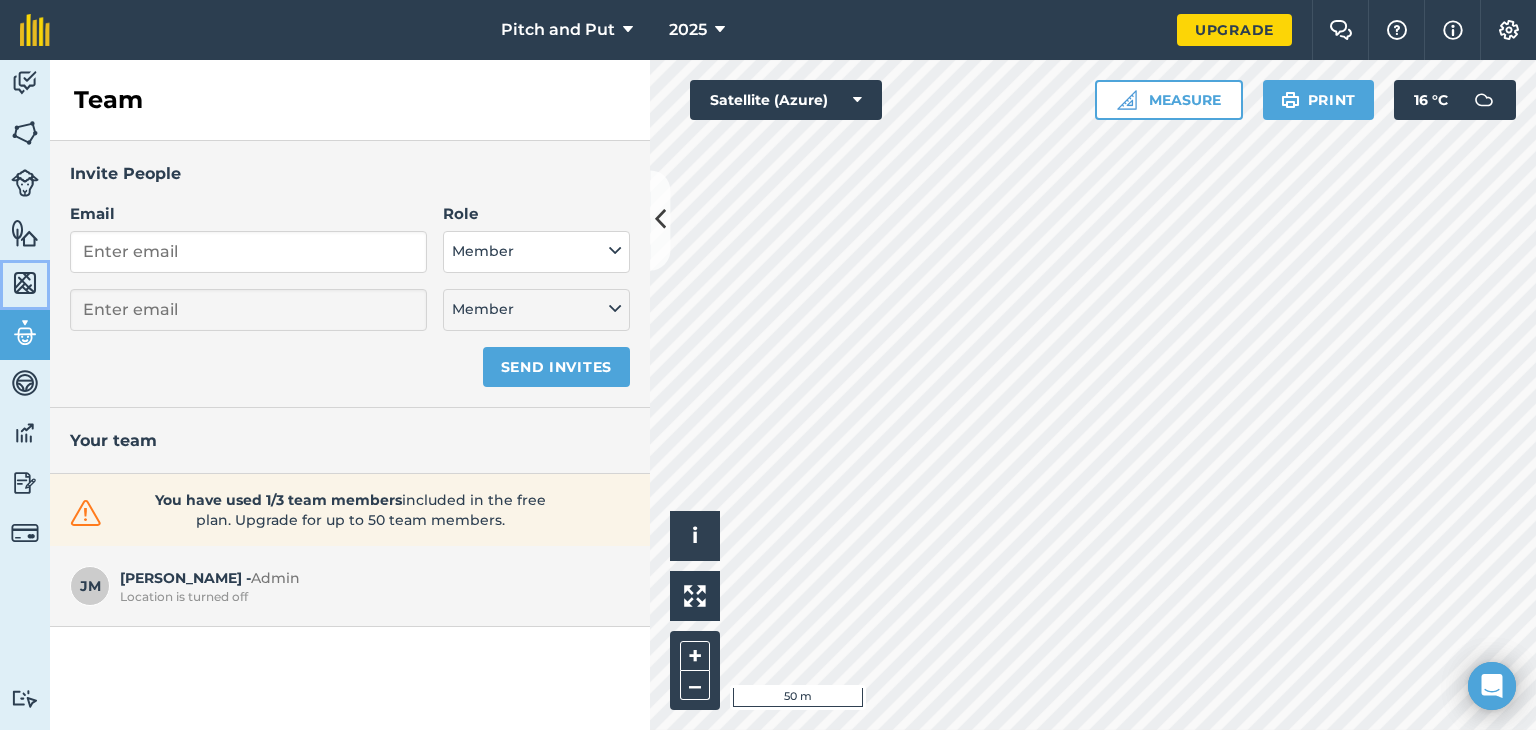 click at bounding box center [25, 283] 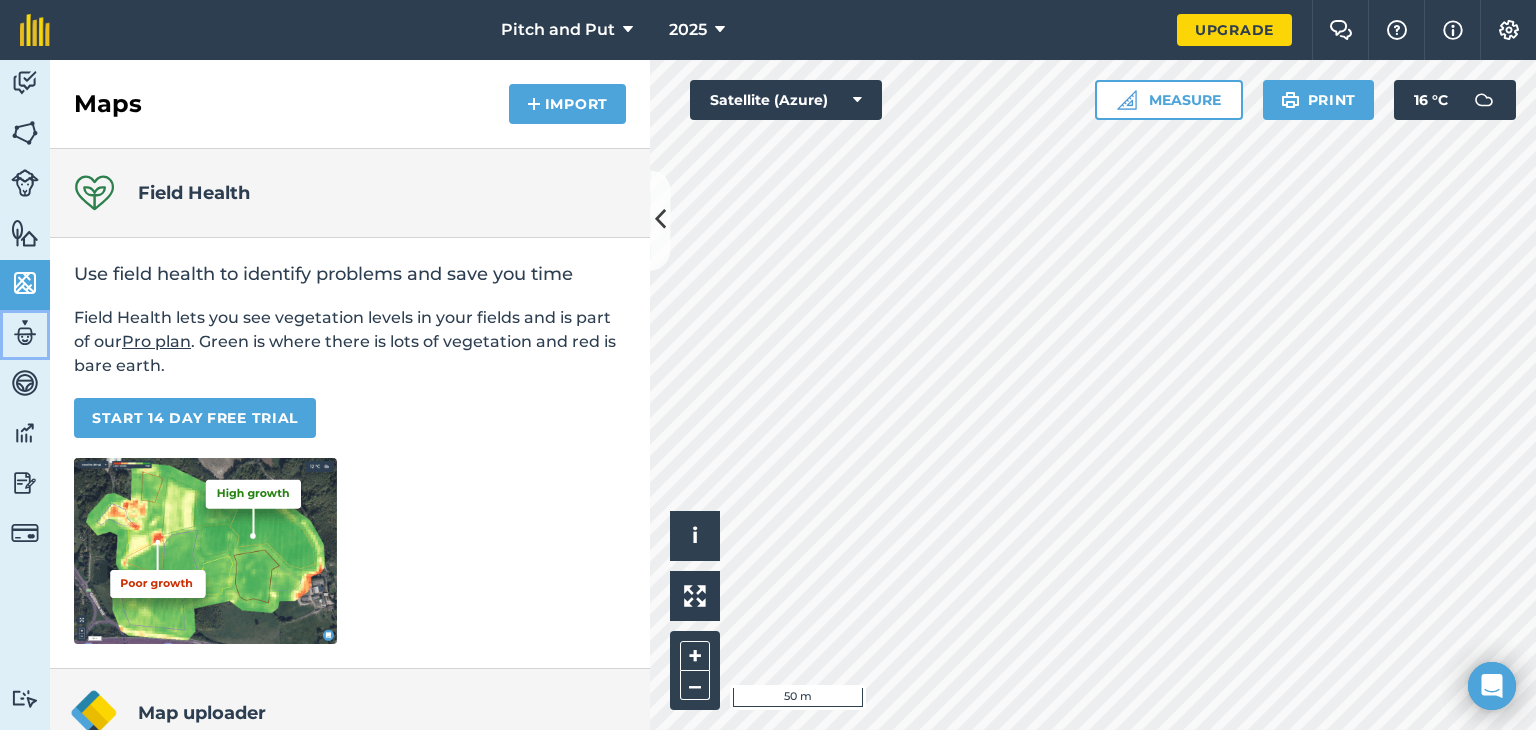 click at bounding box center [25, 333] 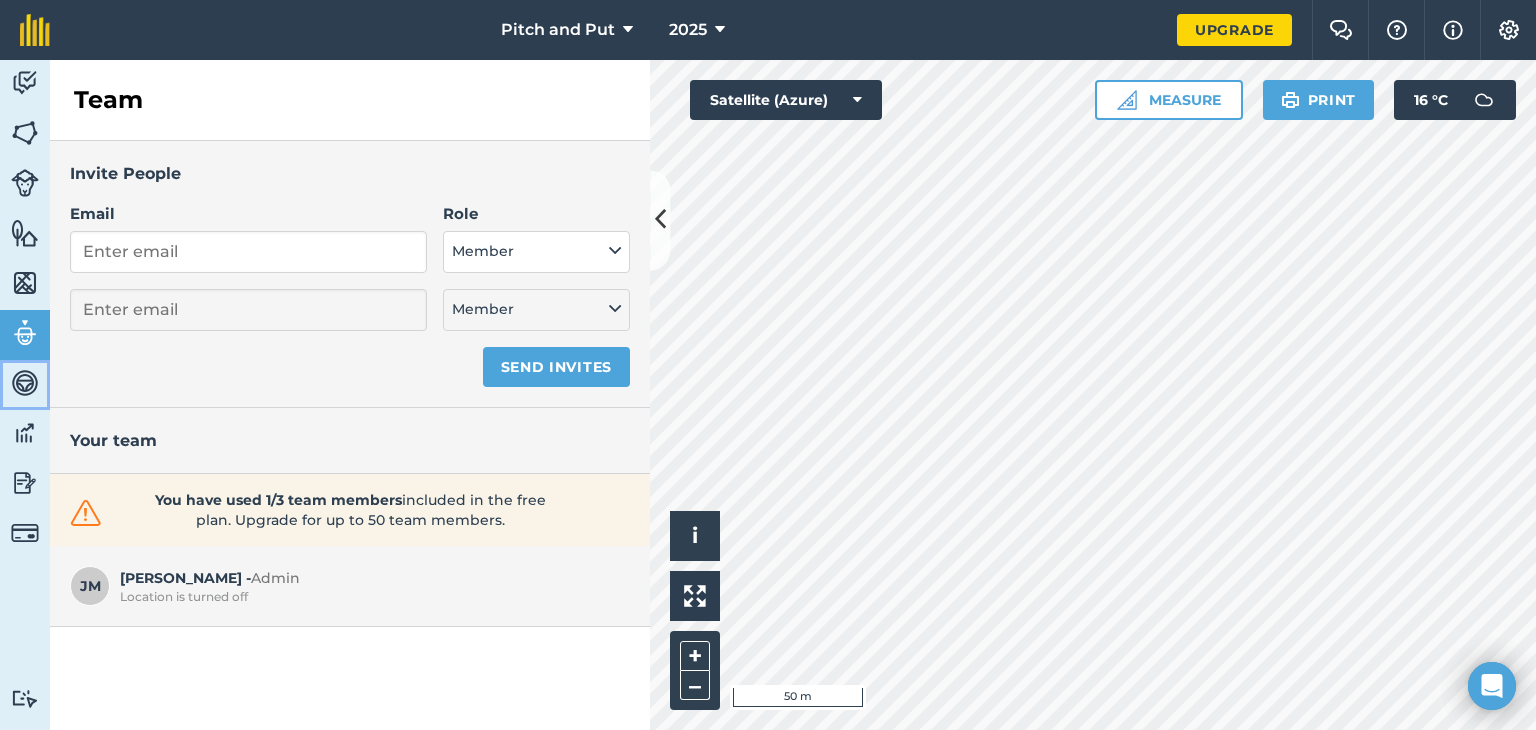 click at bounding box center [25, 383] 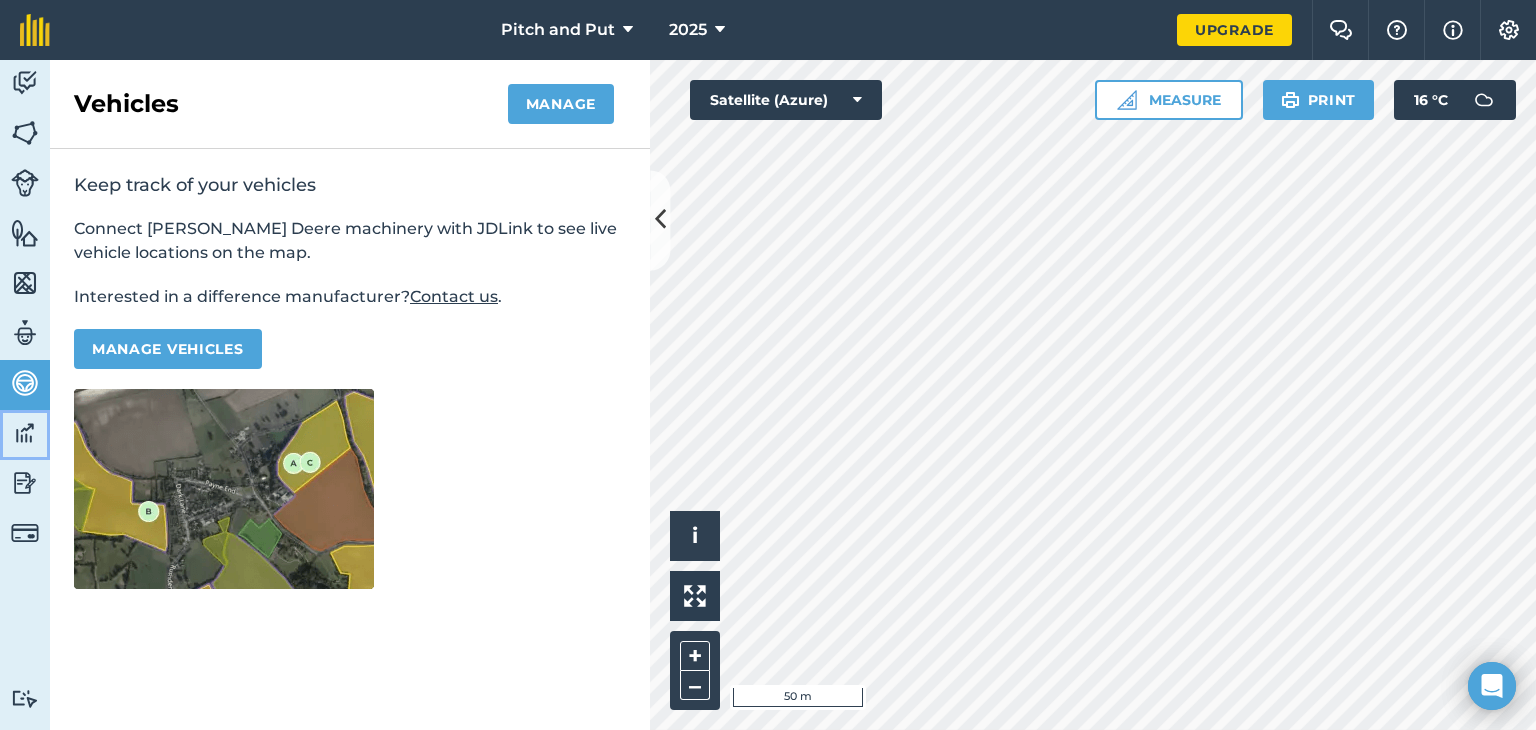 click at bounding box center (25, 433) 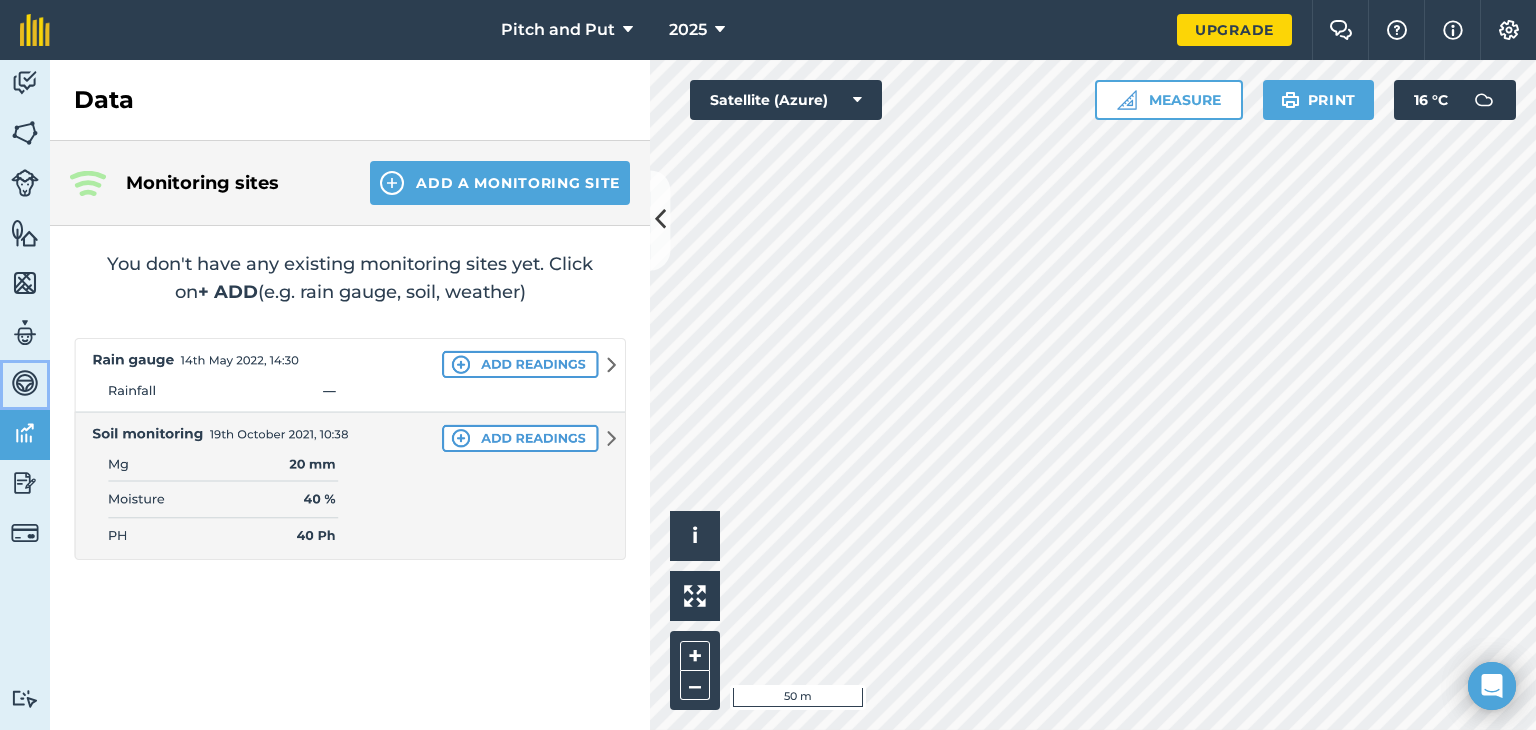 click at bounding box center [25, 383] 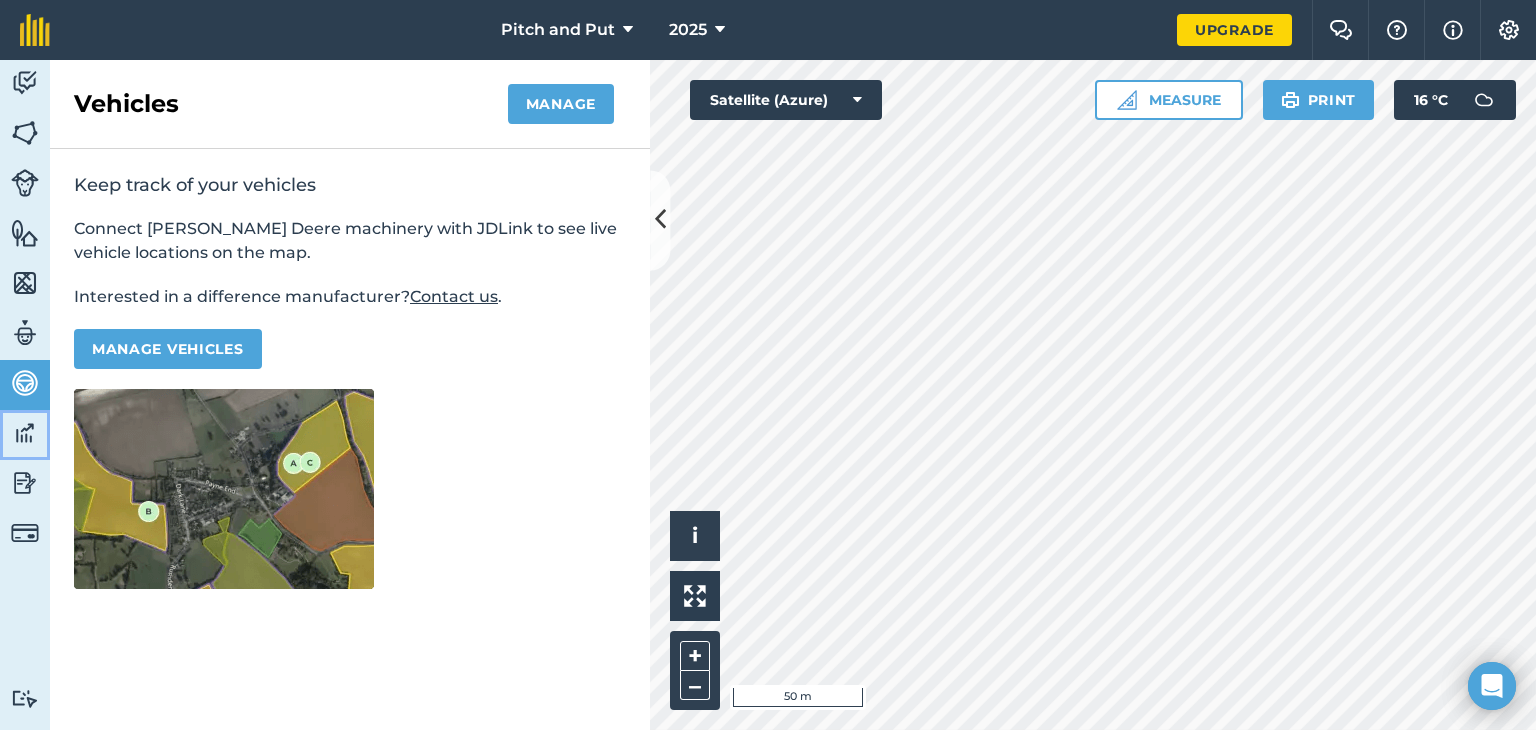 click at bounding box center [25, 433] 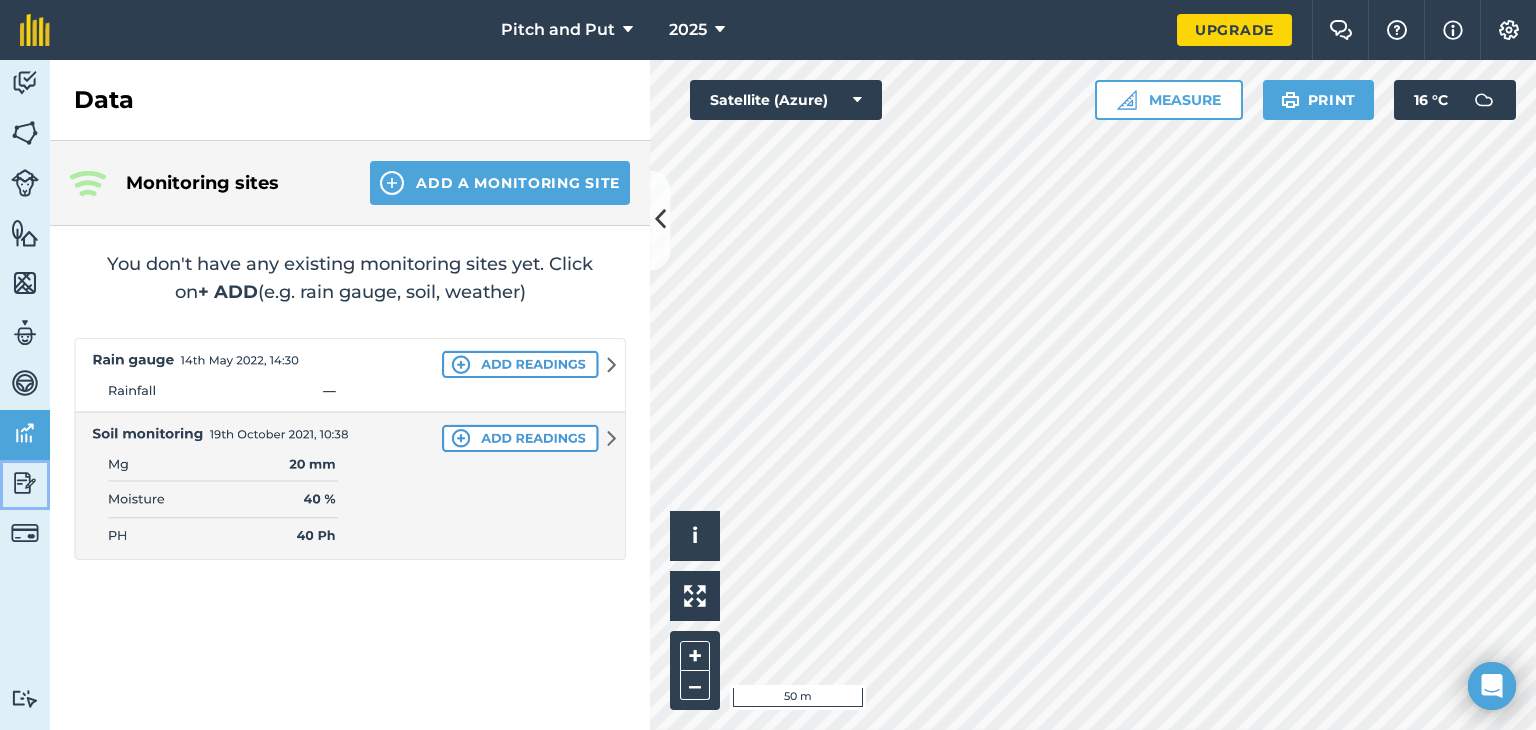 click at bounding box center (25, 483) 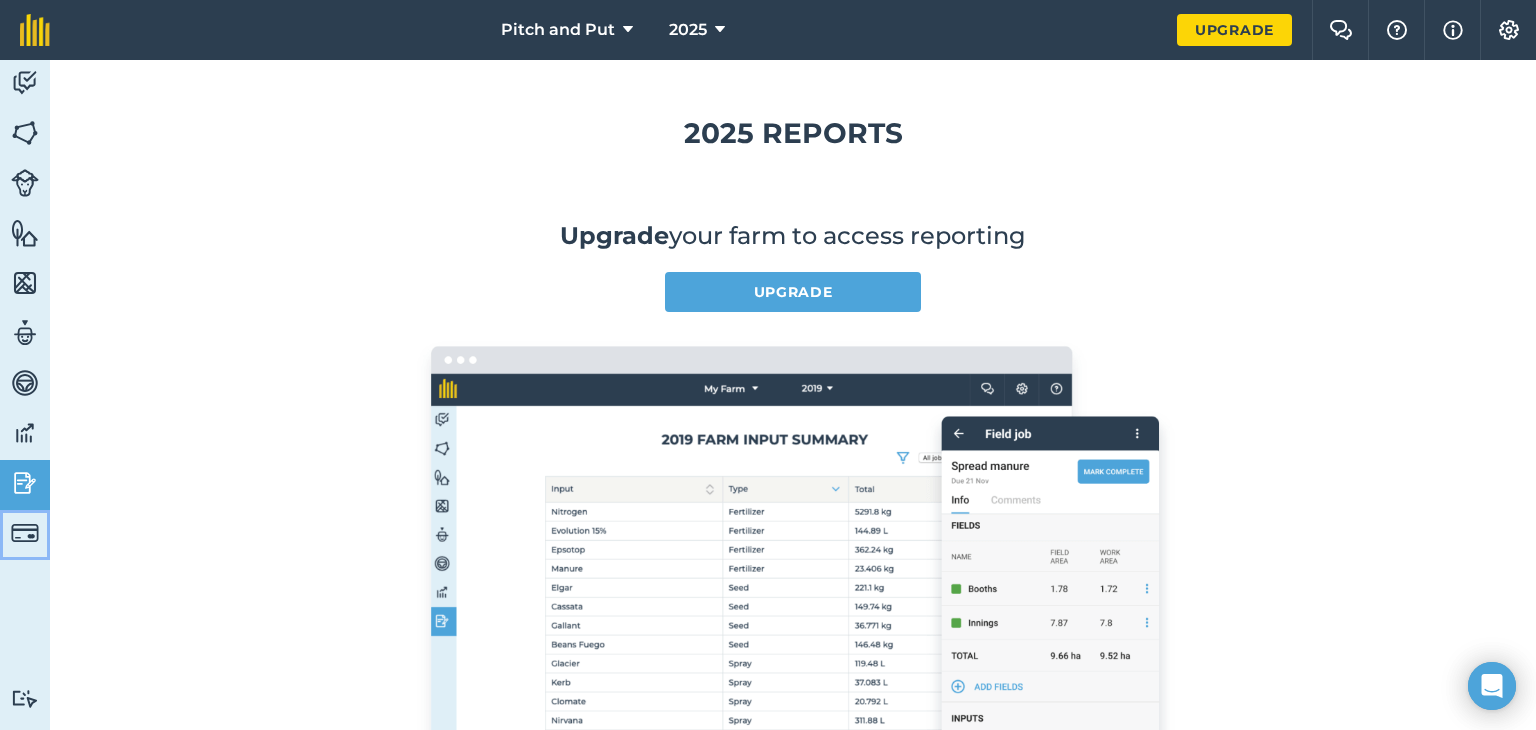 click at bounding box center [25, 533] 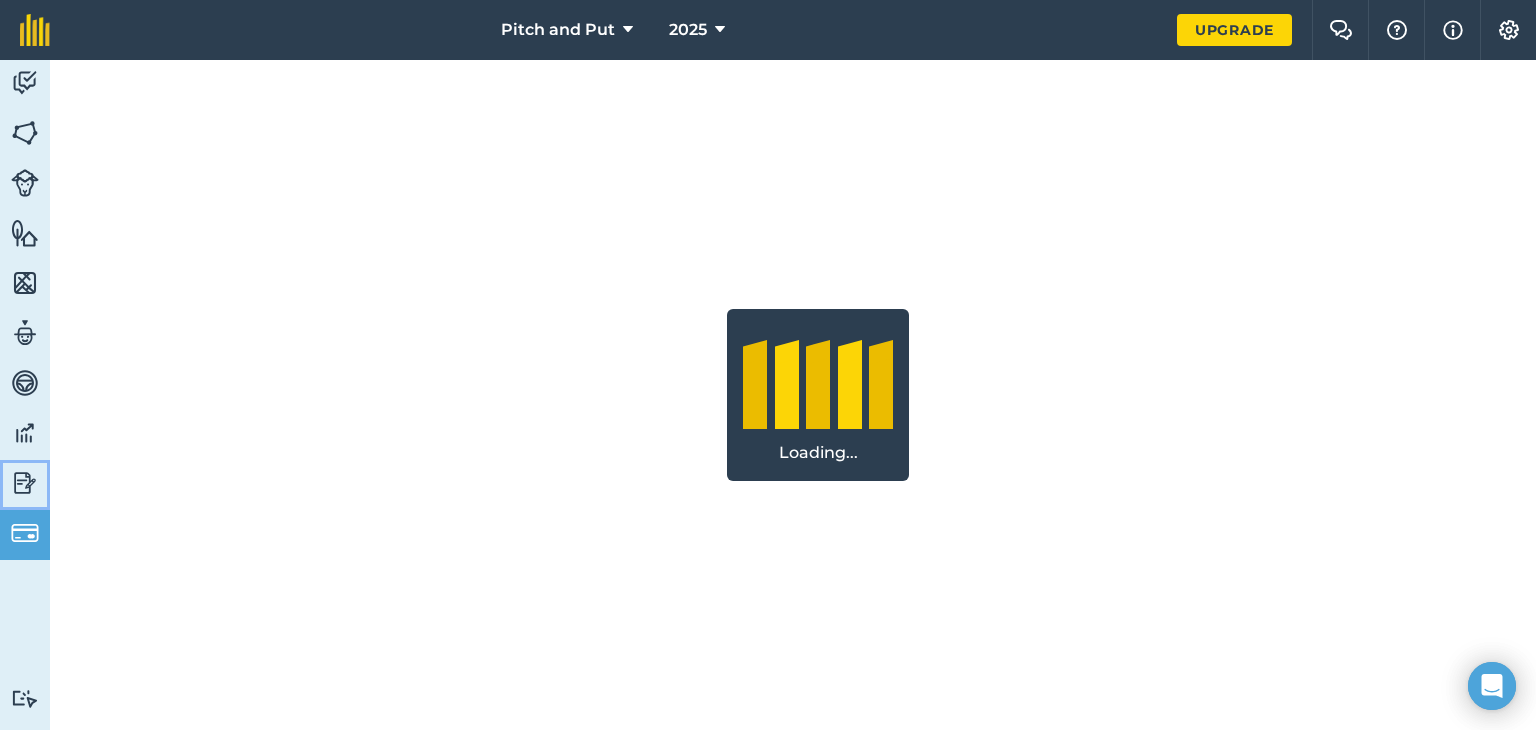 click at bounding box center [25, 483] 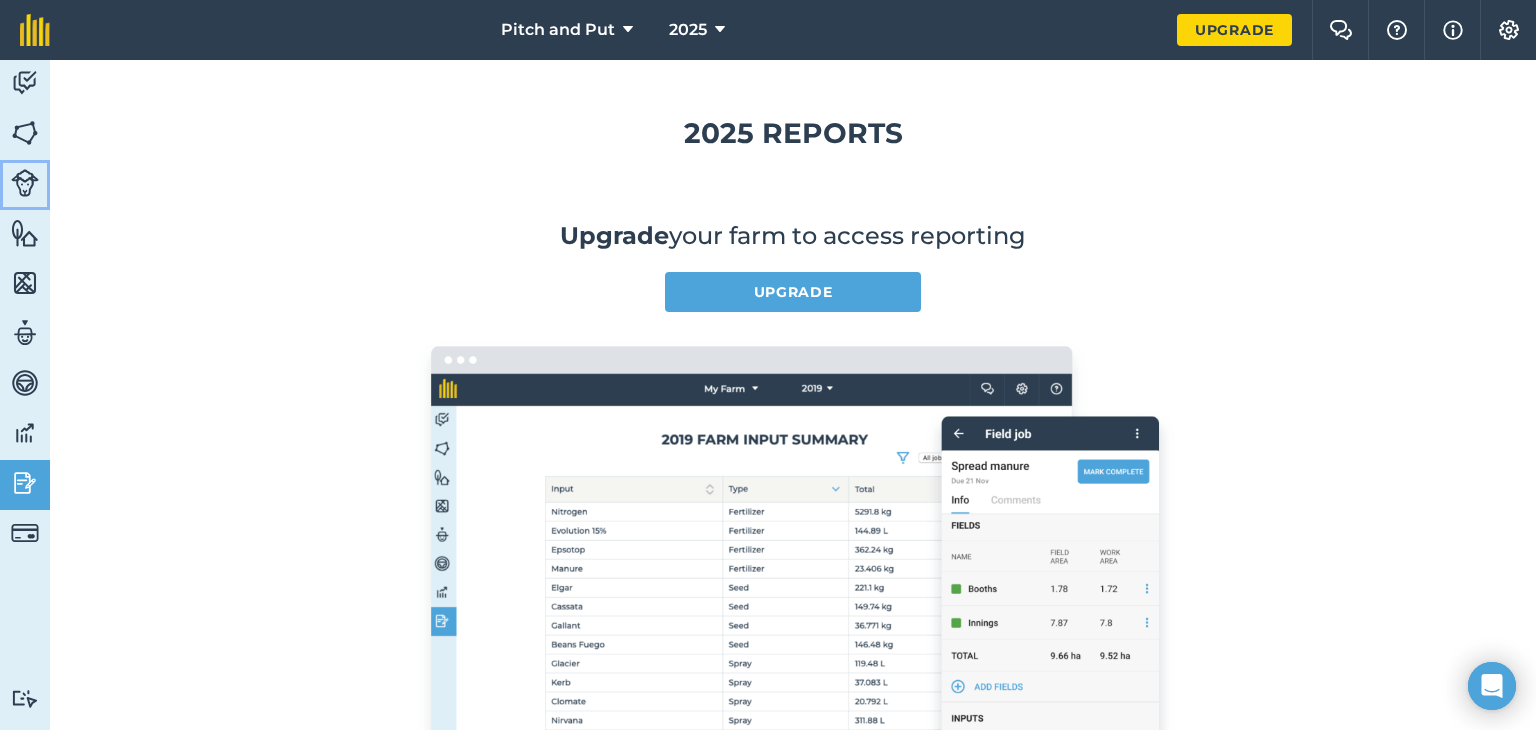 click at bounding box center (25, 183) 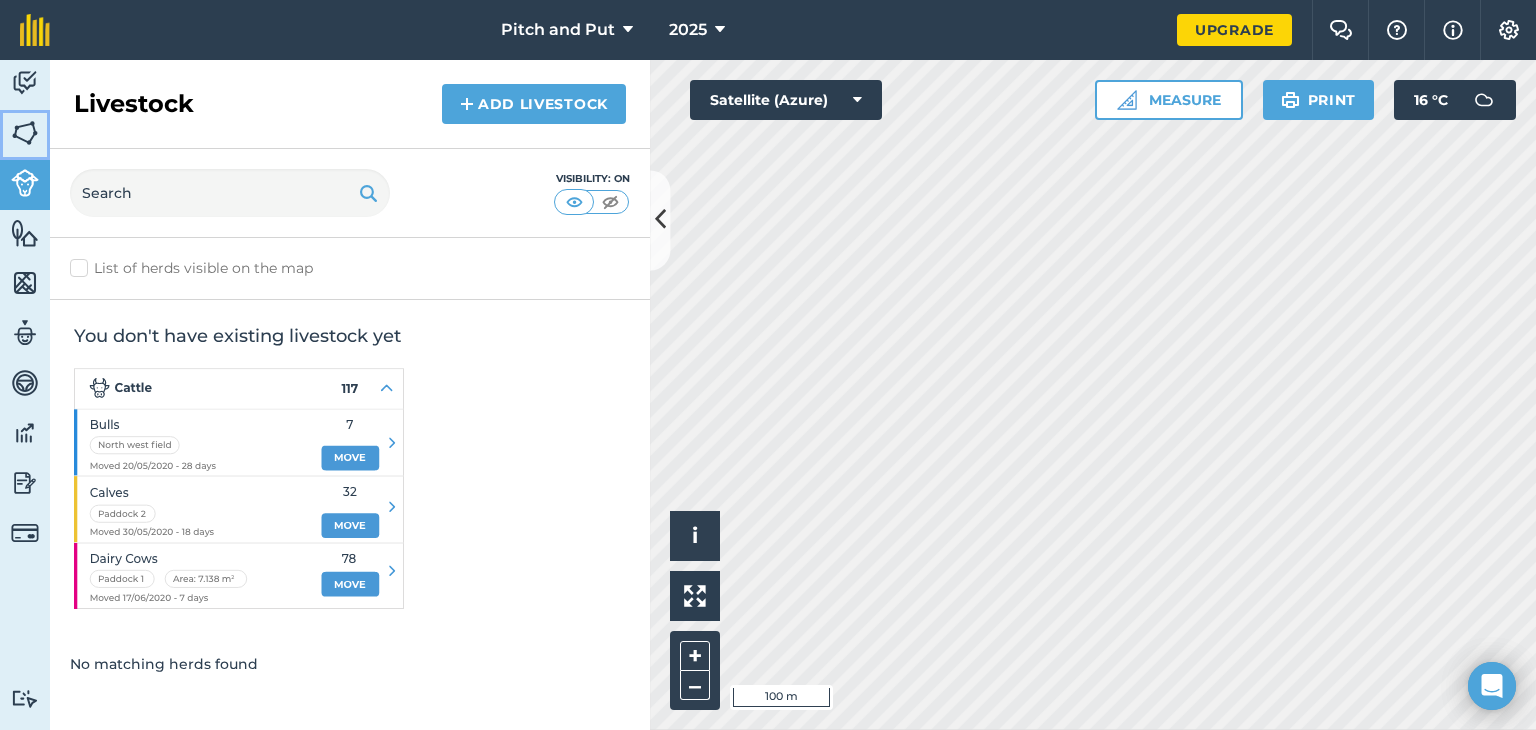 click at bounding box center (25, 133) 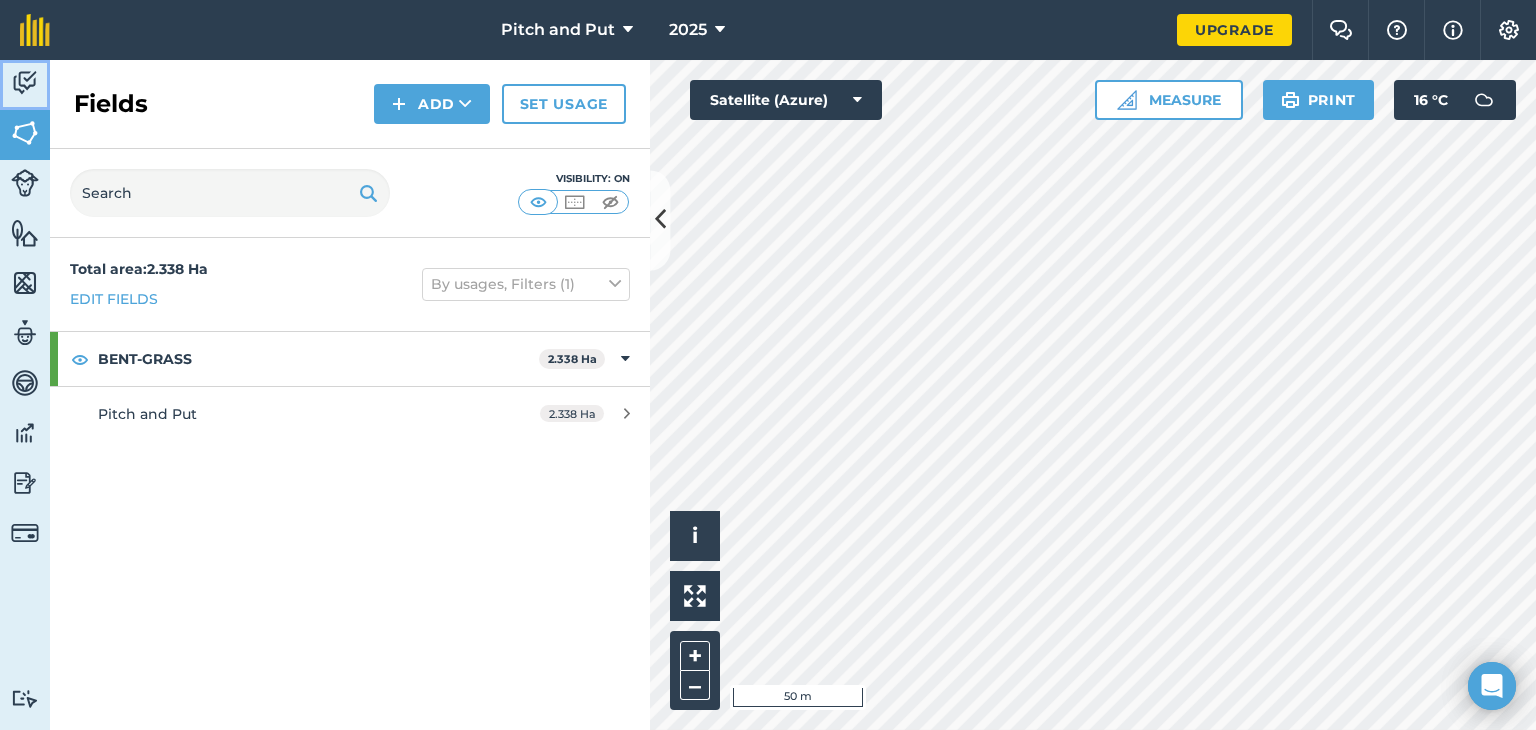 click at bounding box center [25, 83] 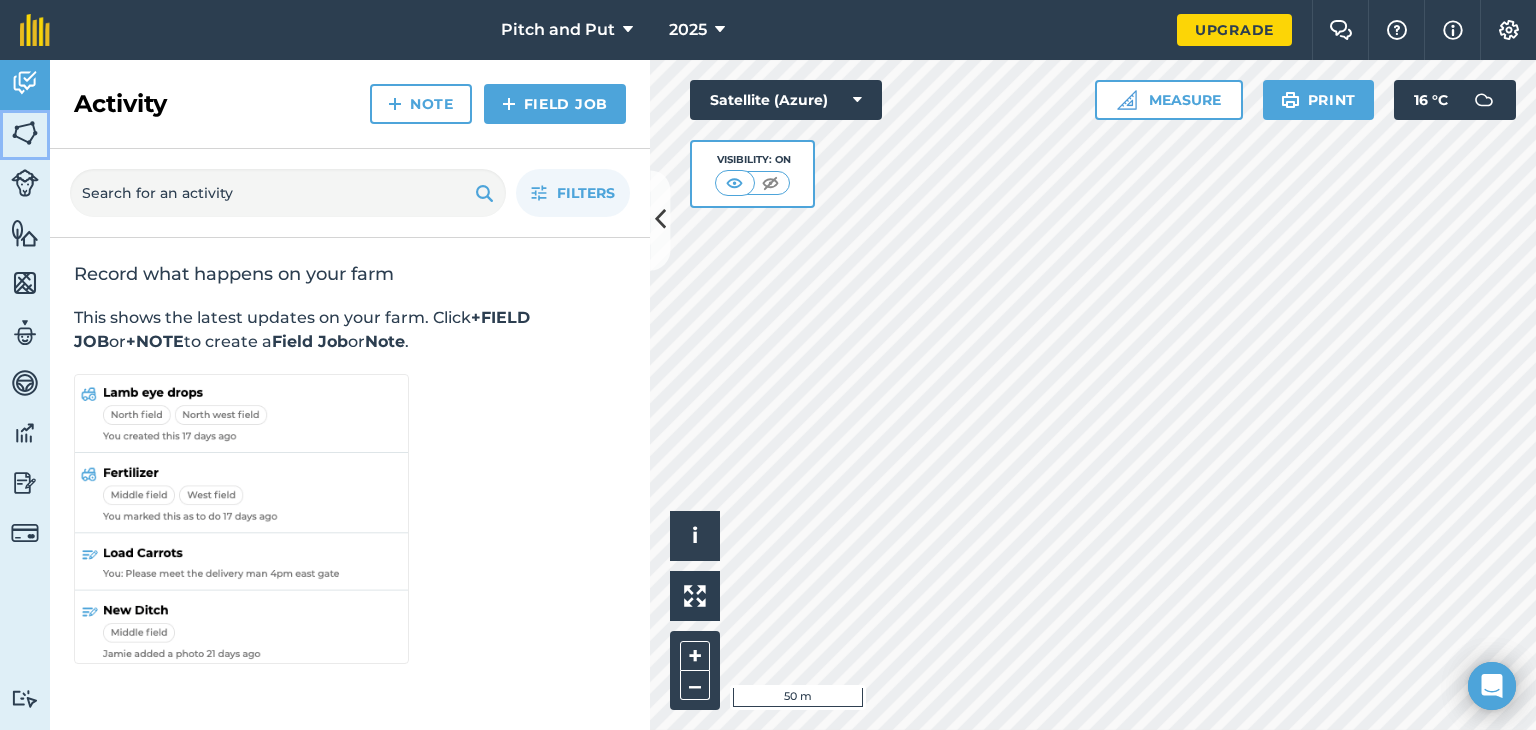 click at bounding box center (25, 133) 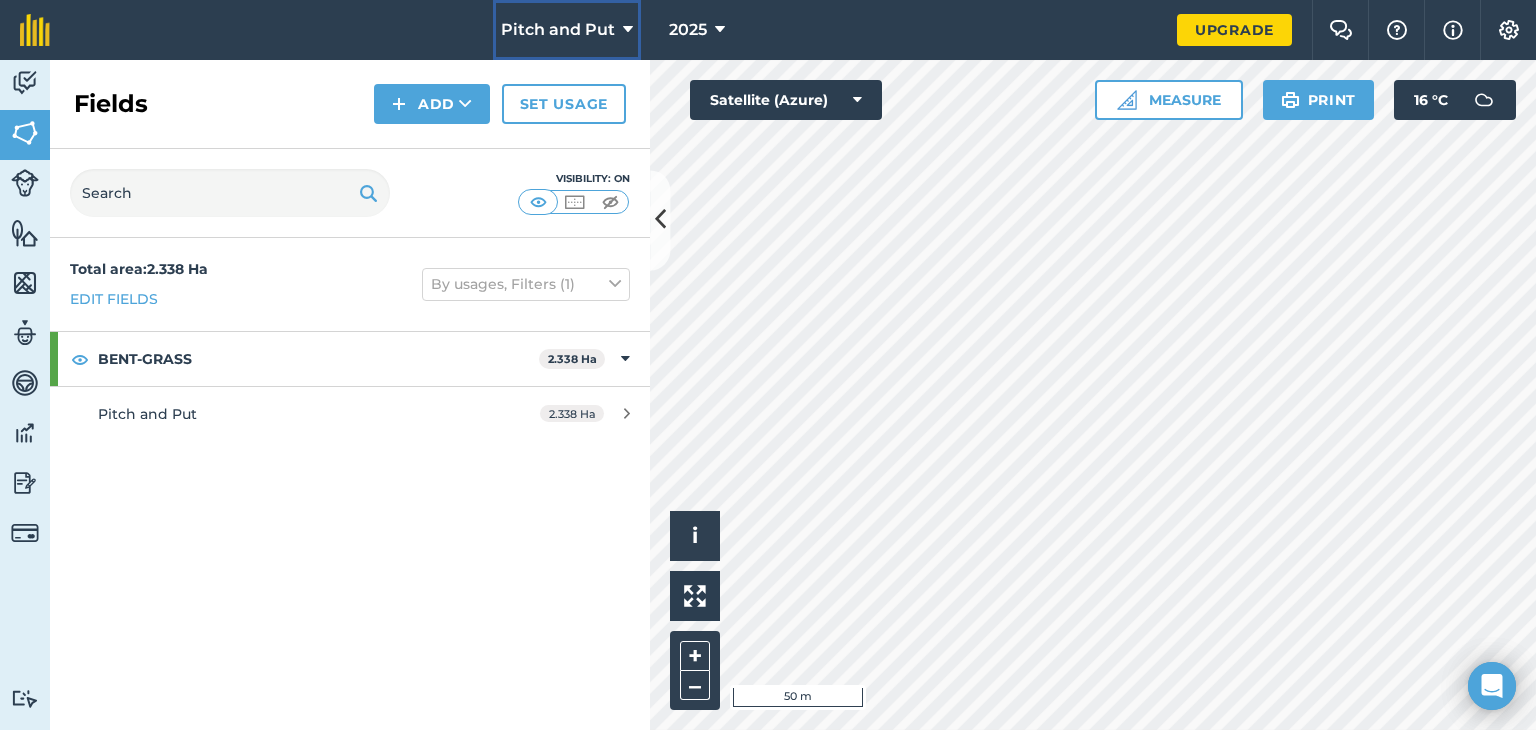 click on "Pitch and Put" at bounding box center (567, 30) 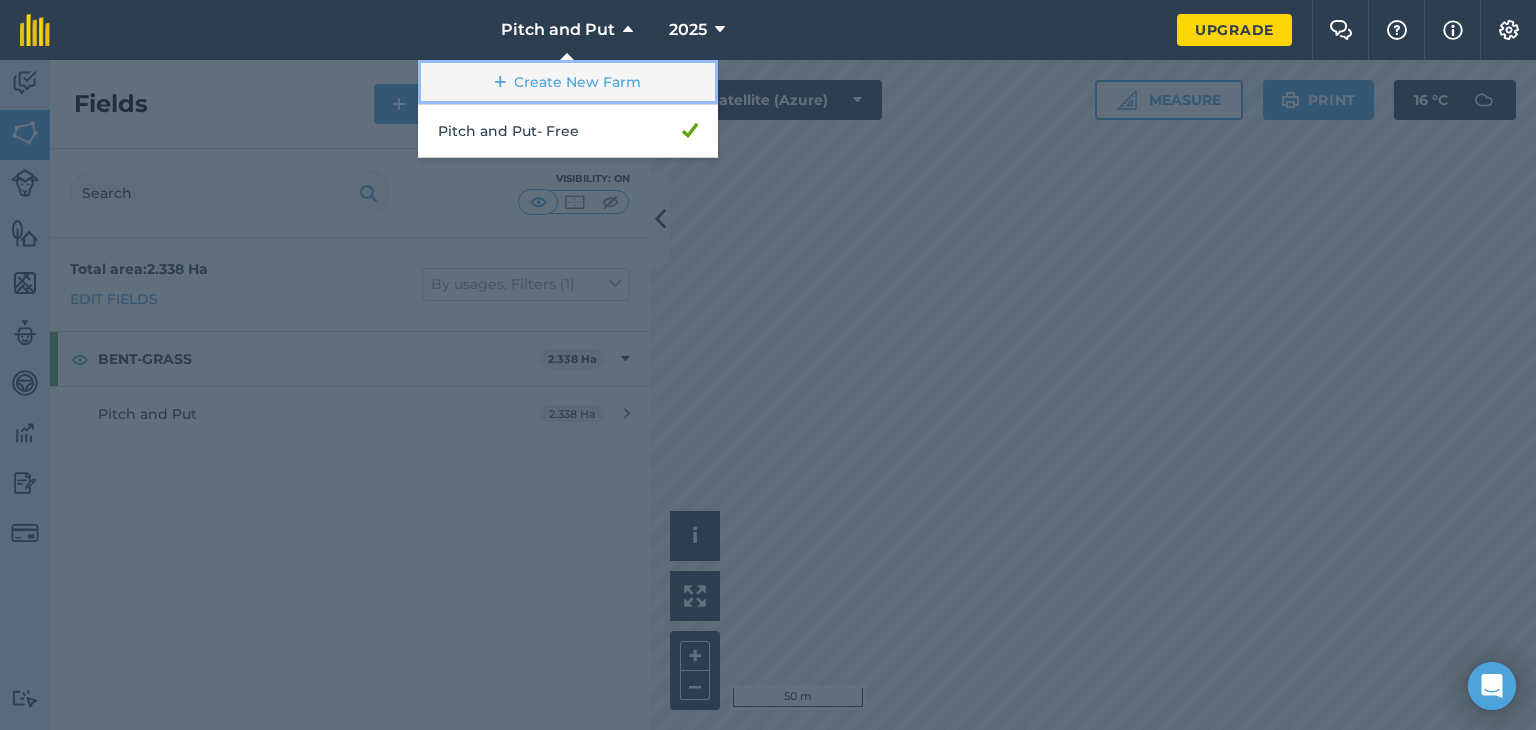 click on "Create New Farm" at bounding box center (568, 82) 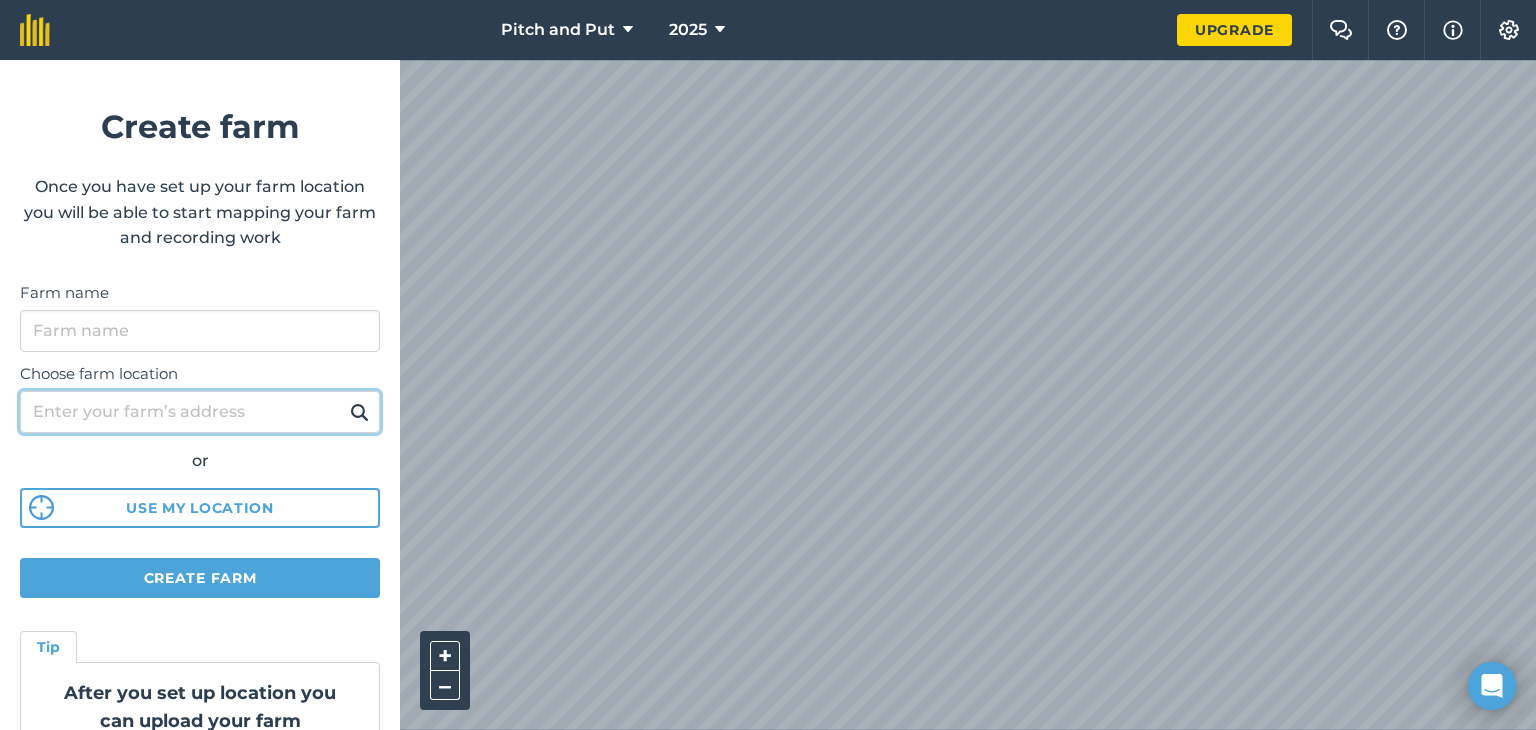 click on "Choose farm location" at bounding box center (200, 412) 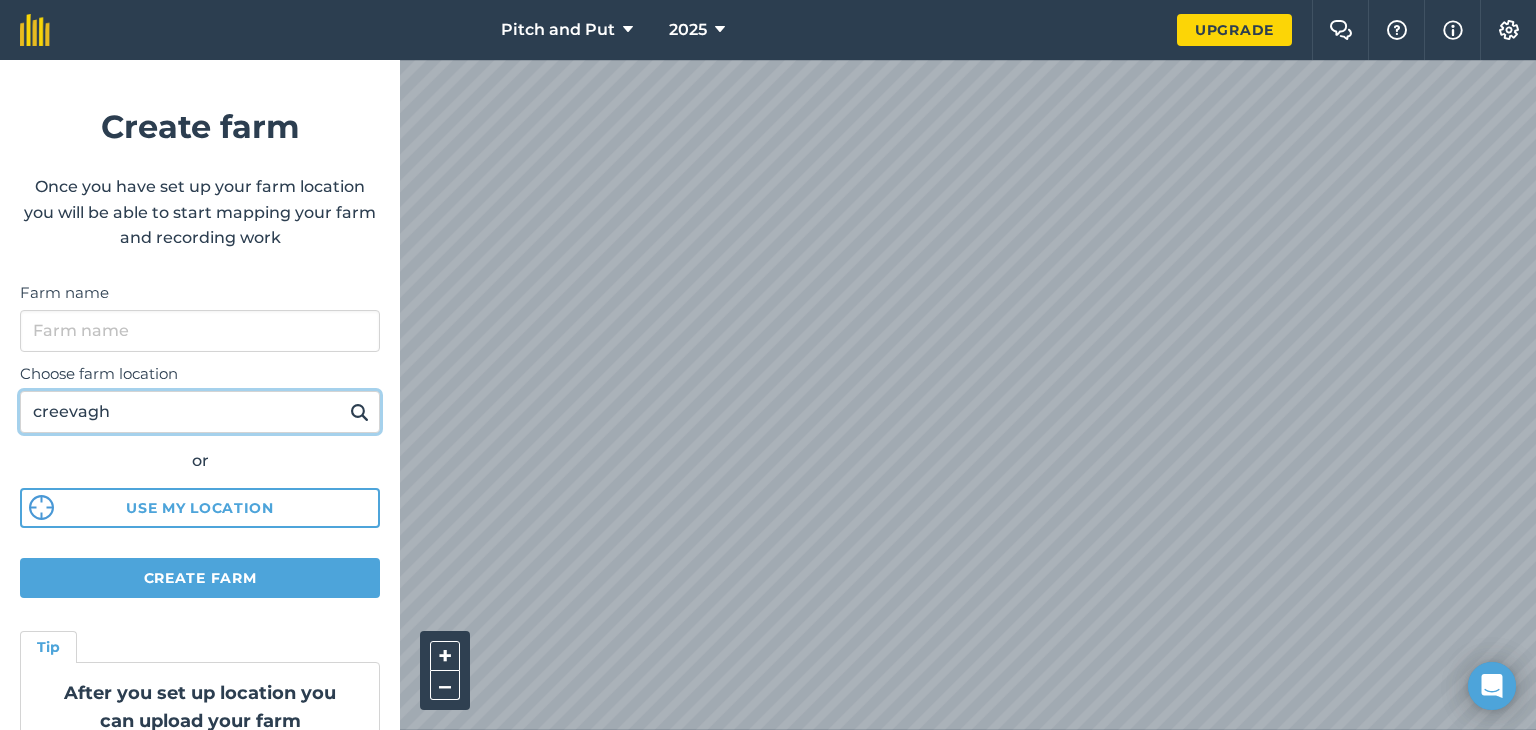 type on "creevagh" 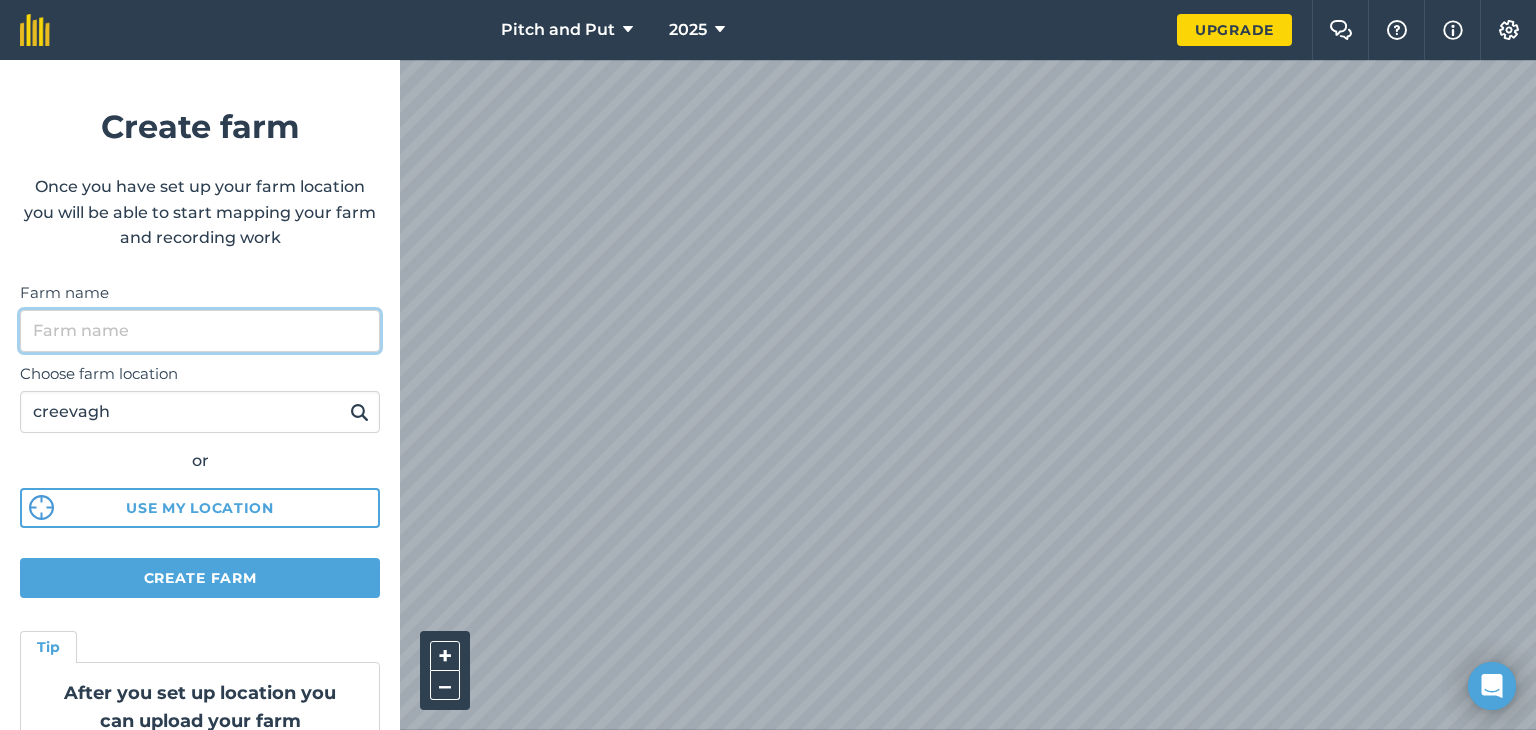 click on "Farm name" at bounding box center [200, 331] 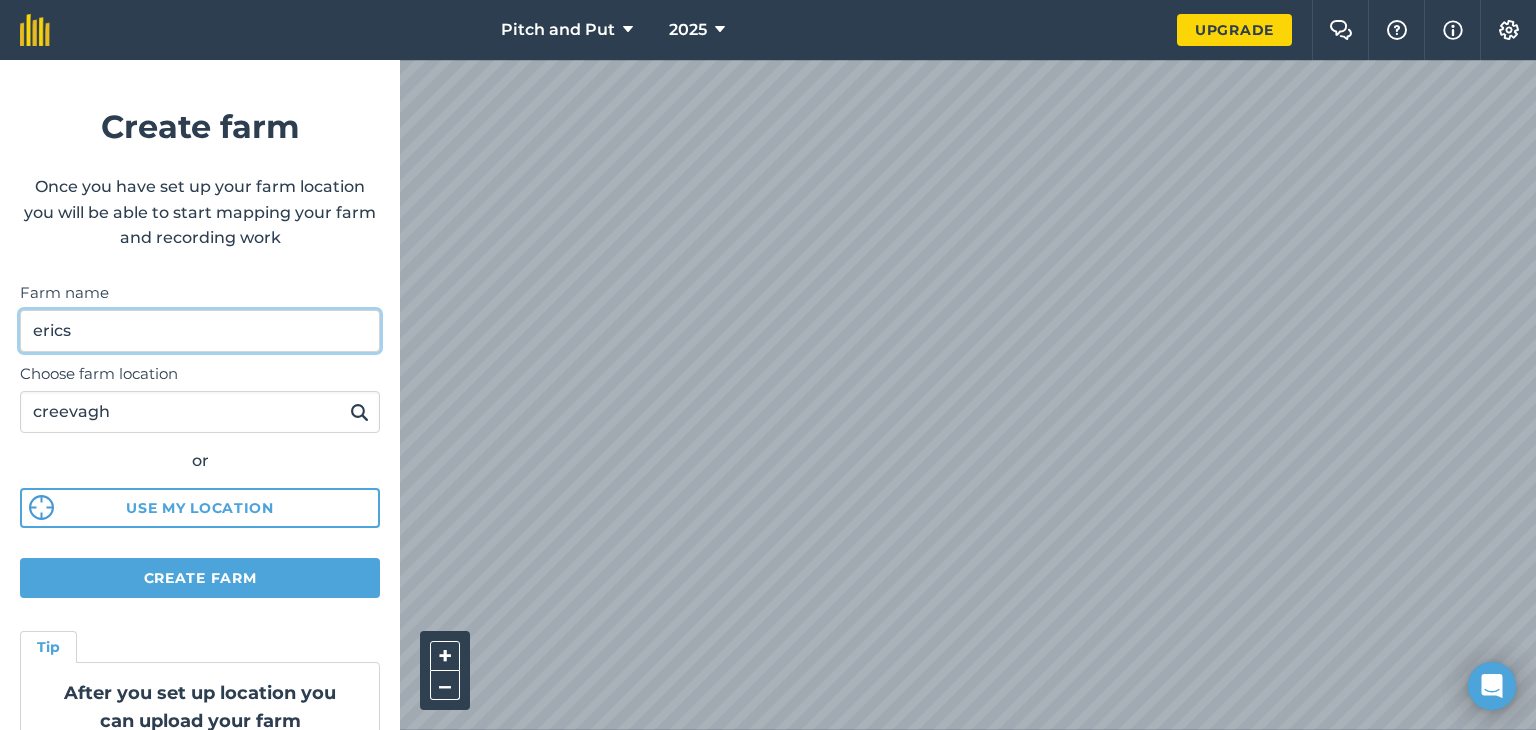 type on "erics" 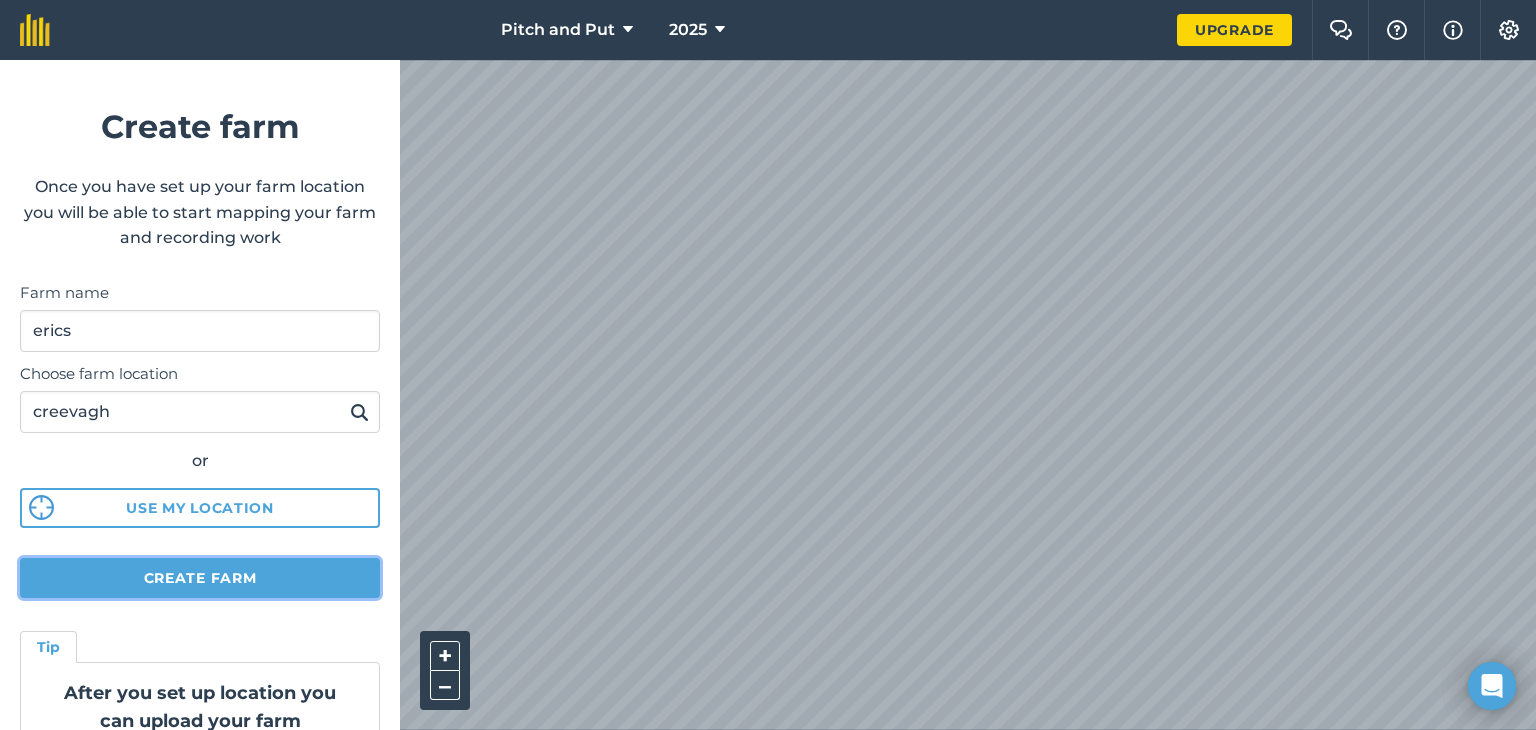 click on "Create farm" at bounding box center (200, 578) 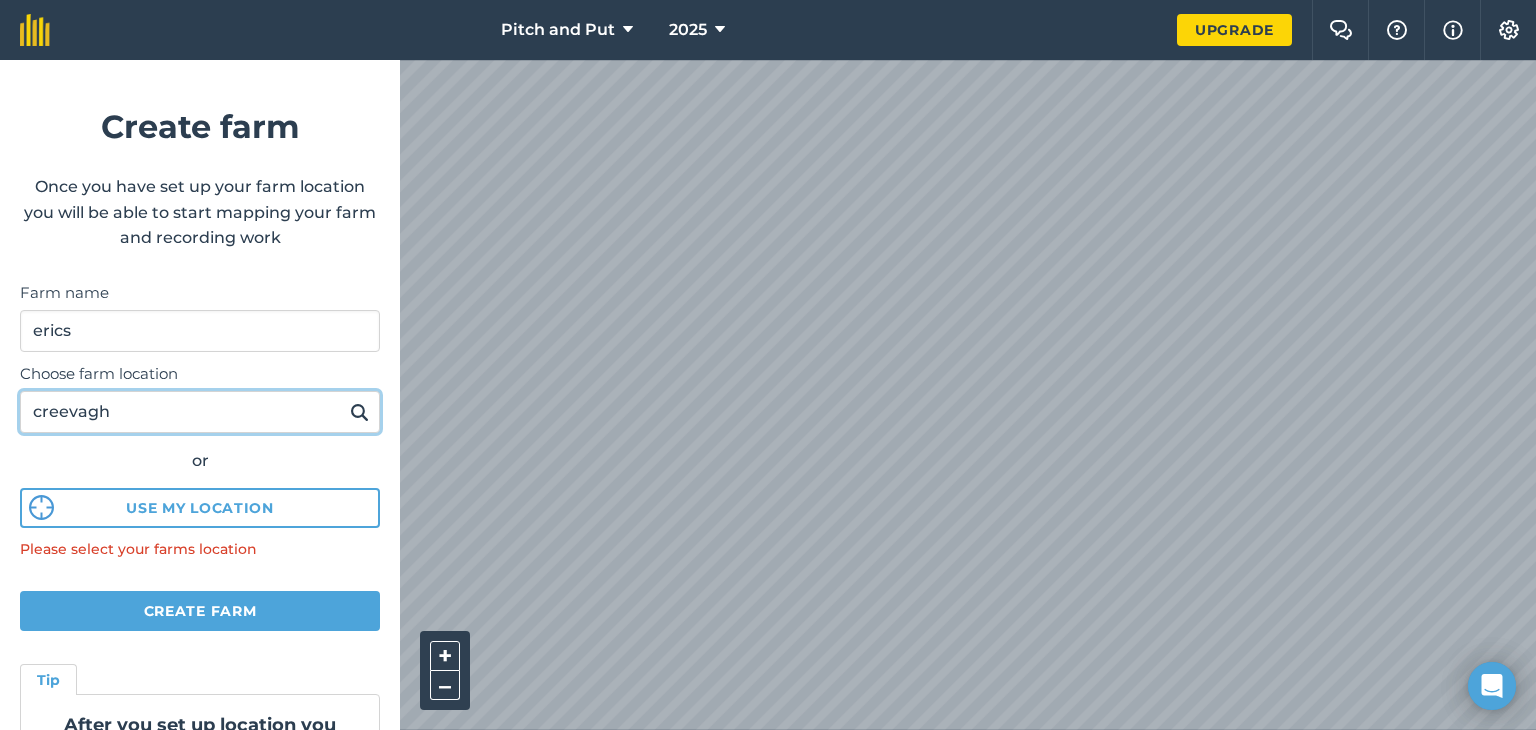 click on "creevagh" at bounding box center (200, 412) 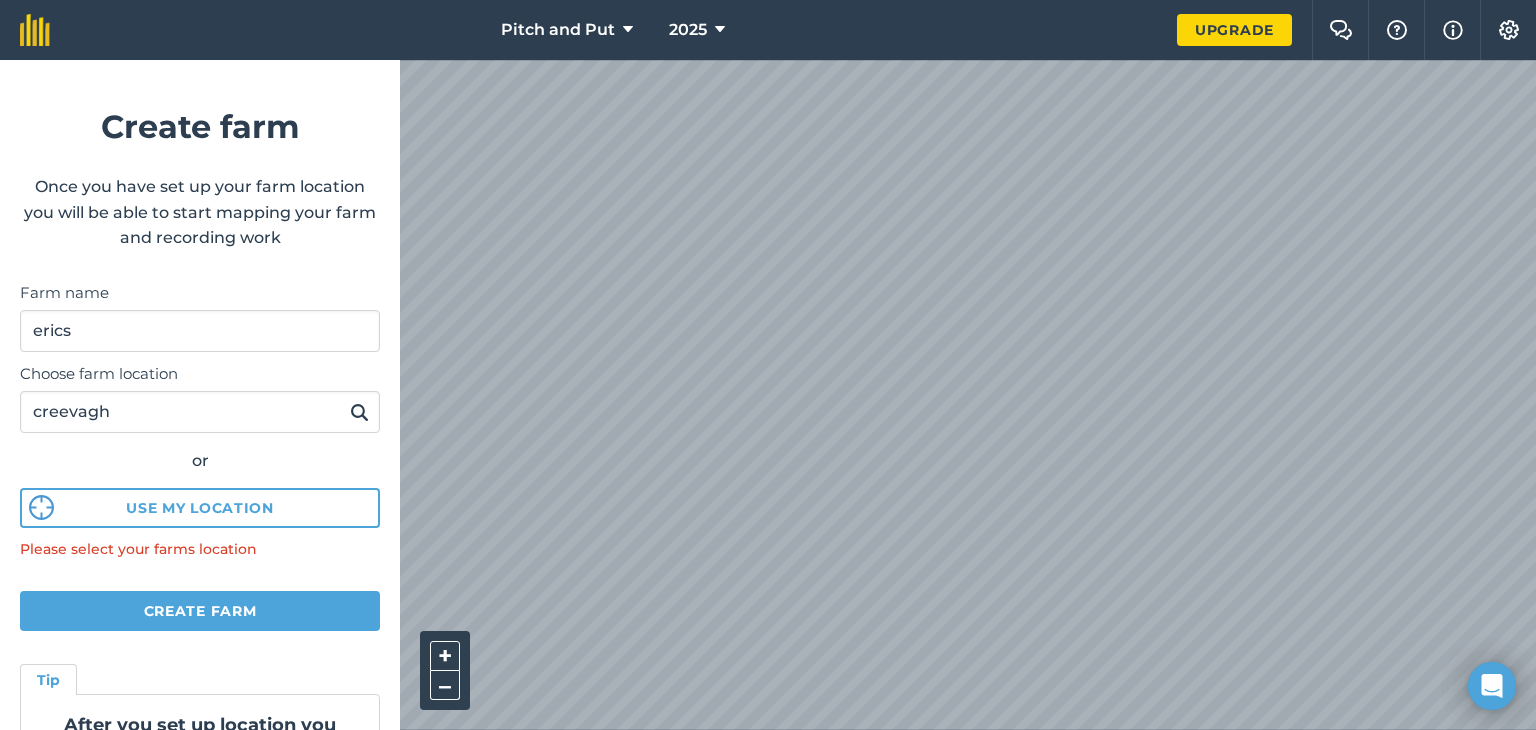 click at bounding box center (359, 412) 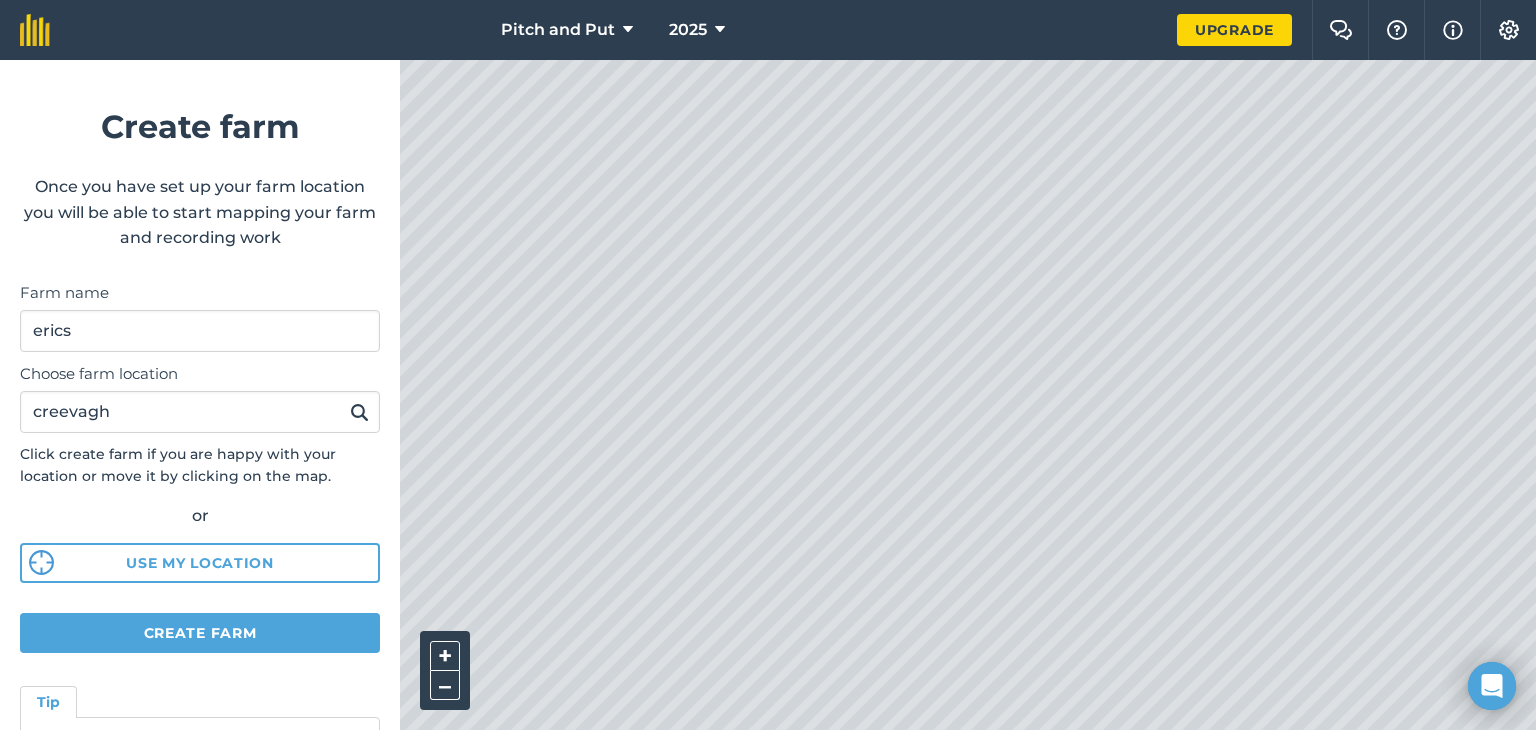 click on "Choose farm location creevagh Click create farm if you are happy with your location or move it by clicking on the map. or   Use my location" at bounding box center [200, 467] 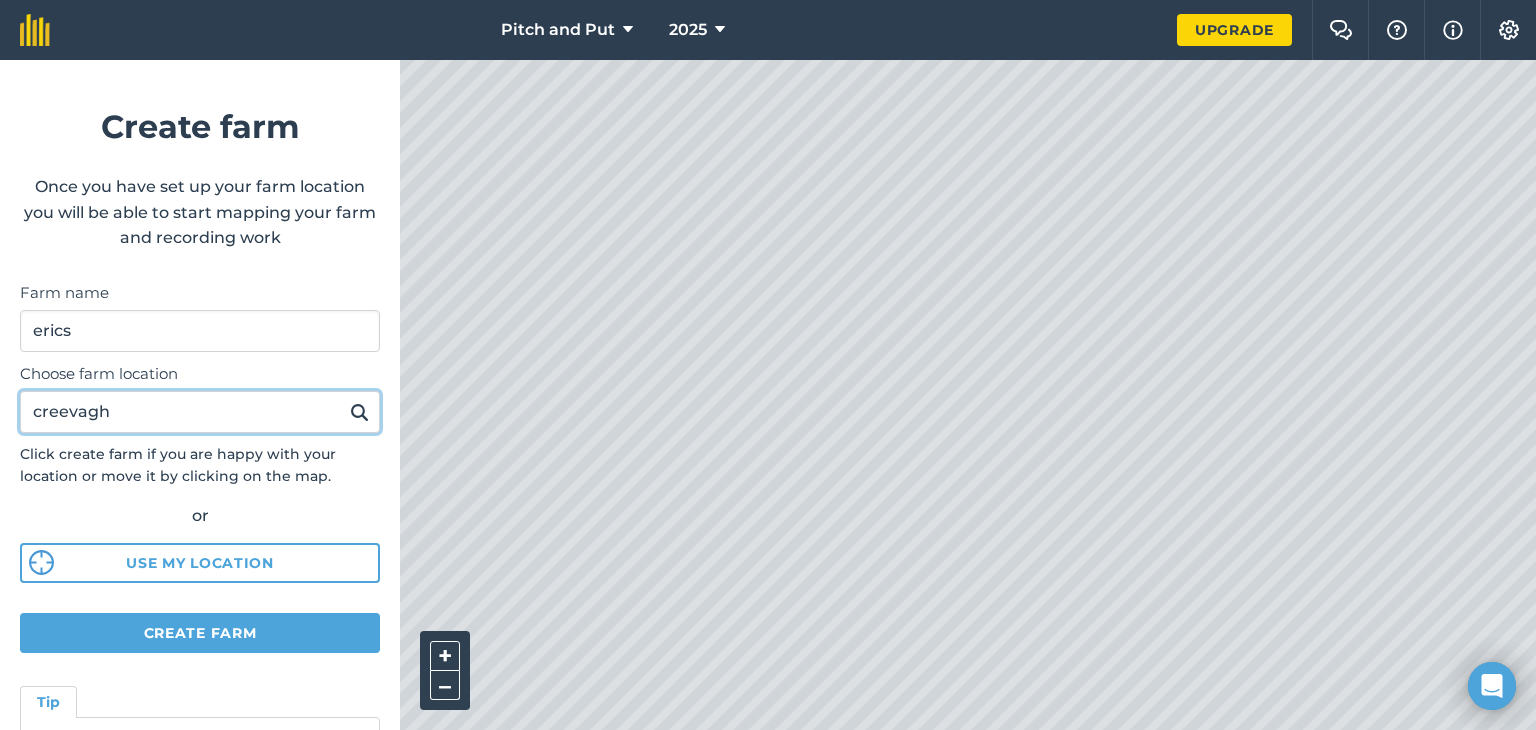 click on "creevagh" at bounding box center [200, 412] 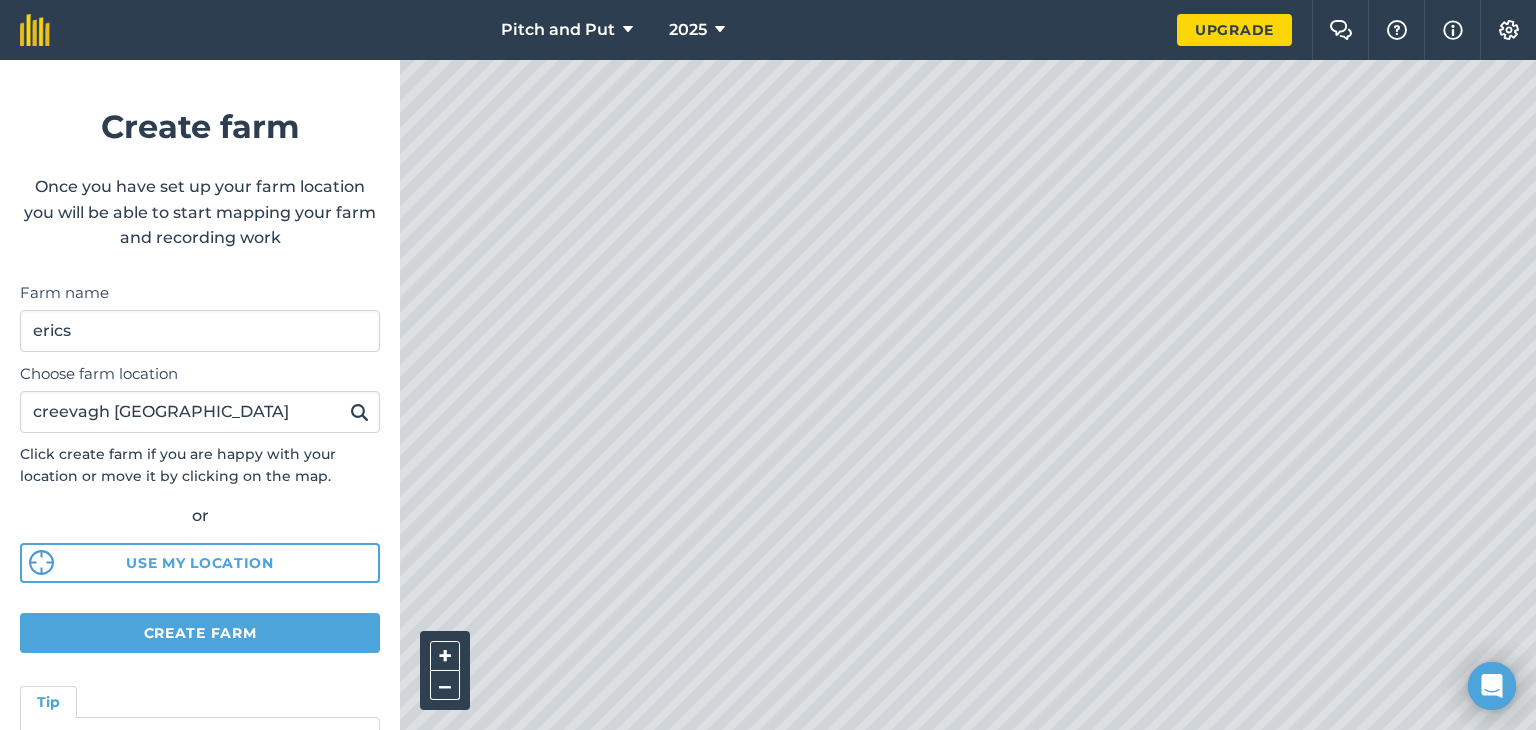 click at bounding box center [359, 412] 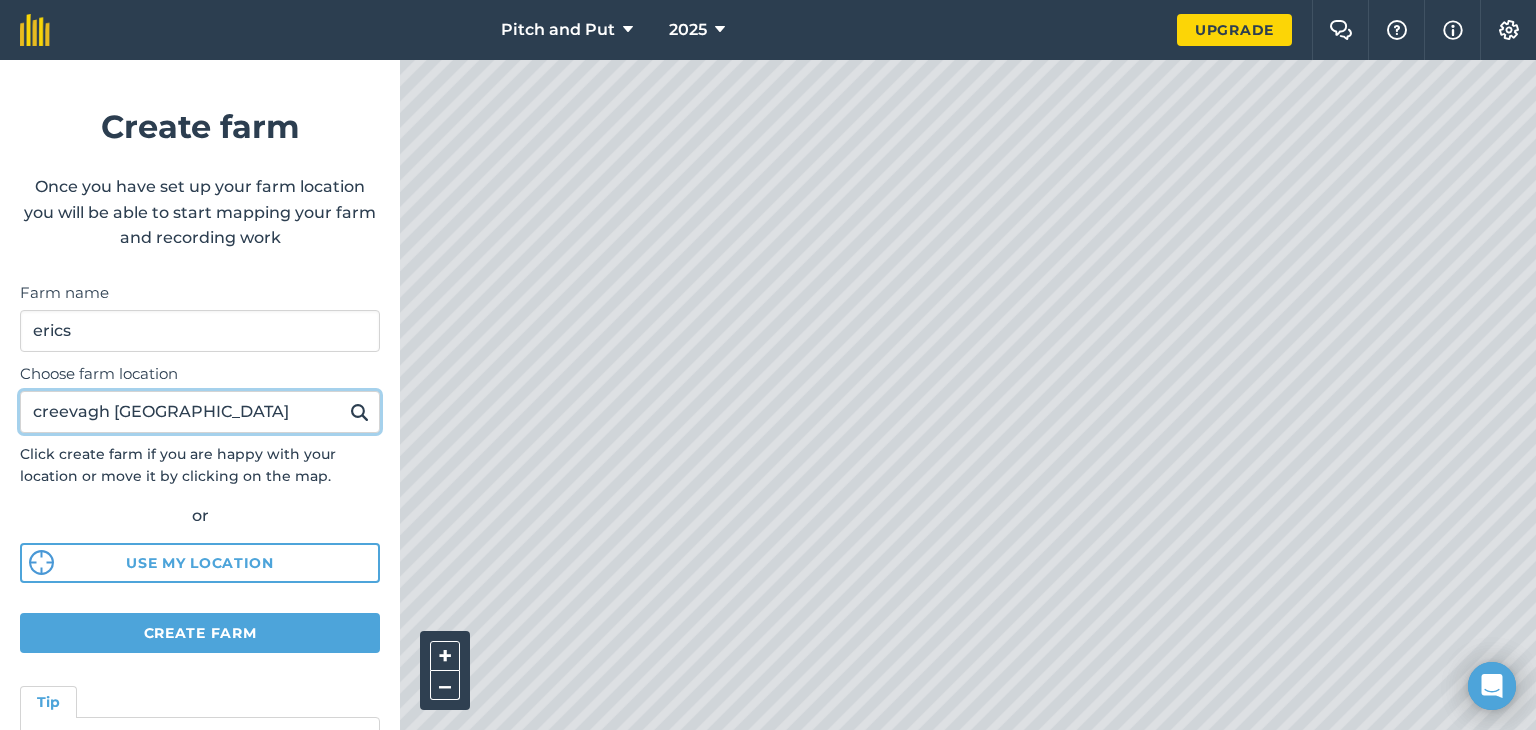 click on "creevagh [GEOGRAPHIC_DATA]" at bounding box center [200, 412] 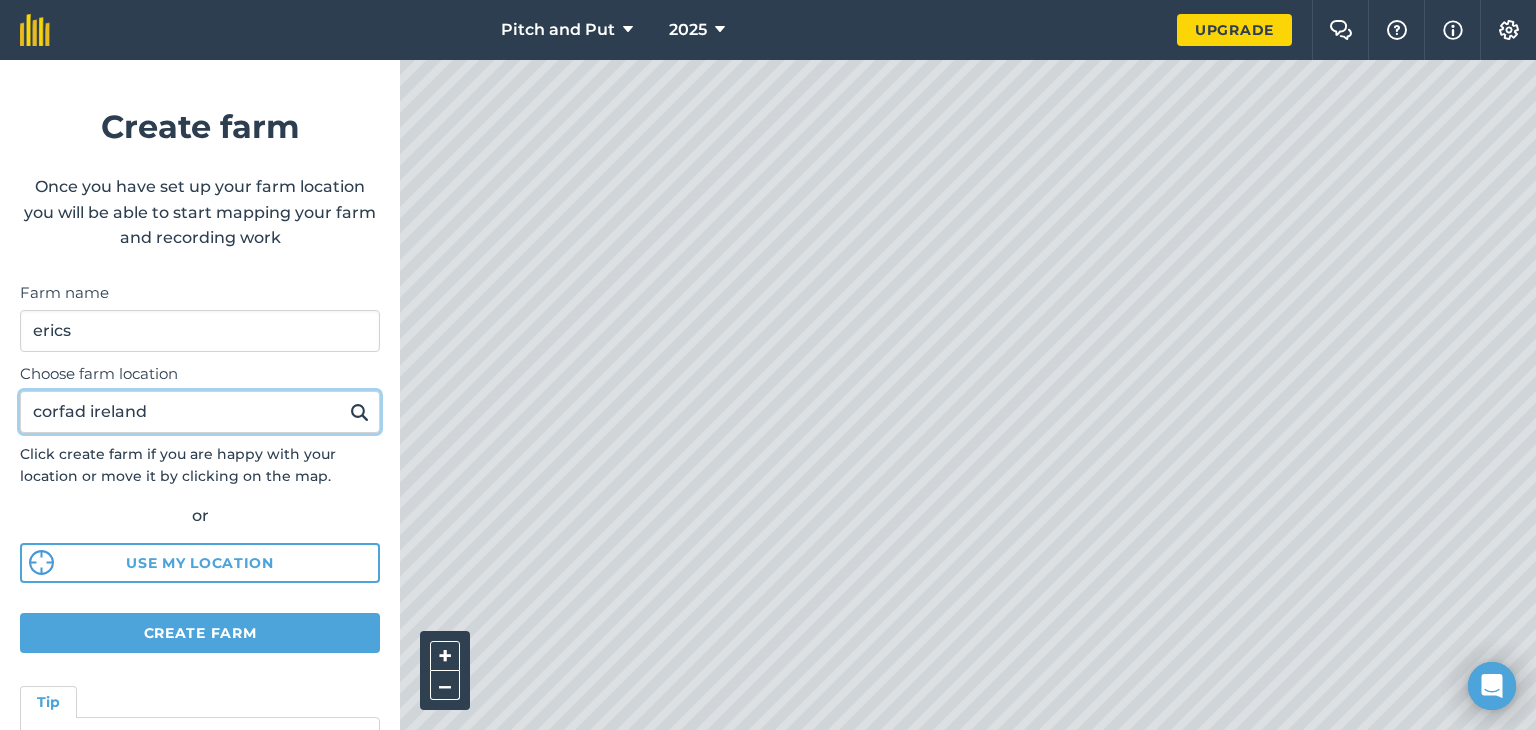 type on "corfad ireland" 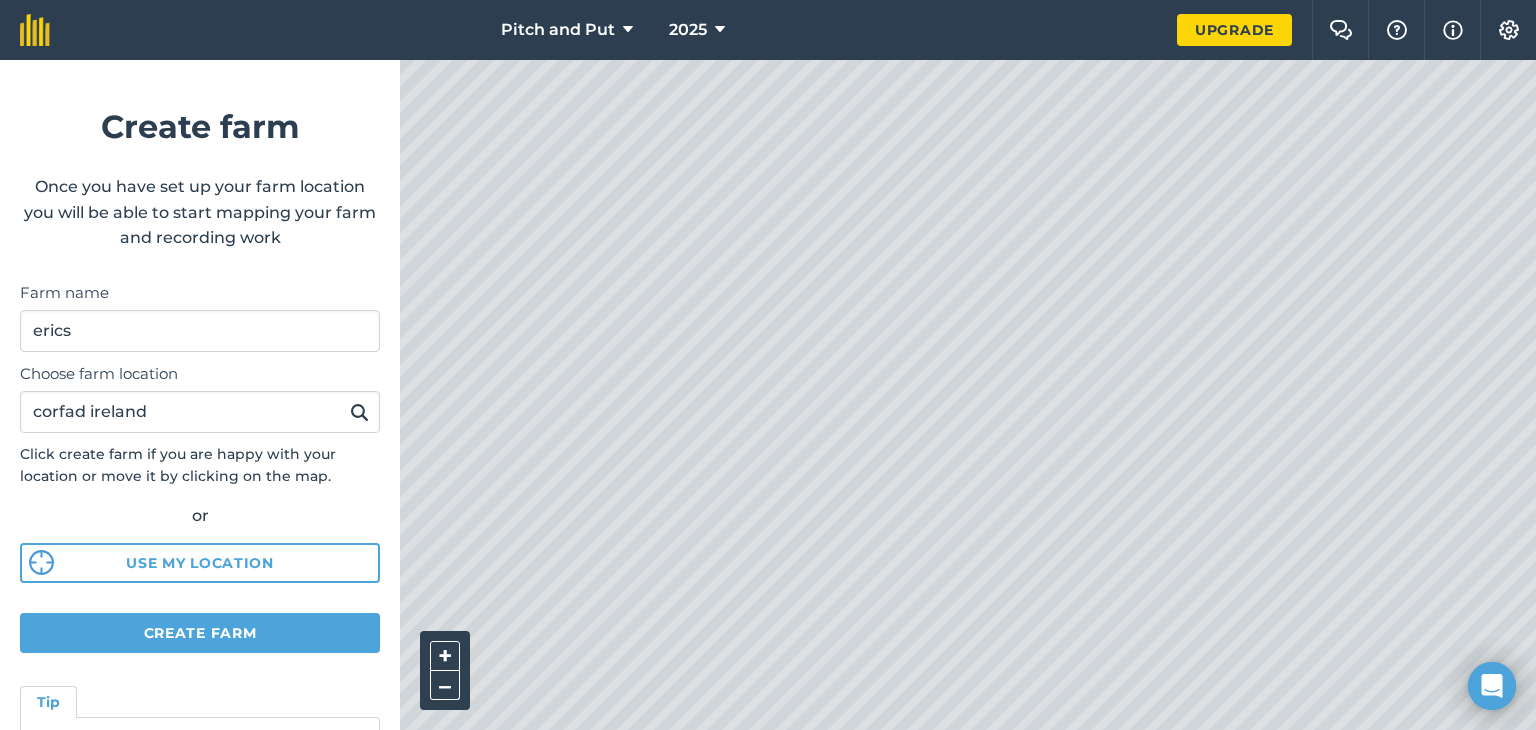 click at bounding box center (359, 412) 